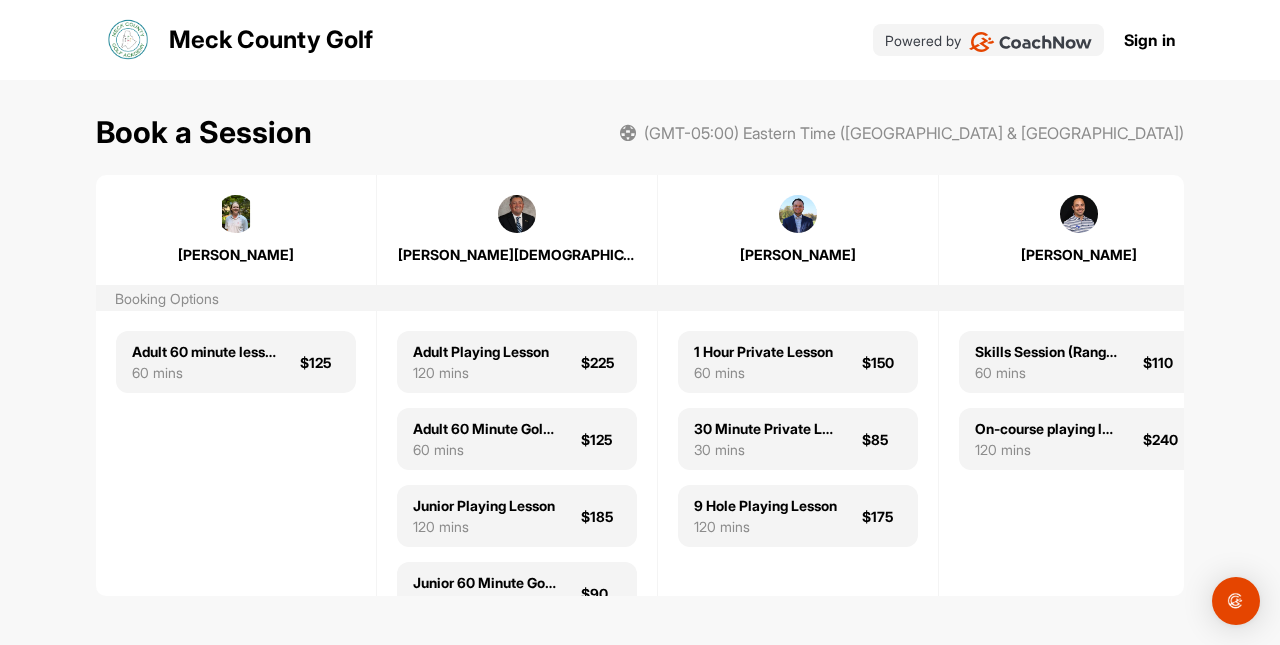 scroll, scrollTop: 0, scrollLeft: 0, axis: both 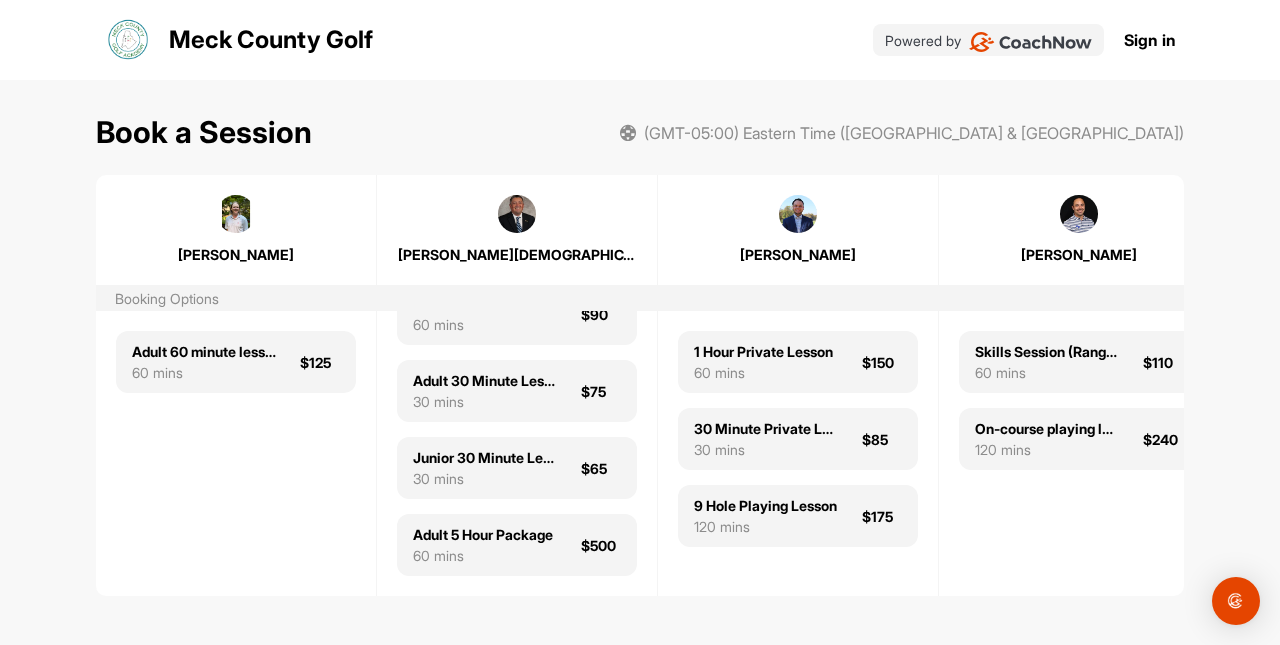 click on "Sign in" at bounding box center [1150, 40] 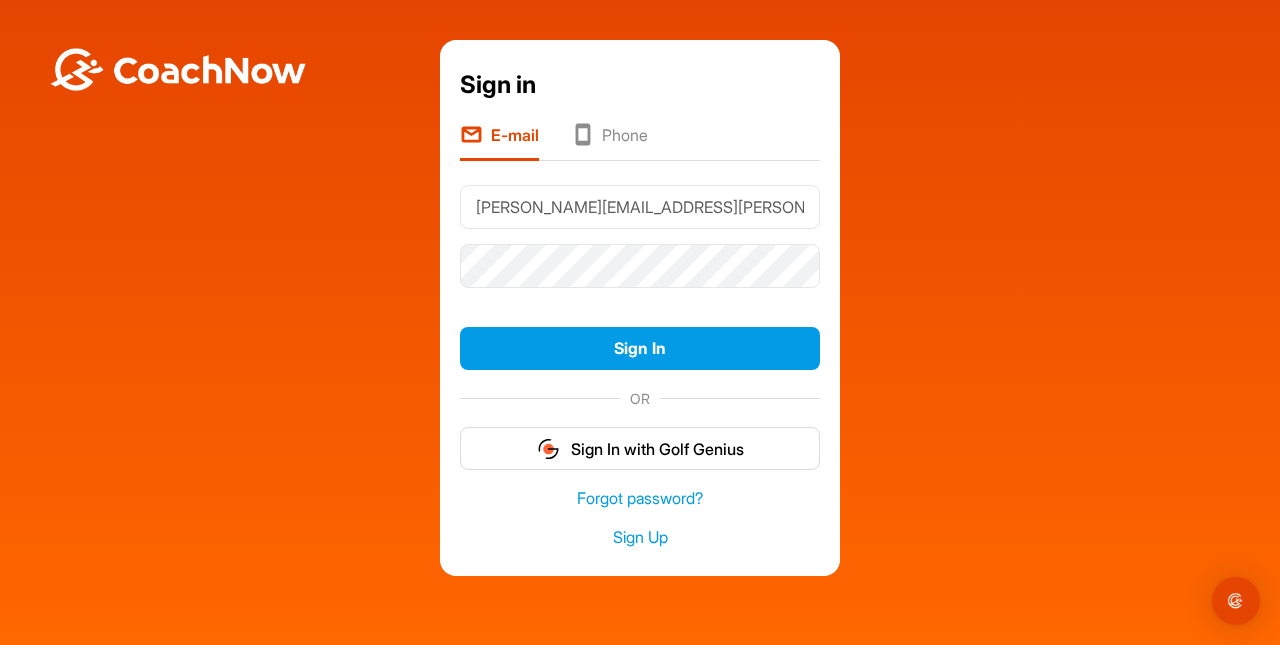 type on "[PERSON_NAME][EMAIL_ADDRESS][PERSON_NAME][DOMAIN_NAME]" 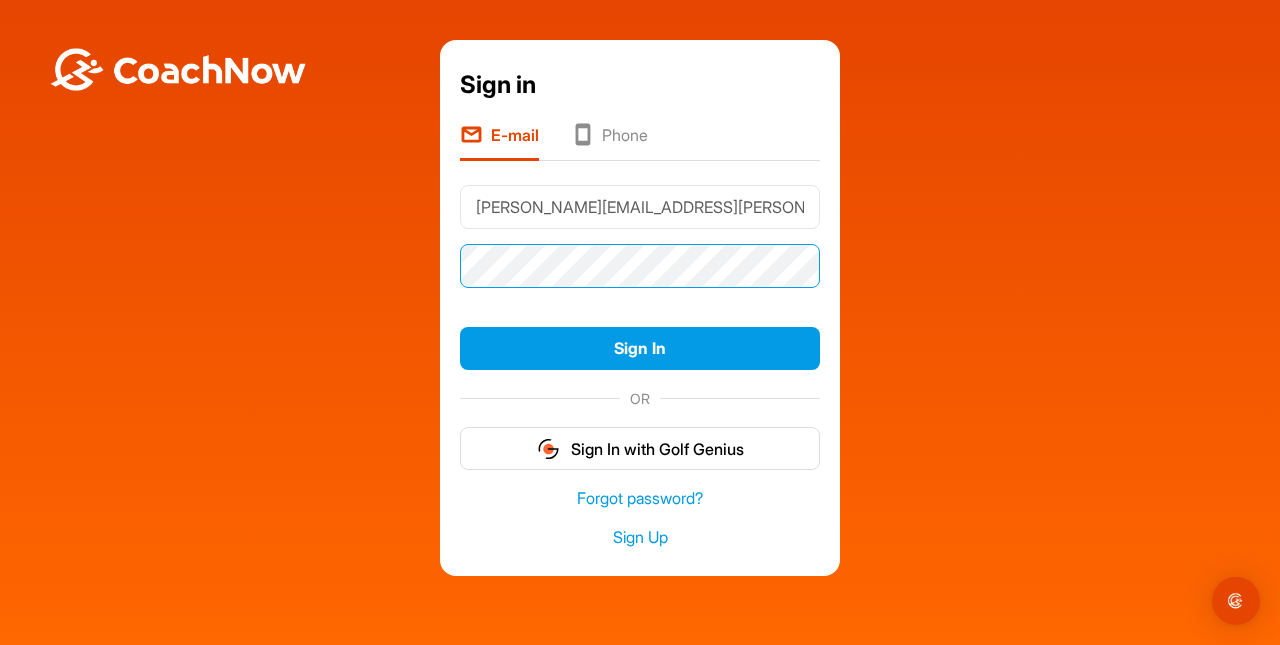 click on "Sign In" at bounding box center (640, 348) 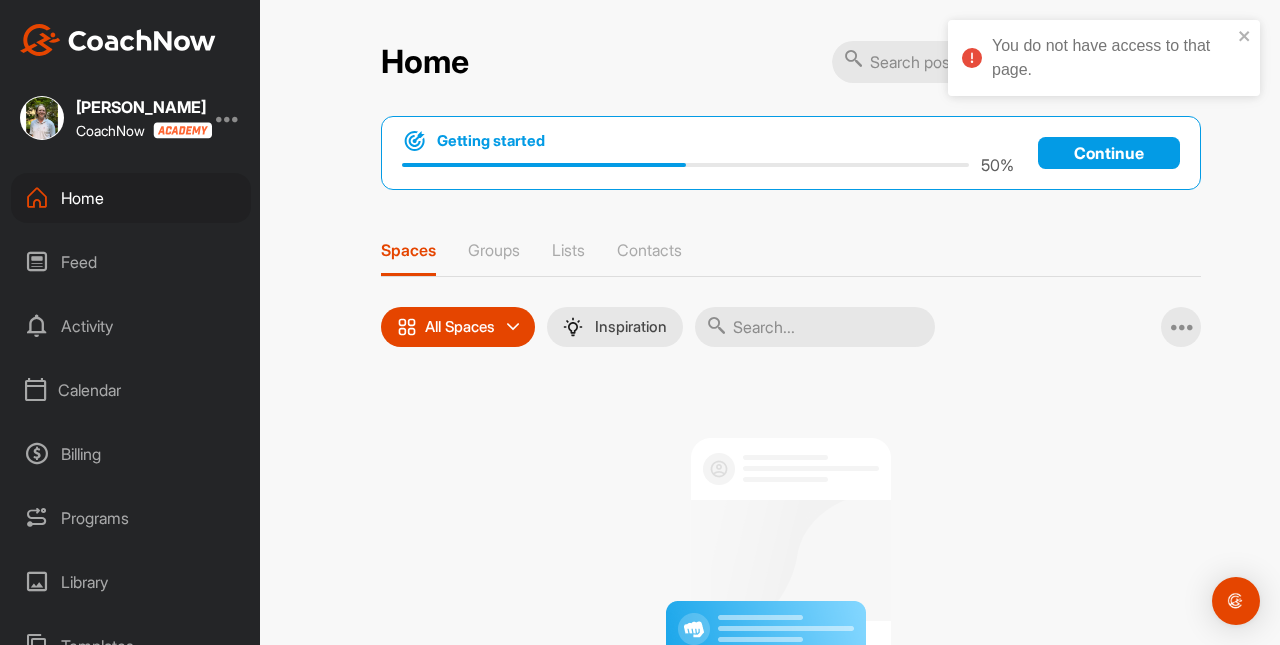 scroll, scrollTop: 0, scrollLeft: 0, axis: both 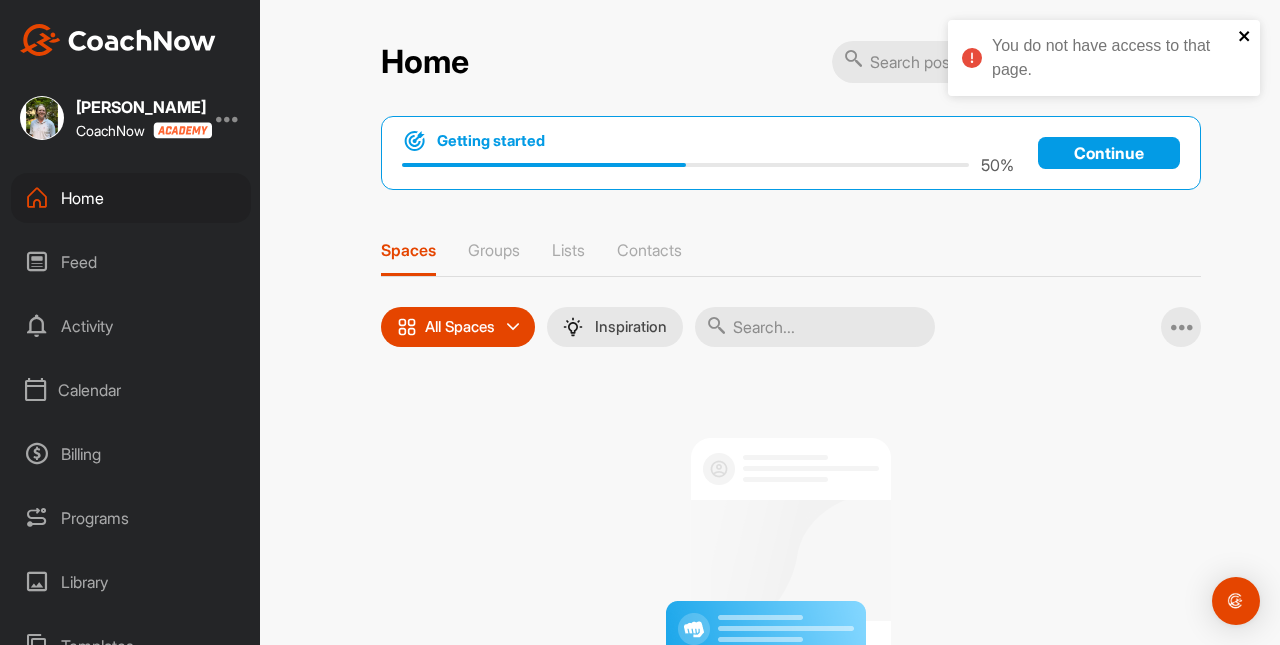 click 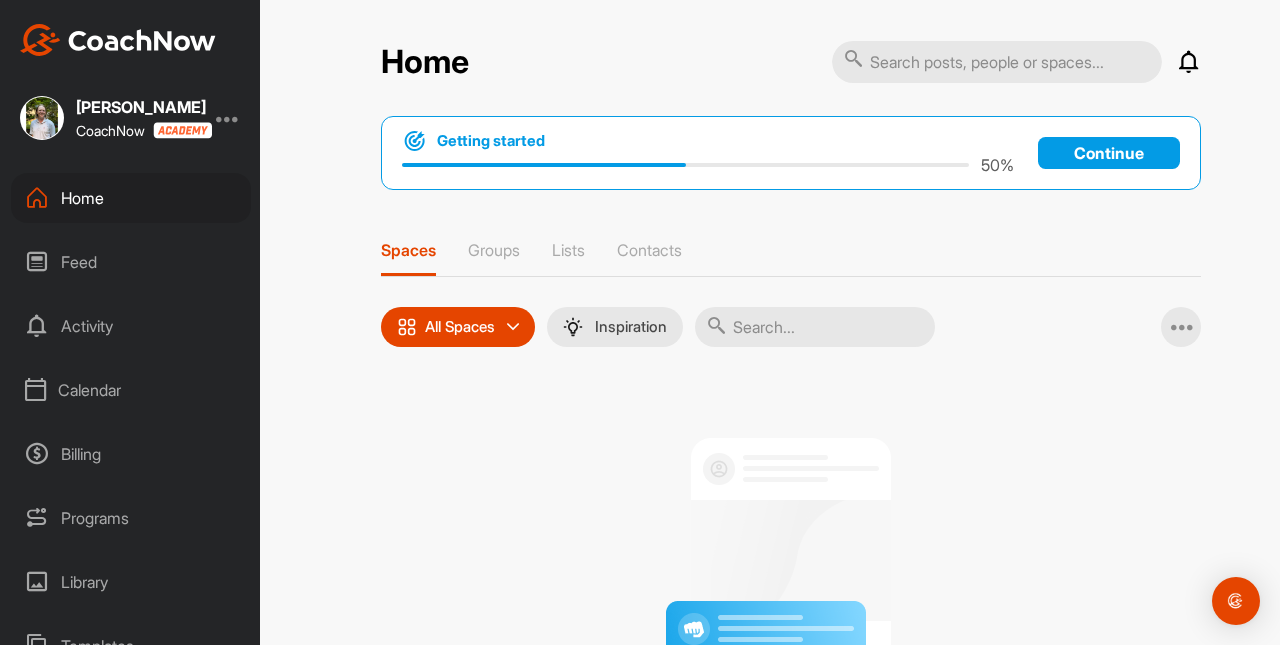 click on "Continue" at bounding box center [1109, 153] 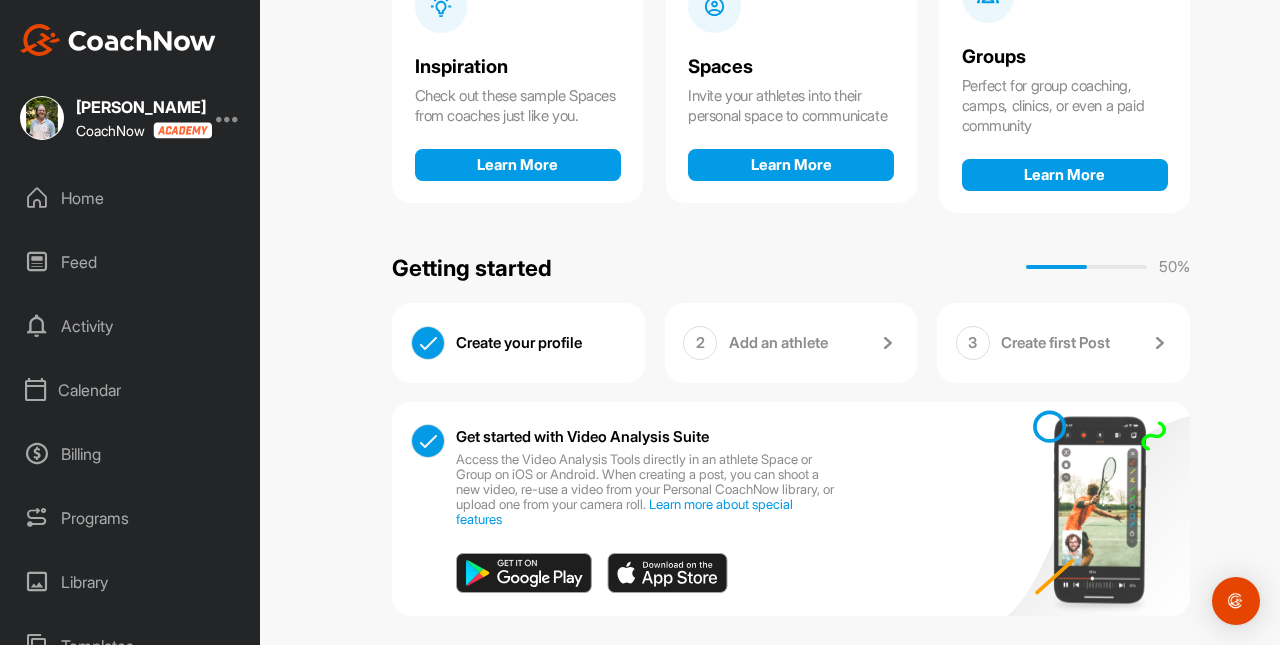 scroll, scrollTop: 280, scrollLeft: 0, axis: vertical 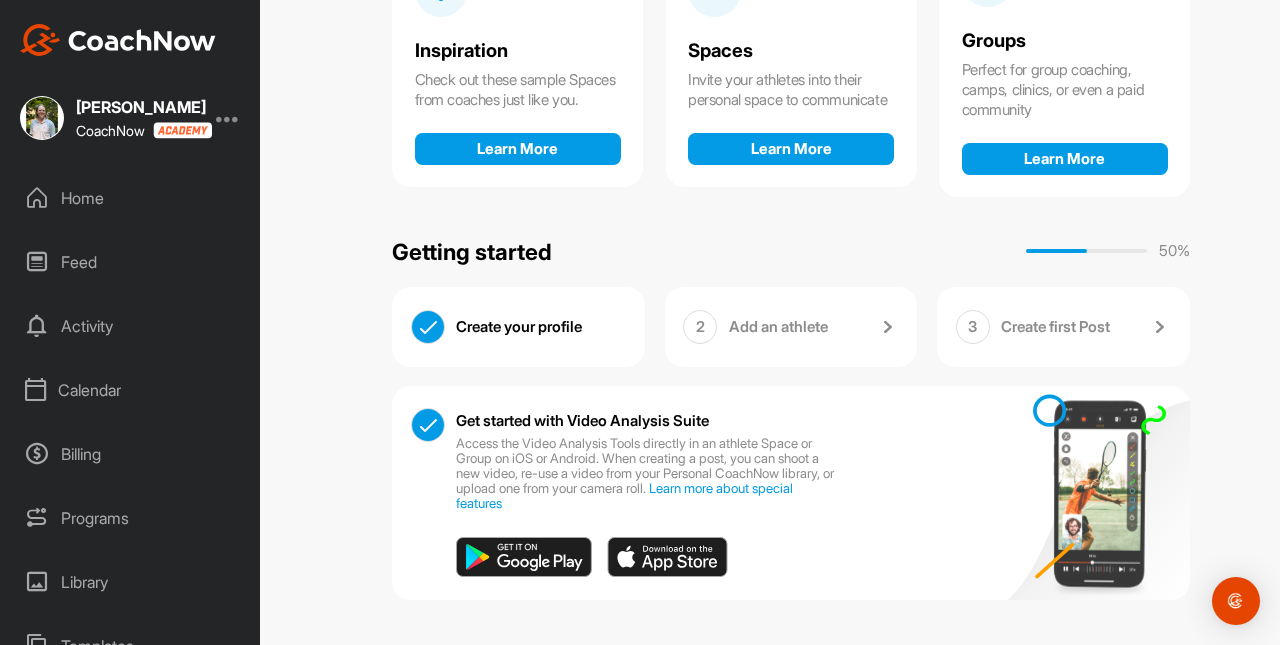click on "Add an athlete" at bounding box center (778, 327) 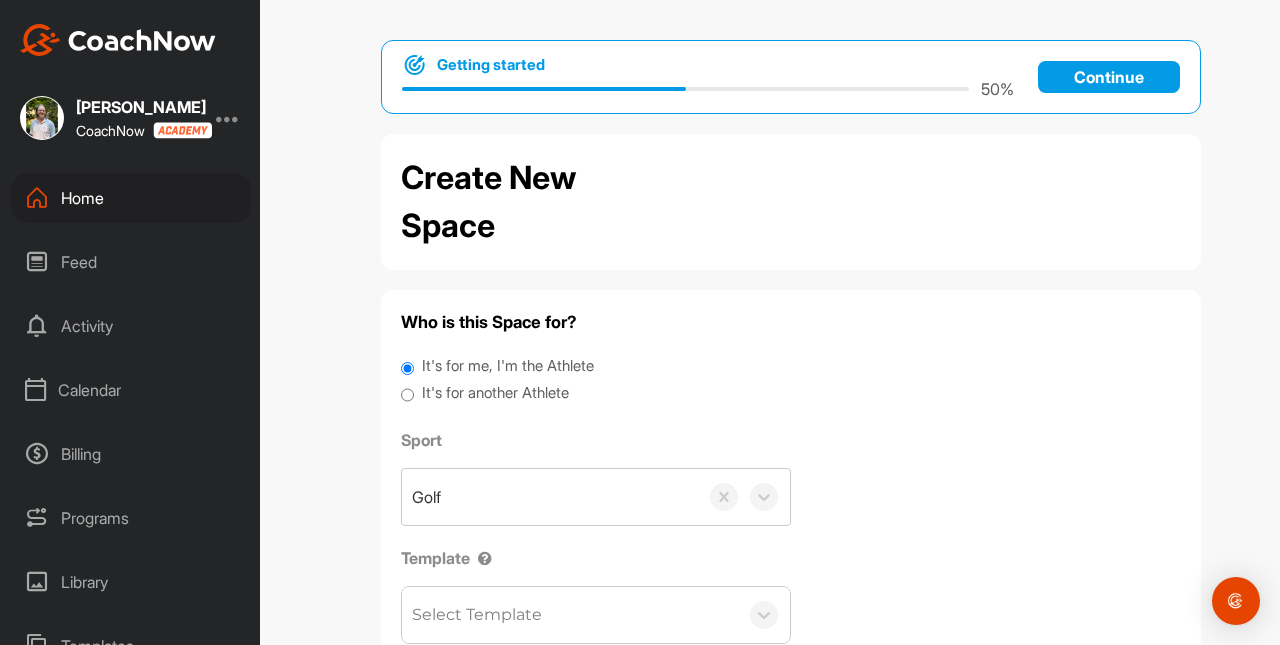 scroll, scrollTop: 0, scrollLeft: 0, axis: both 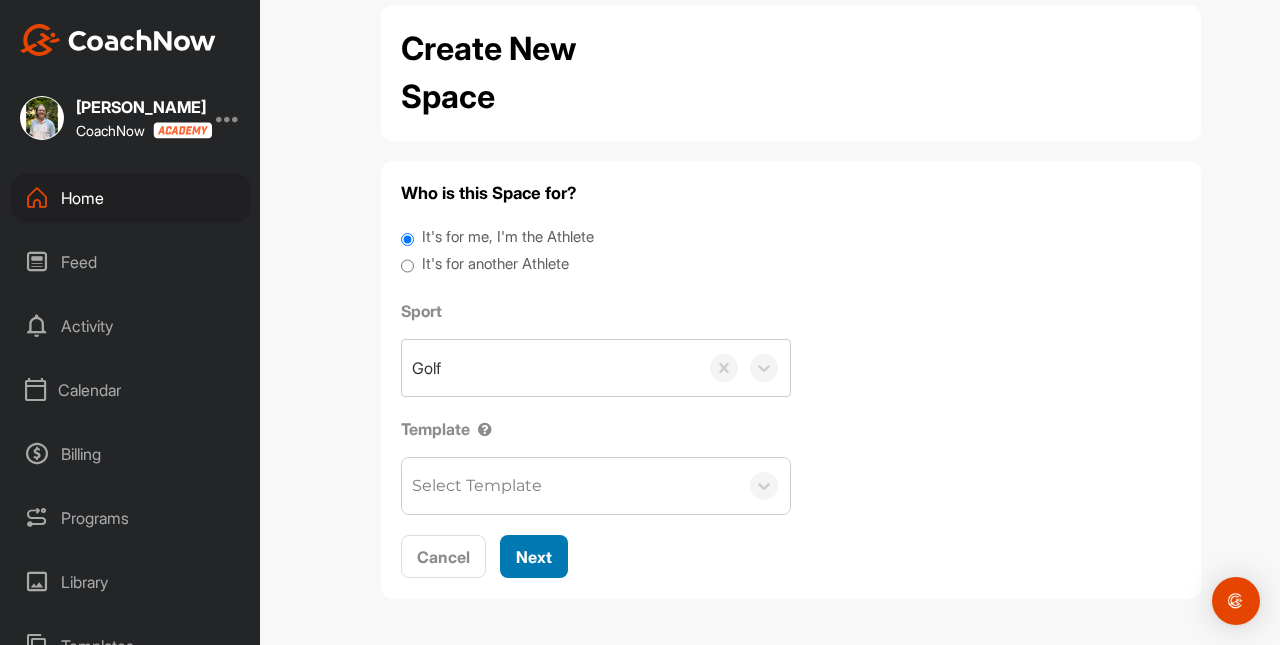 click on "Next" at bounding box center [534, 557] 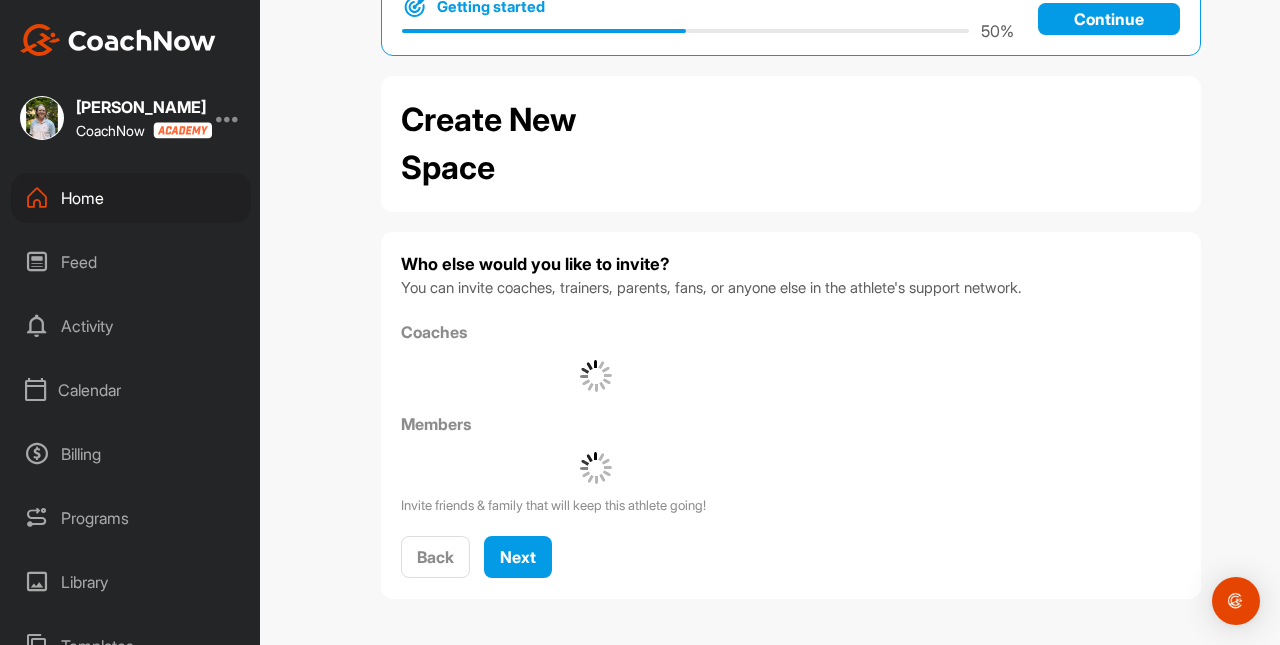 scroll, scrollTop: 102, scrollLeft: 0, axis: vertical 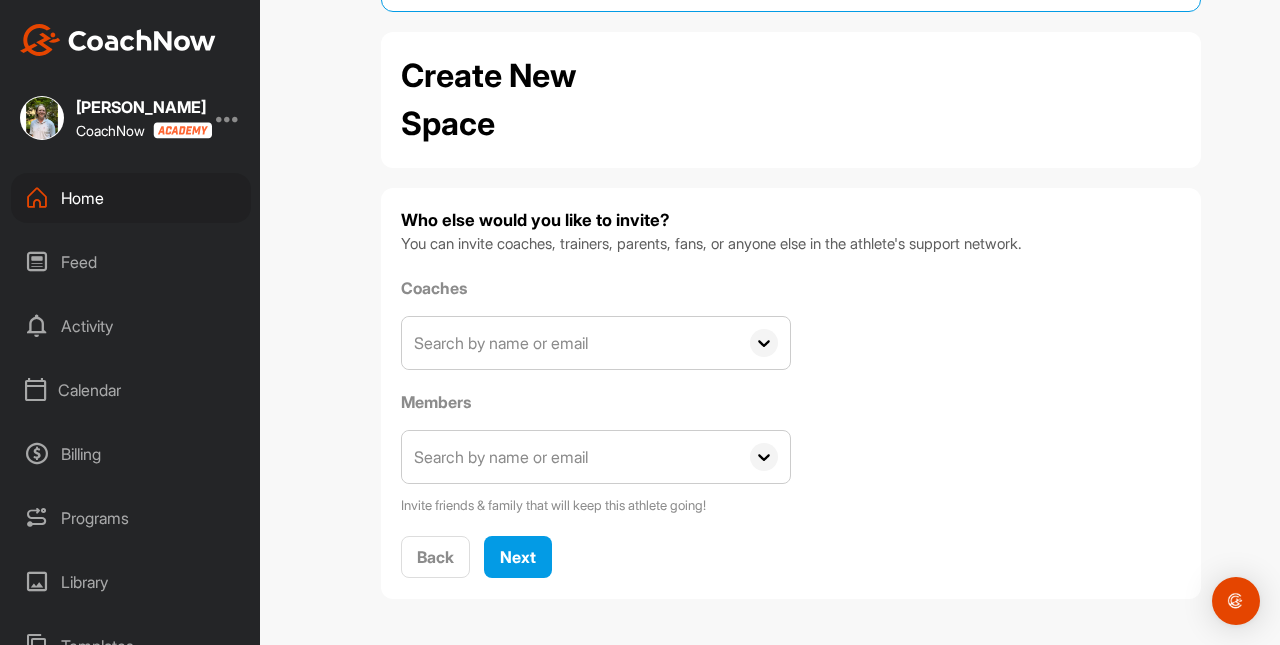 click at bounding box center [570, 343] 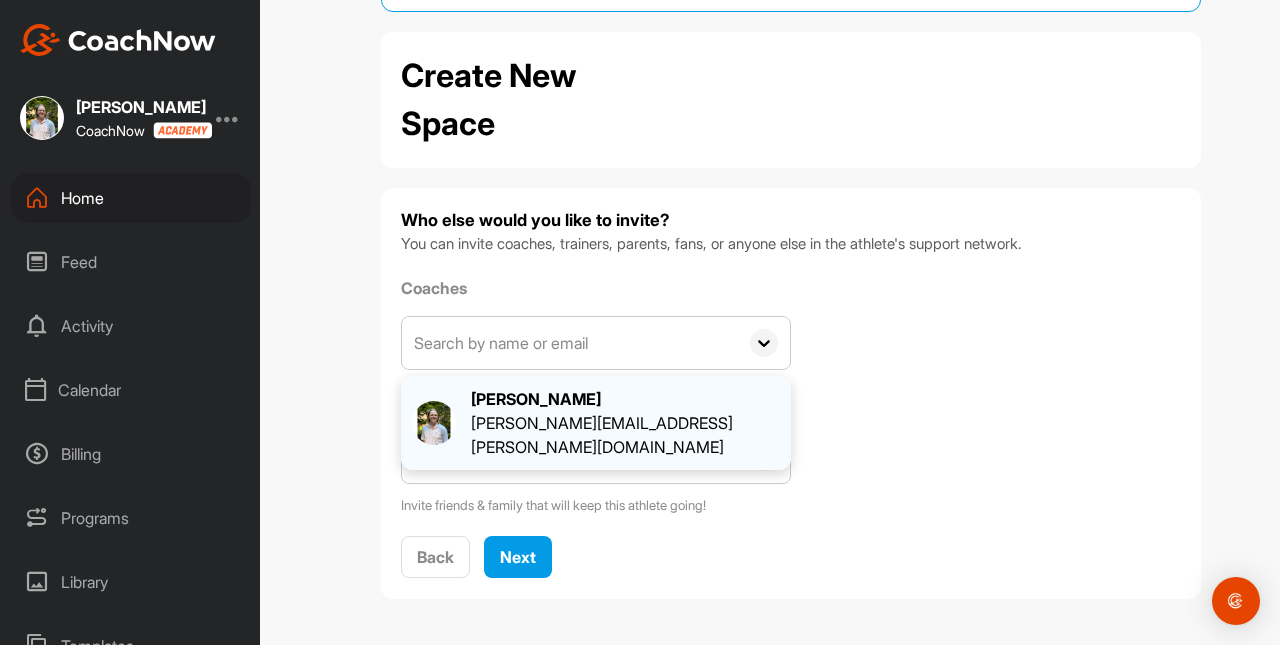 click on "[PERSON_NAME]" at bounding box center (625, 399) 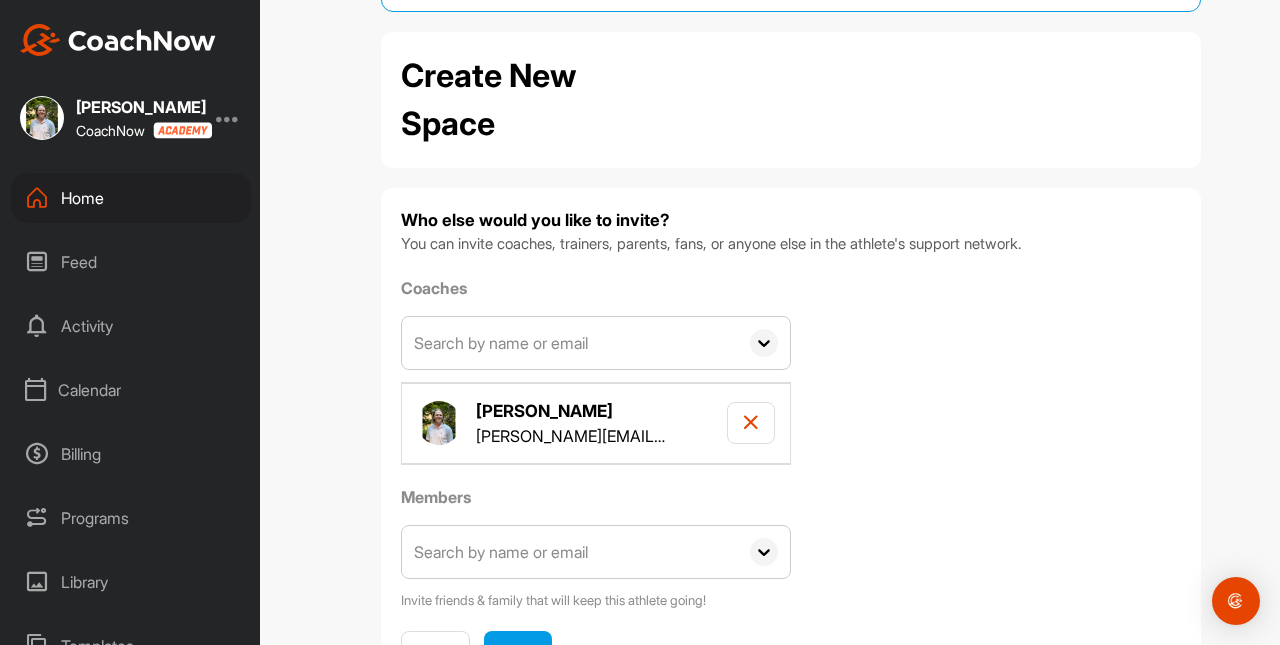 click on "Members" at bounding box center (596, 497) 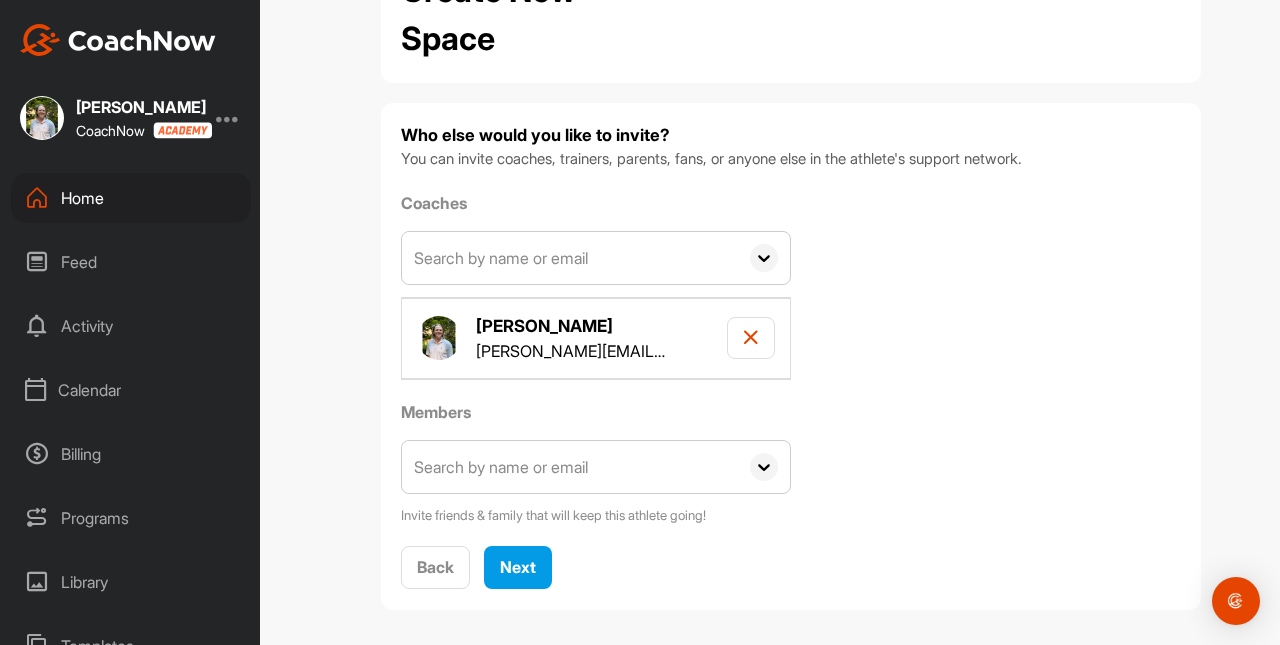 scroll, scrollTop: 197, scrollLeft: 0, axis: vertical 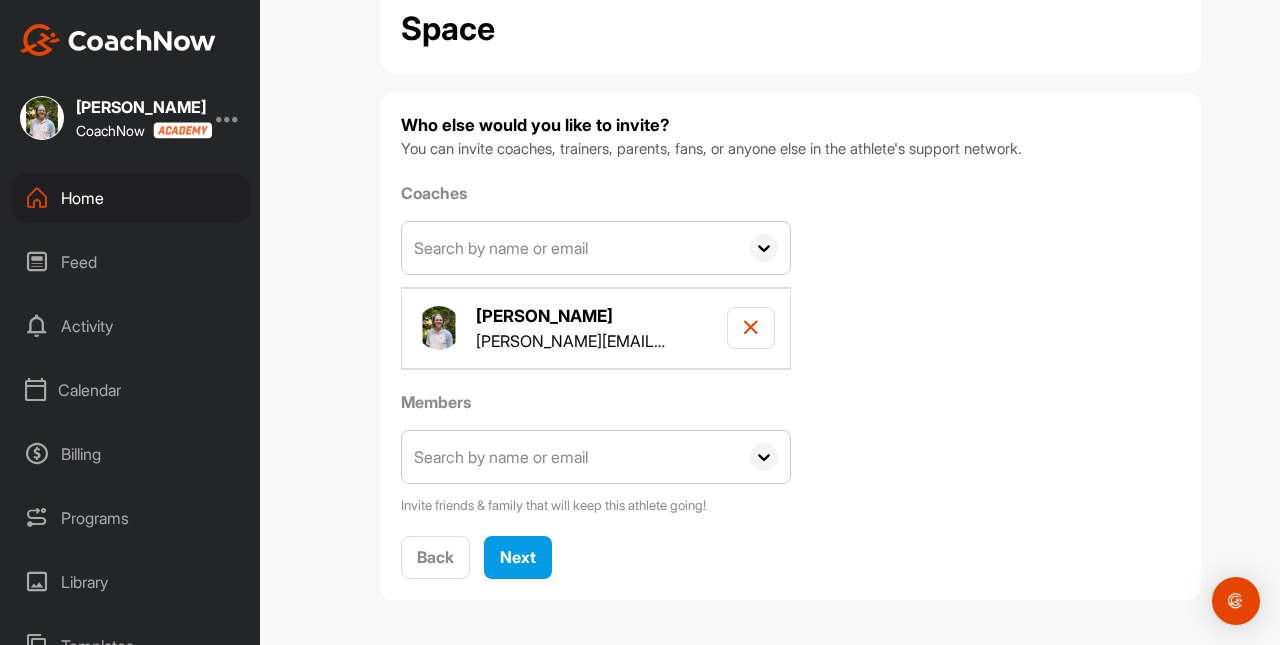 click at bounding box center (570, 457) 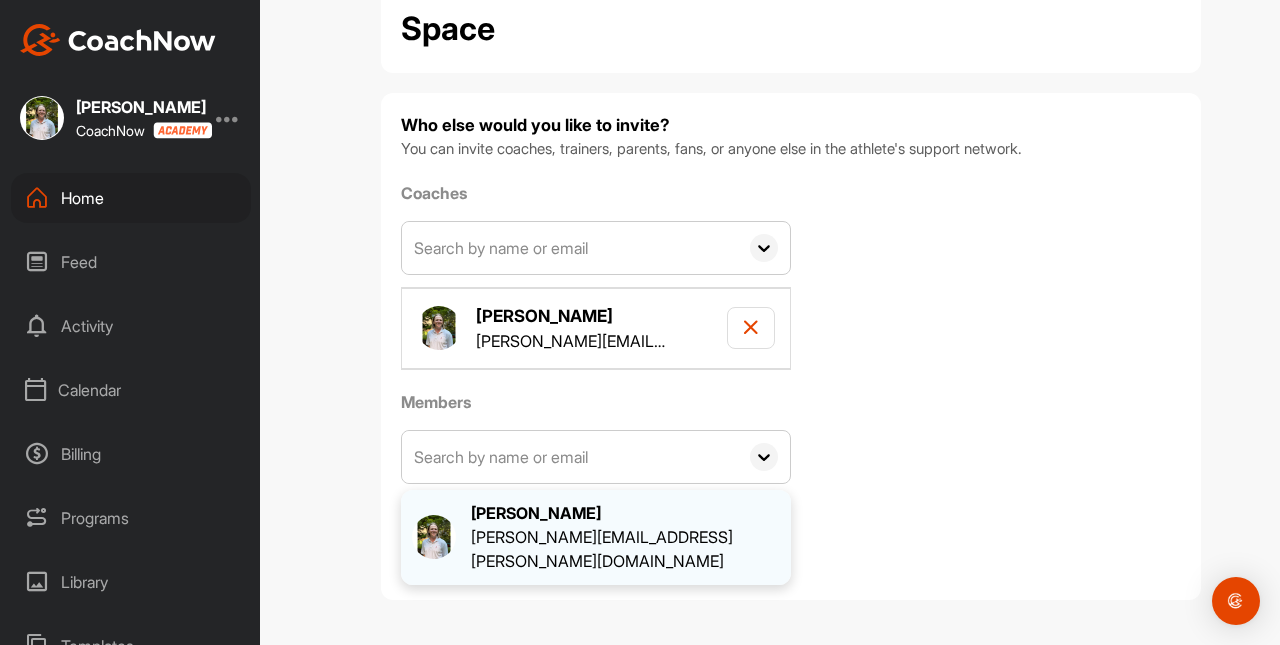 click on "[PERSON_NAME][EMAIL_ADDRESS][PERSON_NAME][DOMAIN_NAME]" at bounding box center (625, 549) 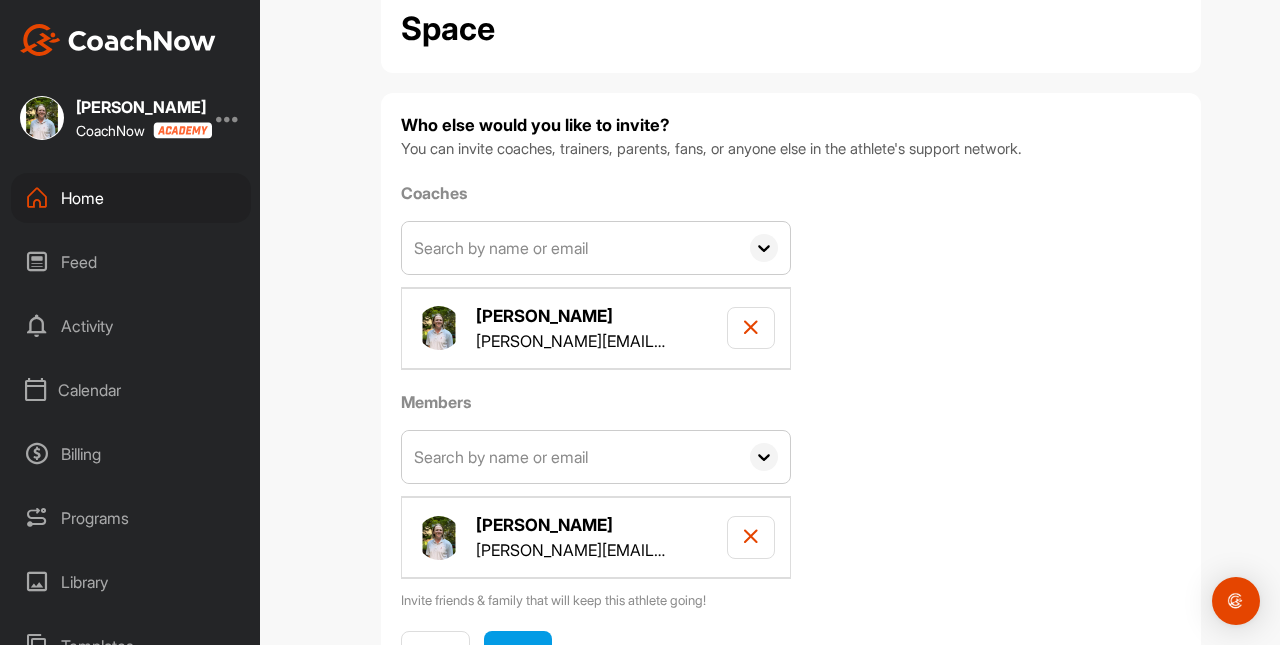 scroll, scrollTop: 293, scrollLeft: 0, axis: vertical 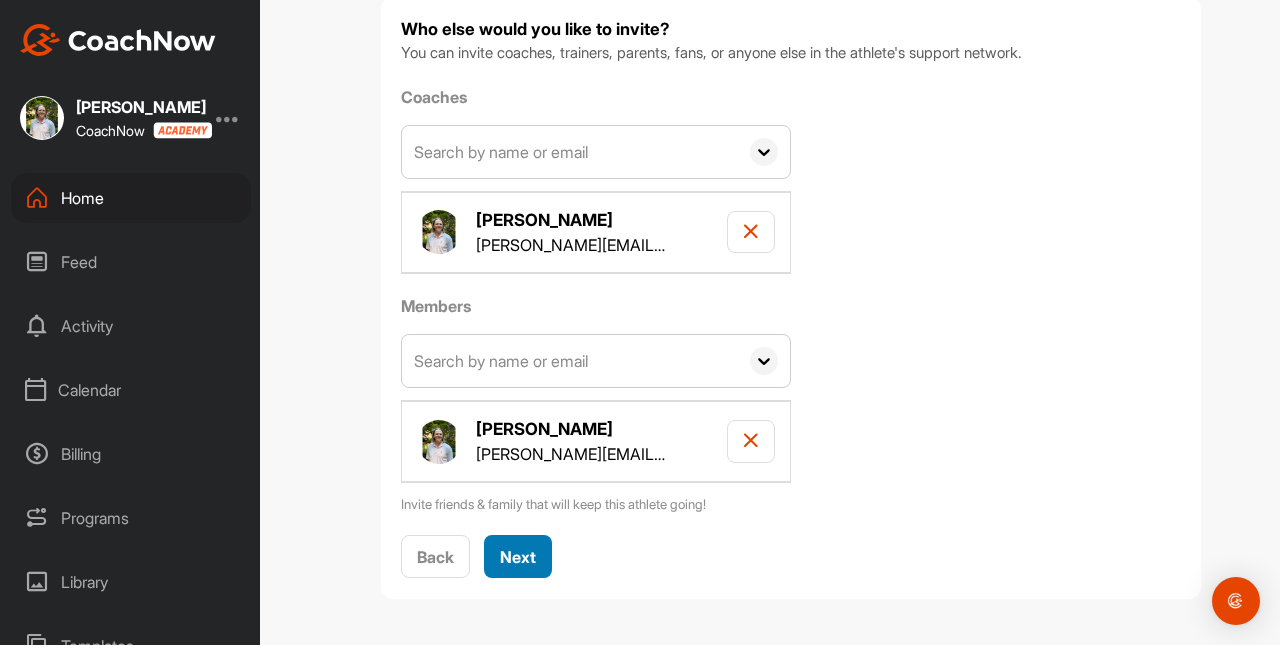 click on "Next" at bounding box center [518, 557] 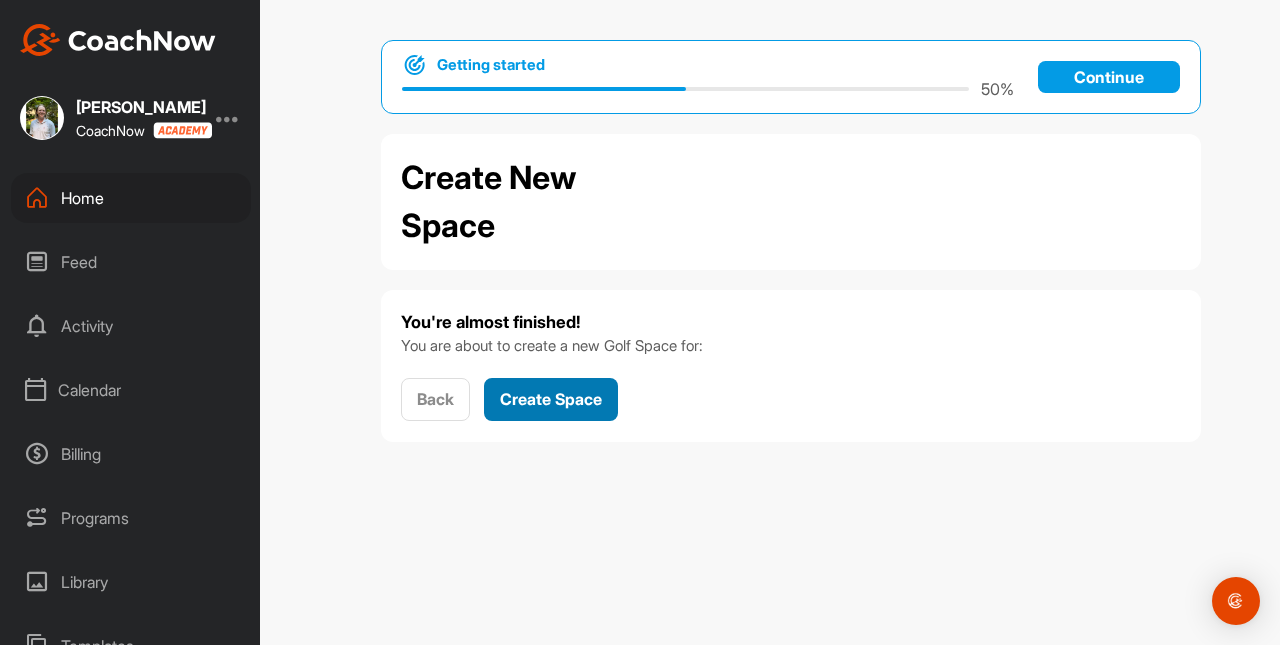 click on "Create Space" at bounding box center (551, 399) 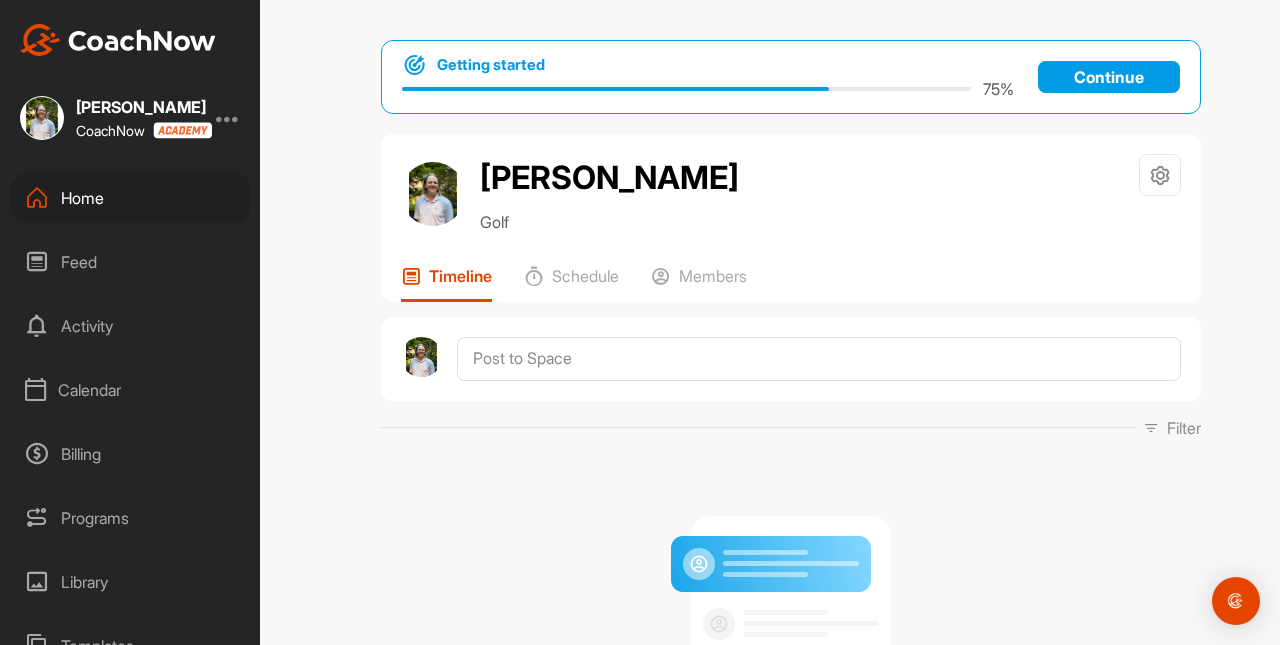 click on "Continue" at bounding box center (1109, 77) 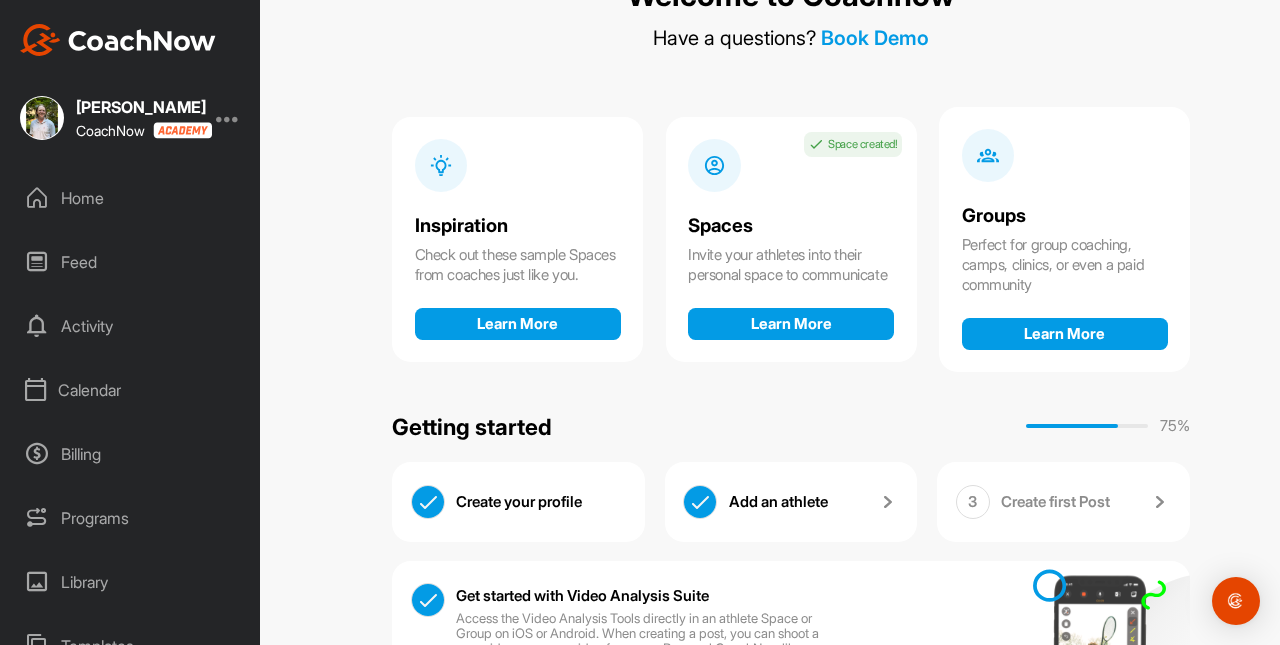 scroll, scrollTop: 0, scrollLeft: 0, axis: both 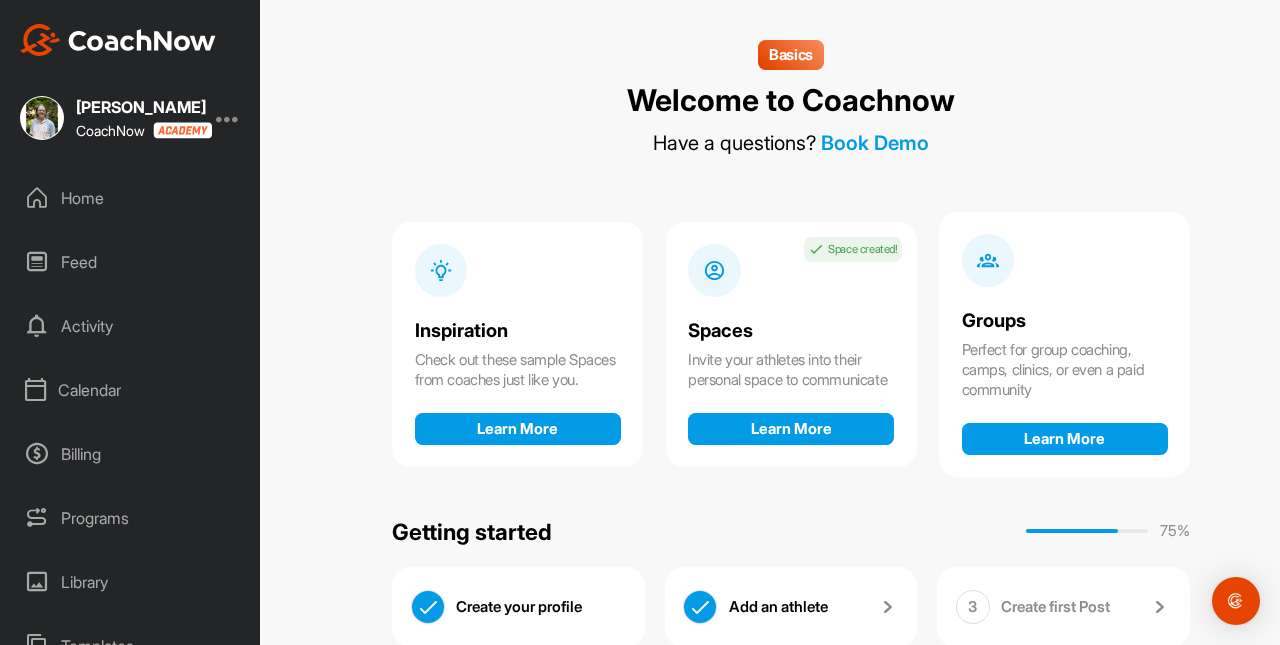 click on "Calendar" at bounding box center (131, 390) 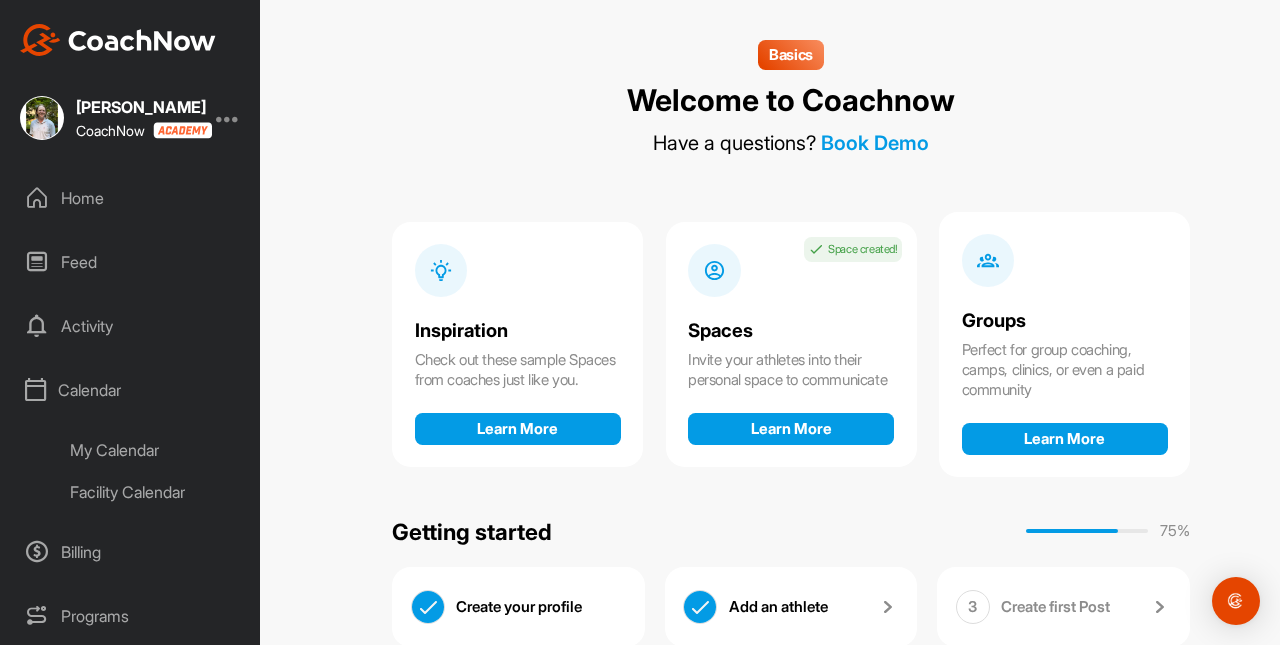click on "My Calendar" at bounding box center (153, 450) 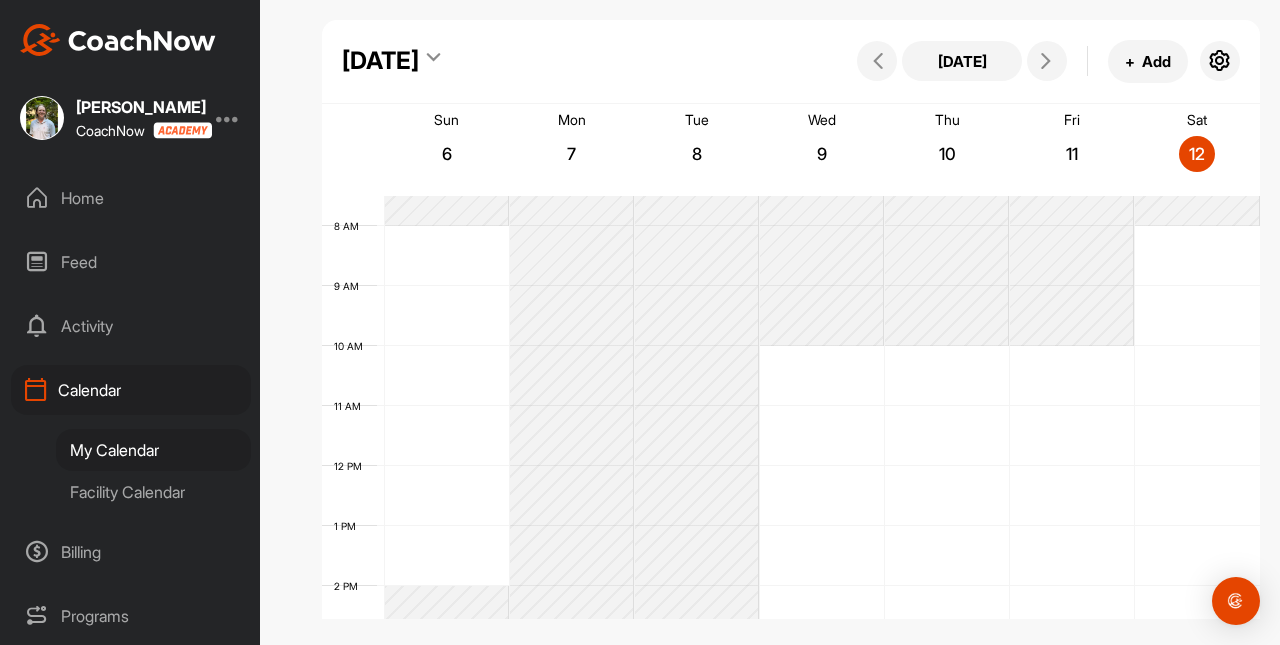 scroll, scrollTop: 449, scrollLeft: 0, axis: vertical 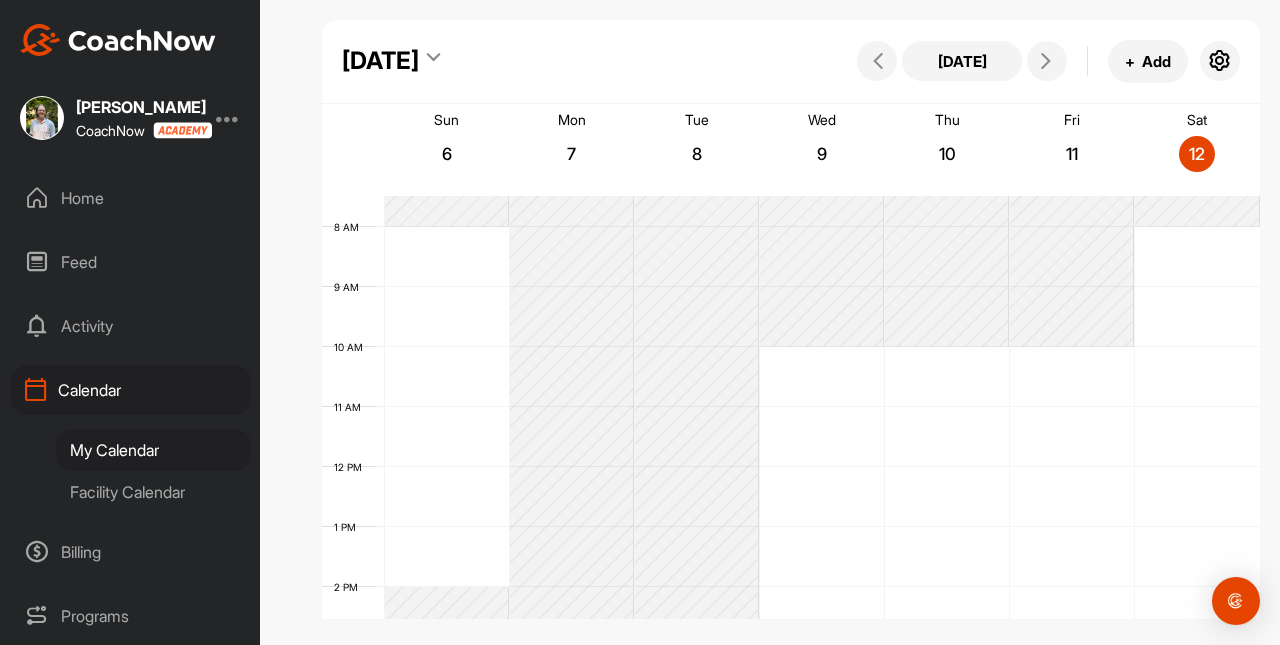 click on "Facility Calendar" at bounding box center (153, 492) 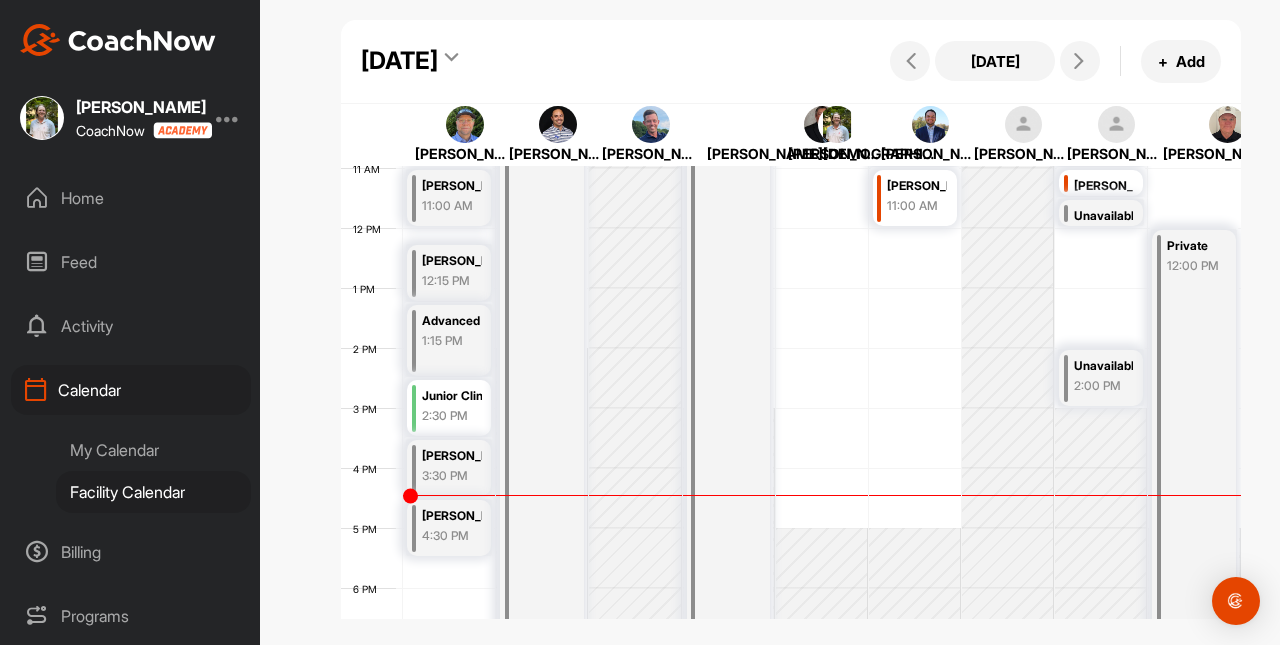 scroll, scrollTop: 655, scrollLeft: 0, axis: vertical 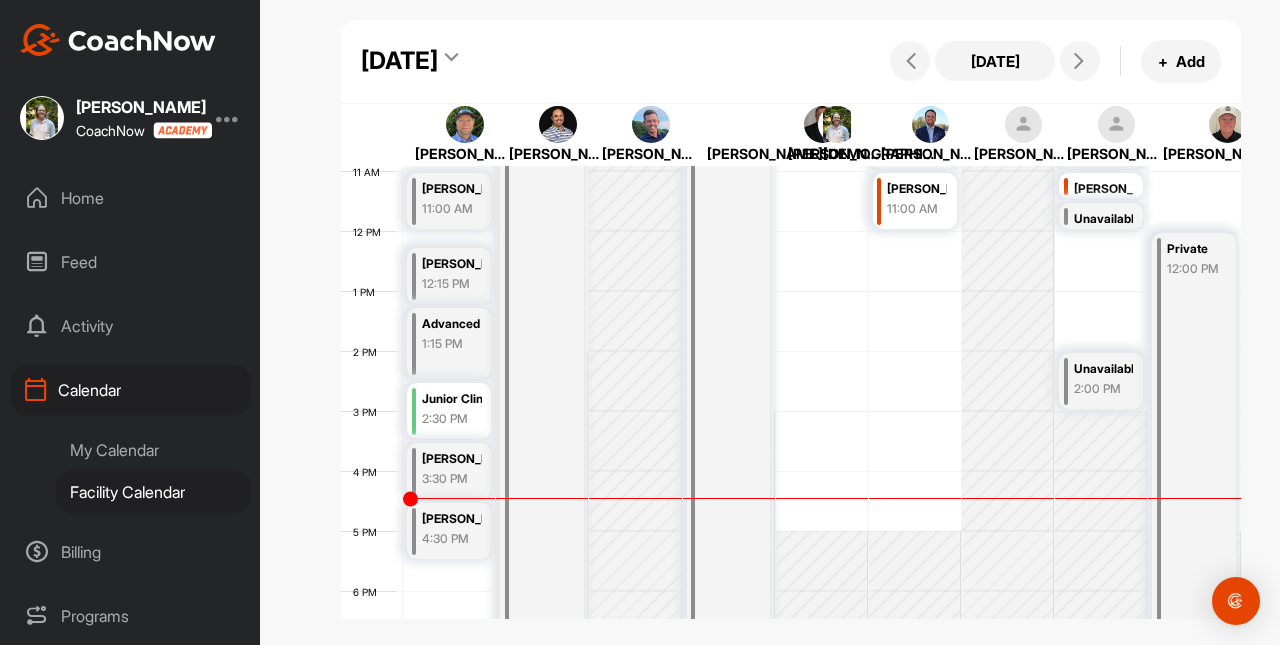 click on "James Henderson" at bounding box center (452, 519) 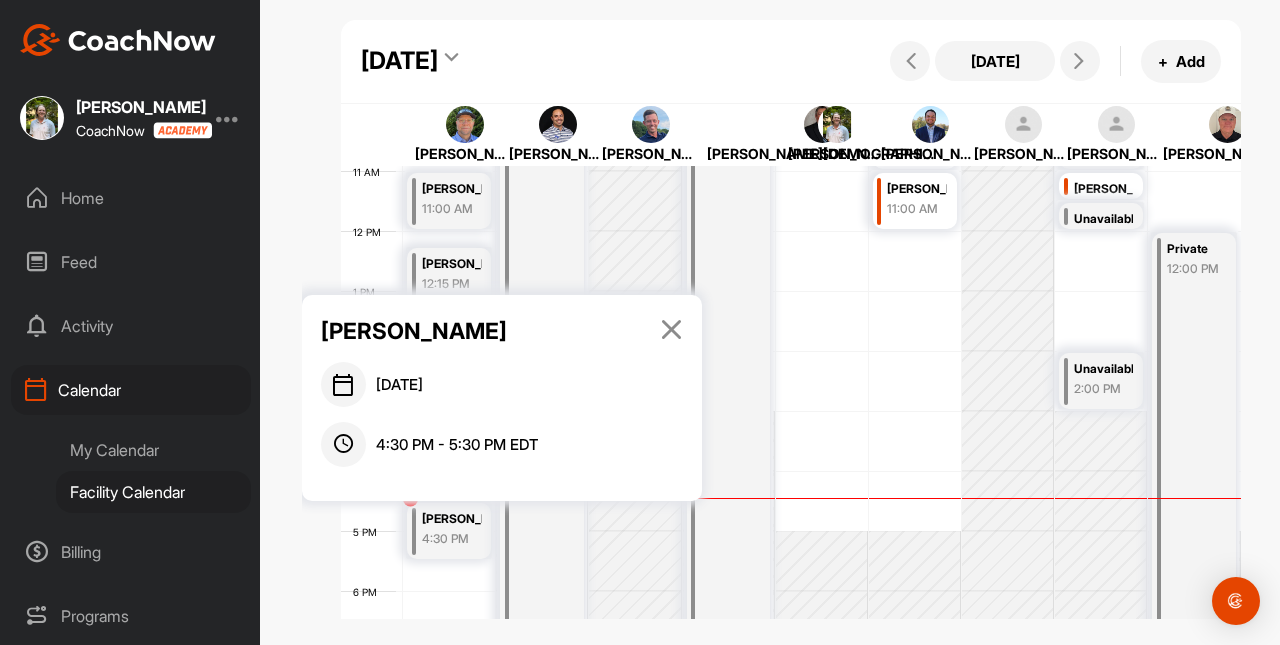 click at bounding box center (671, 329) 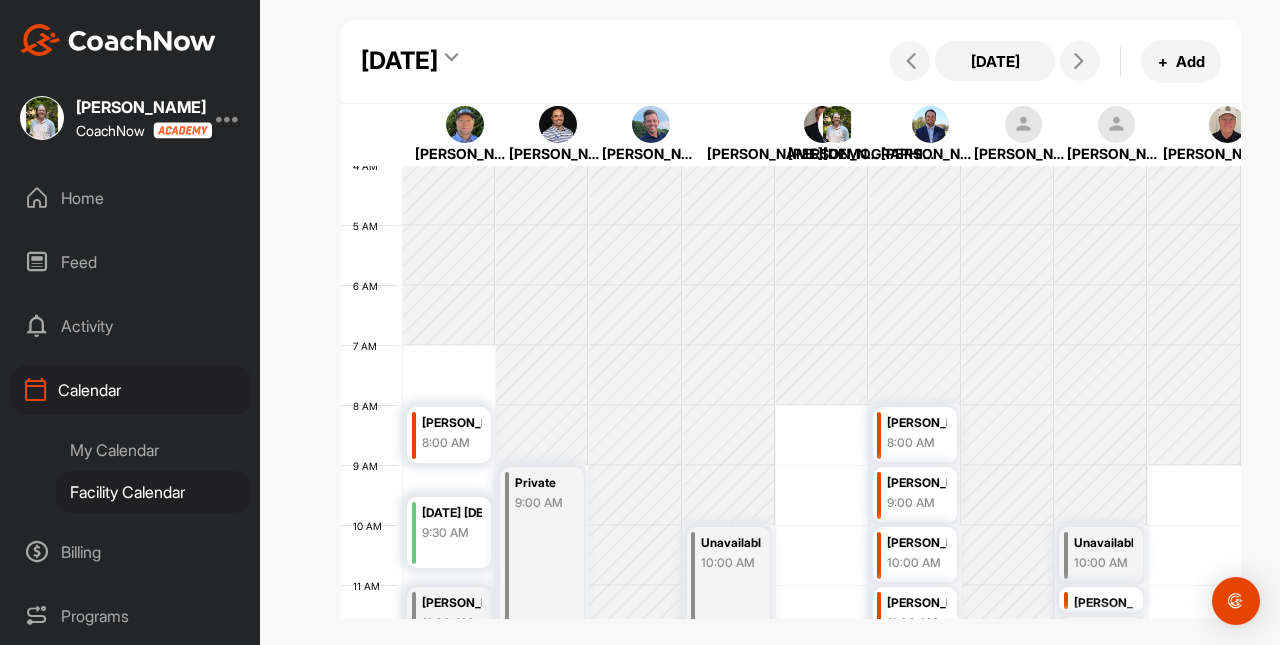 scroll, scrollTop: 233, scrollLeft: 0, axis: vertical 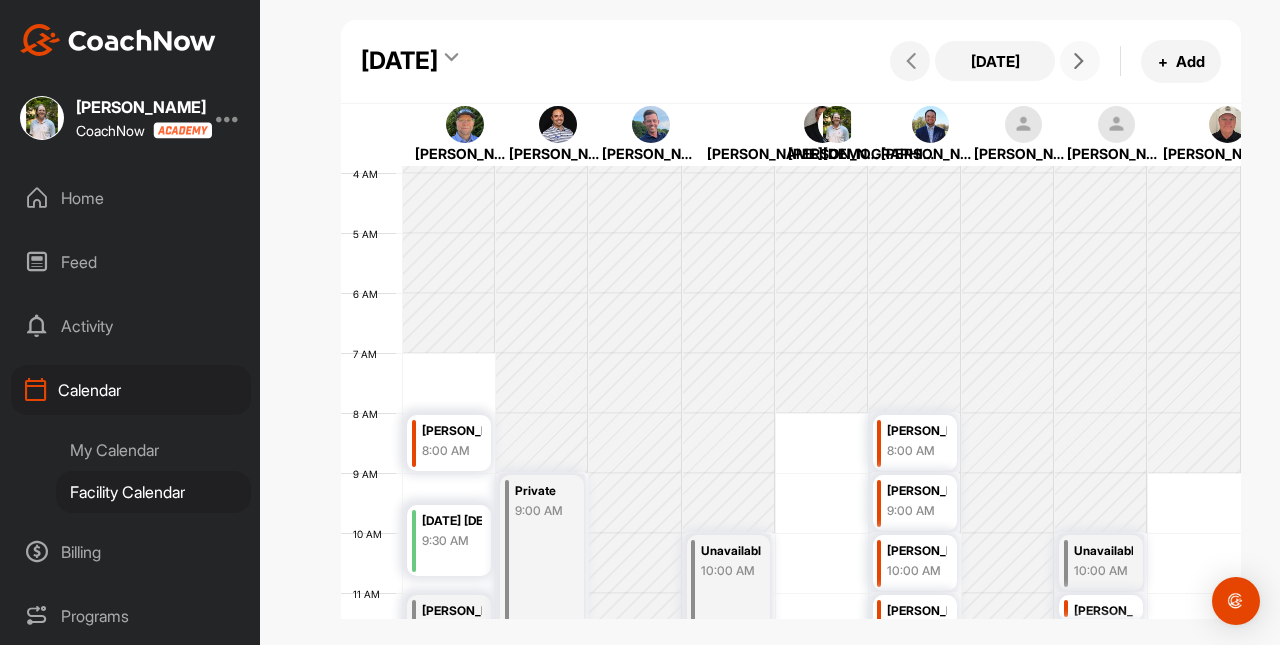 click at bounding box center [1079, 61] 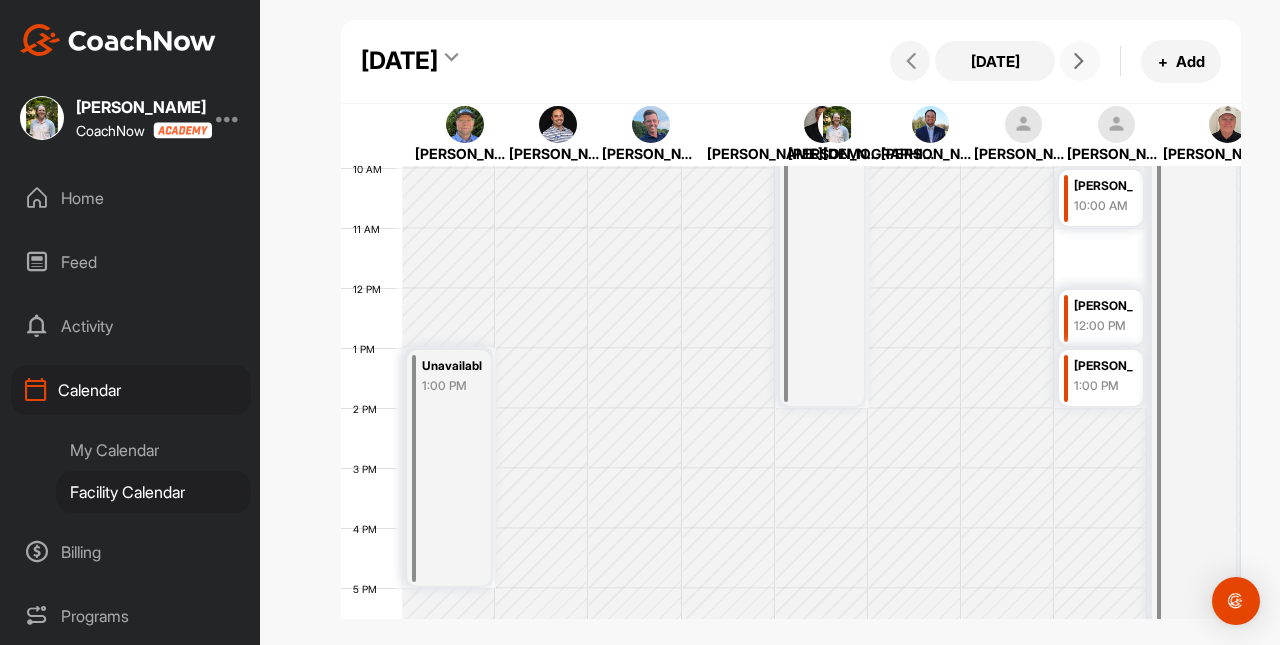 scroll, scrollTop: 599, scrollLeft: 0, axis: vertical 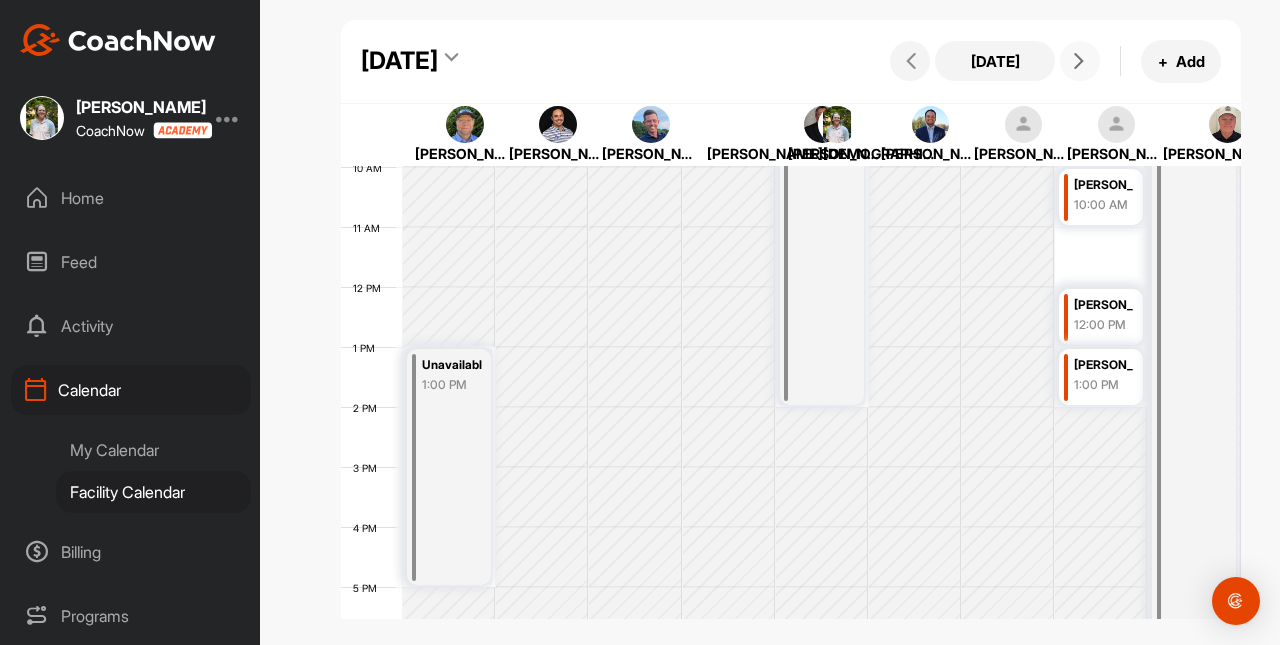 click on "Sabrina Fan" at bounding box center [1104, 305] 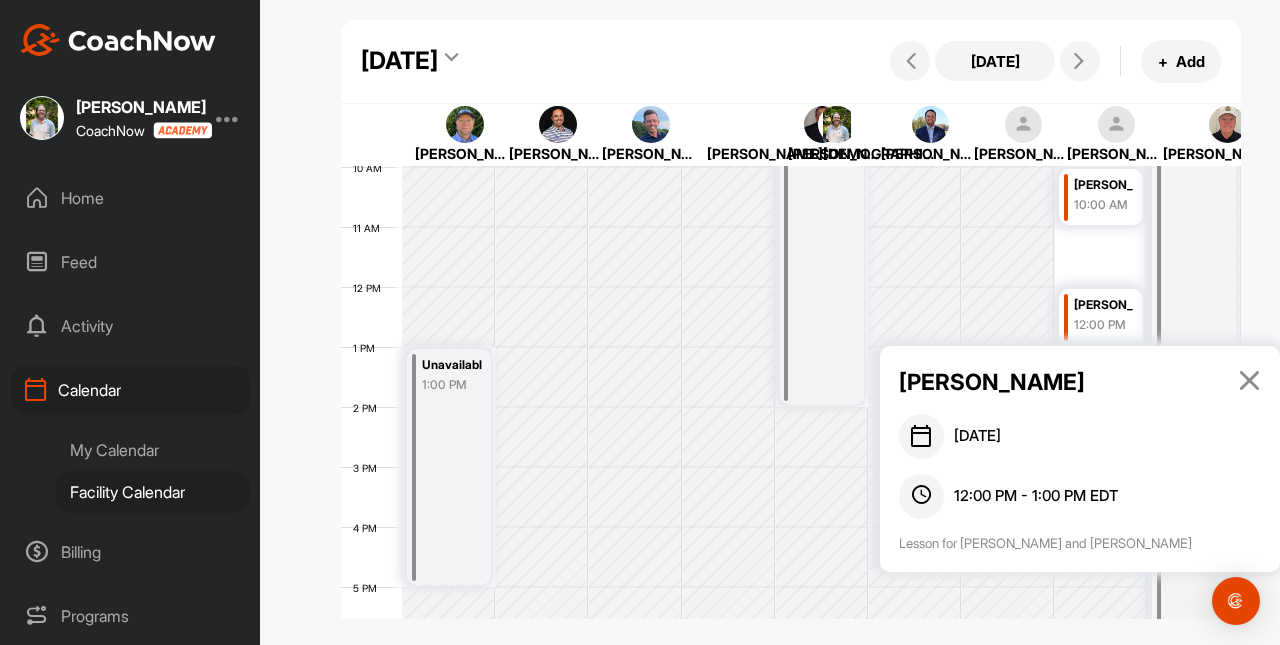 click at bounding box center [1249, 380] 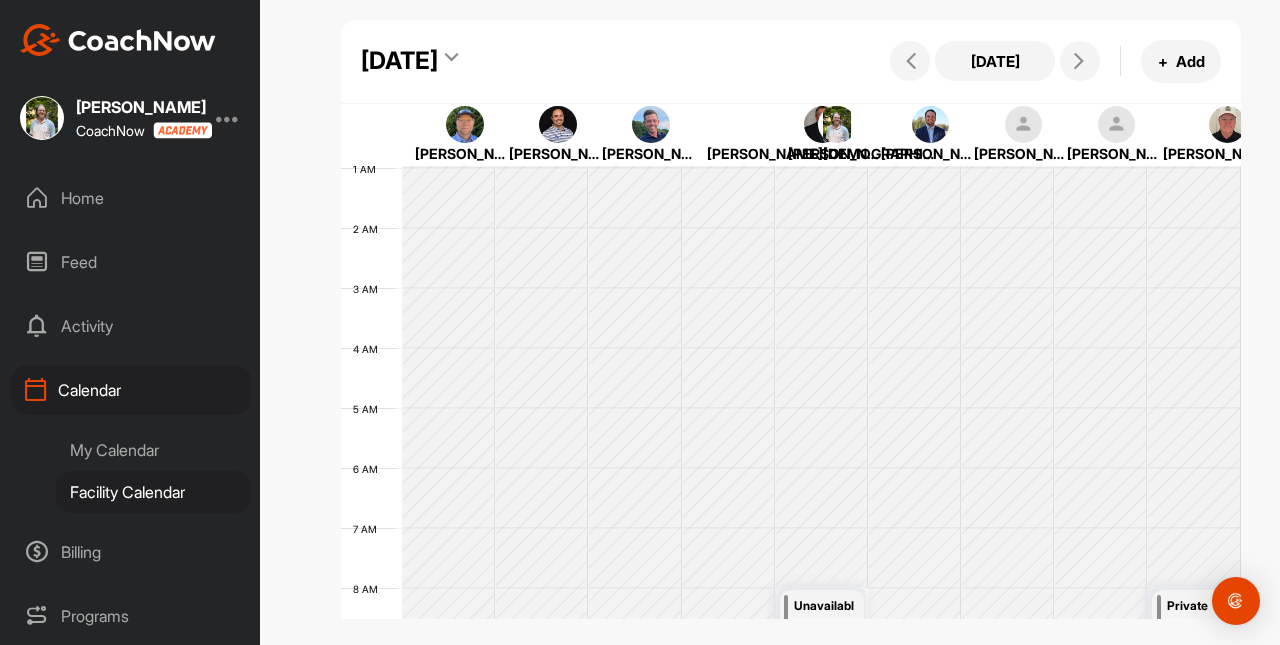 scroll, scrollTop: 57, scrollLeft: 0, axis: vertical 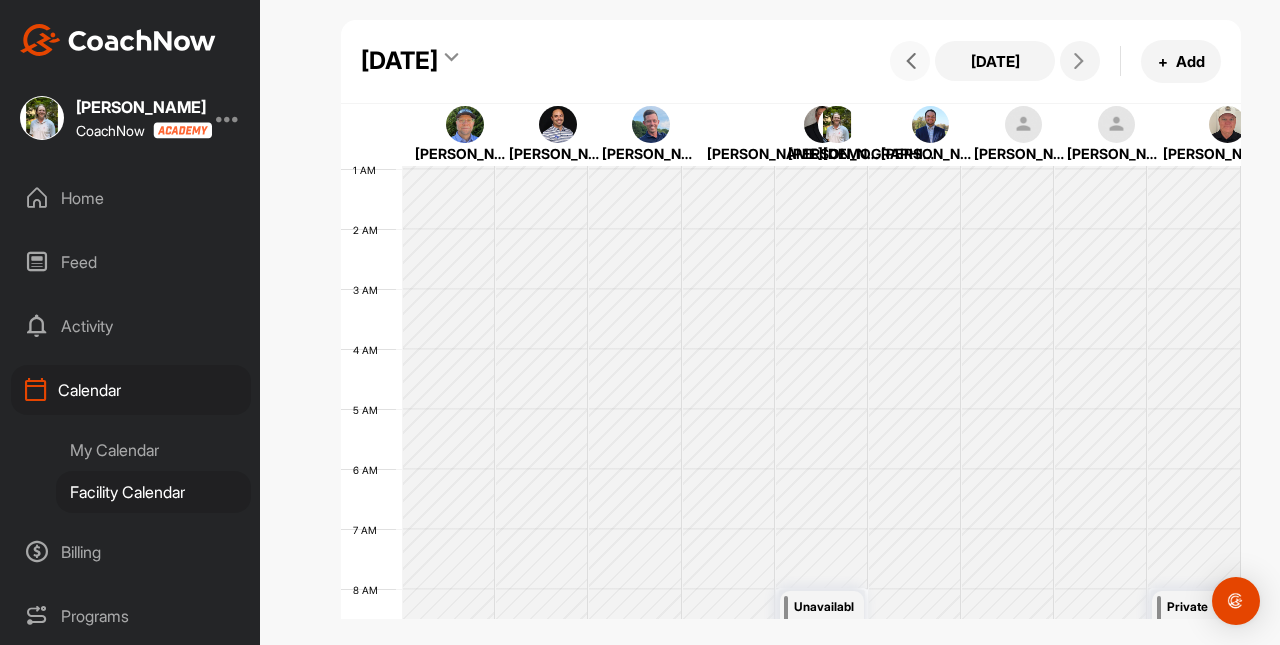 click at bounding box center [911, 61] 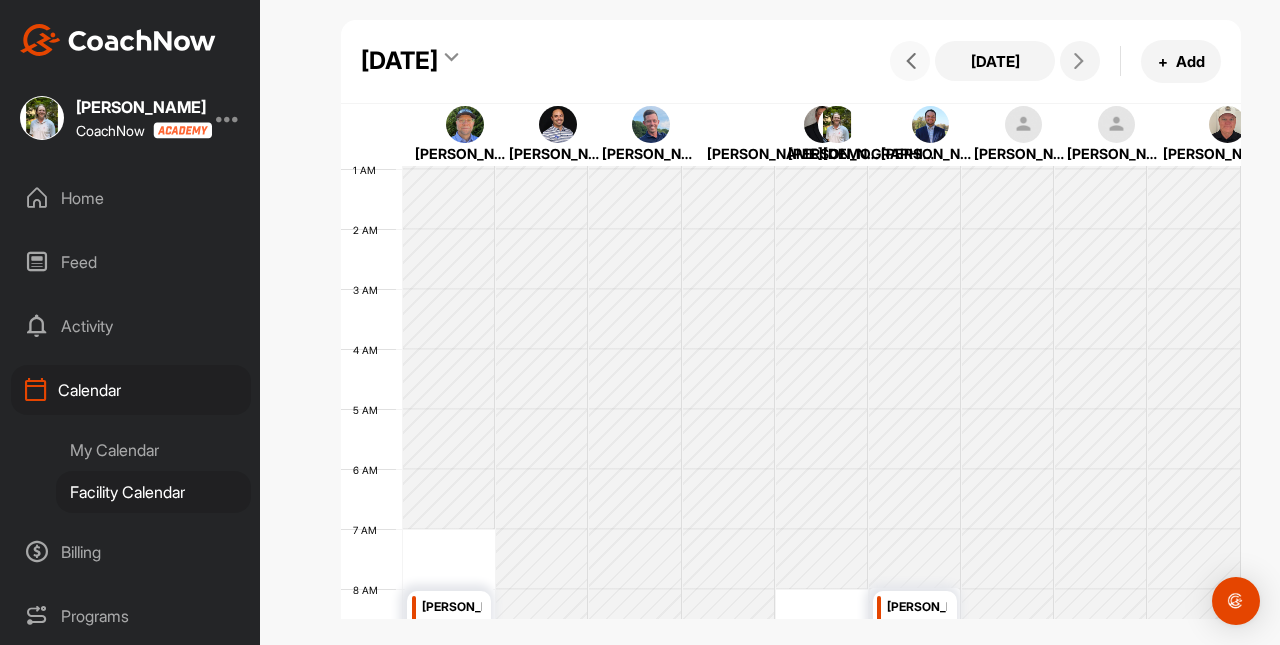 scroll, scrollTop: 346, scrollLeft: 0, axis: vertical 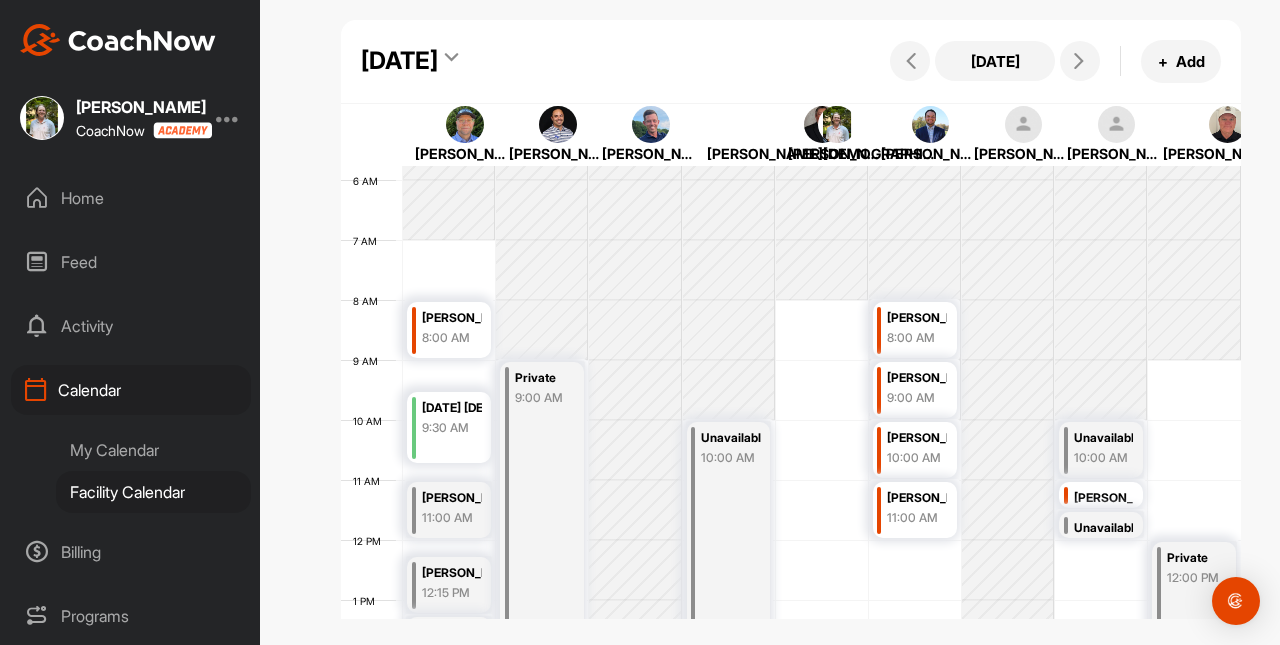click on "My Calendar" at bounding box center (153, 450) 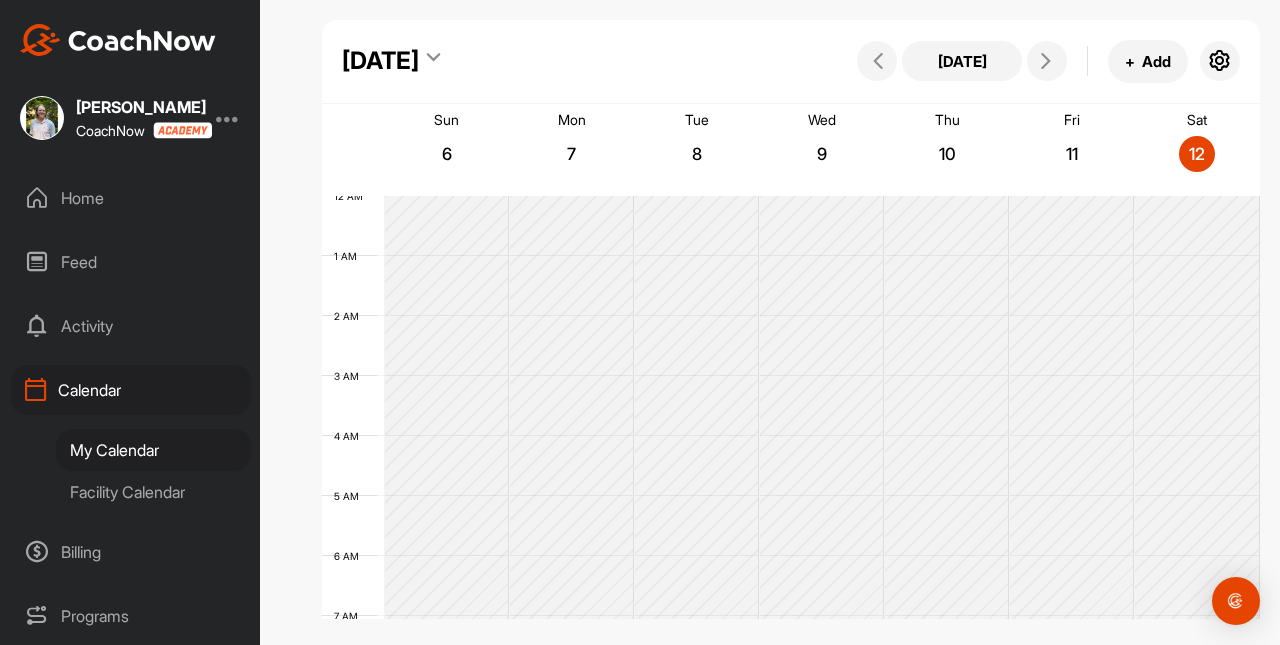 scroll, scrollTop: 346, scrollLeft: 0, axis: vertical 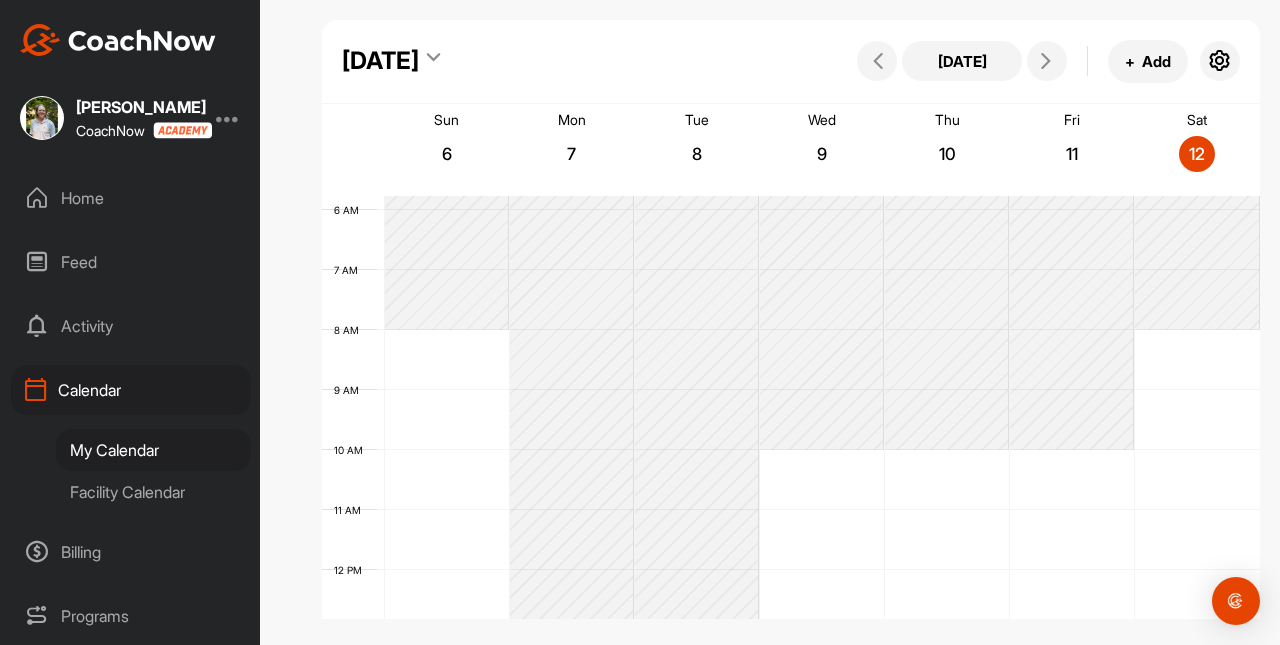 click on "Home" at bounding box center (131, 198) 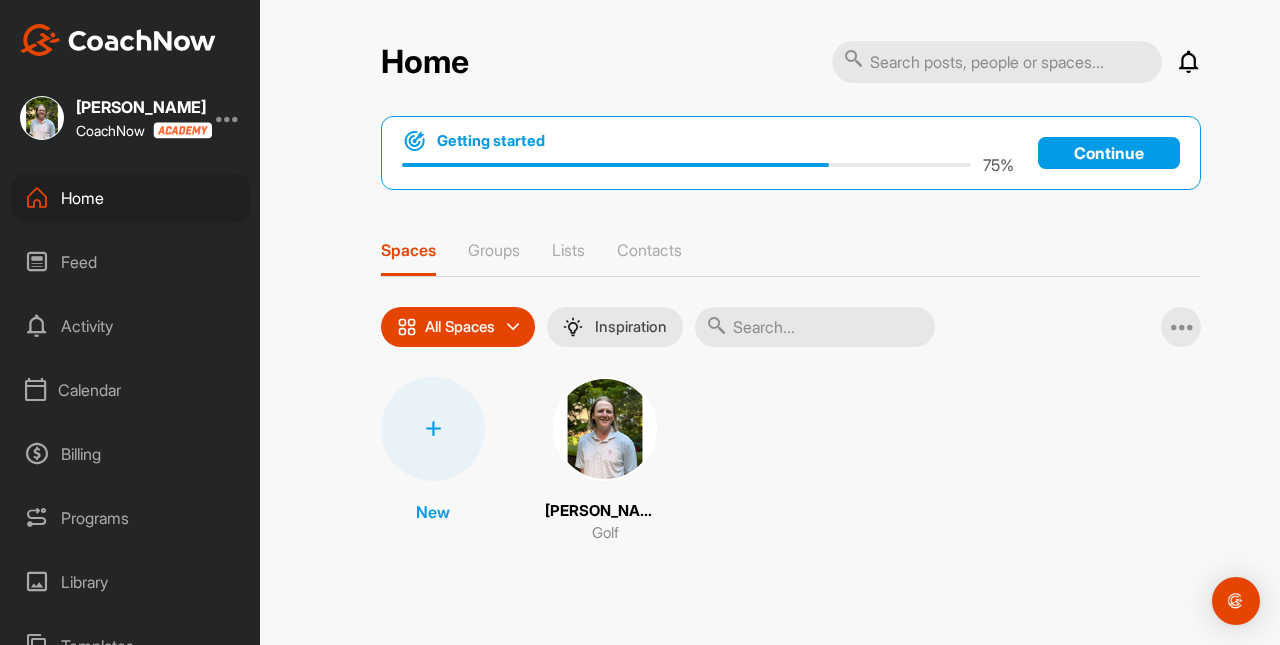 click on "Getting started 75 % Continue Spaces Groups Lists Contacts All Spaces All spaces SMART LISTS Unanswered by me 15 days inactive 15 days active Inspiration Add Multiple Spaces New Joey Walker Golf" at bounding box center (791, 340) 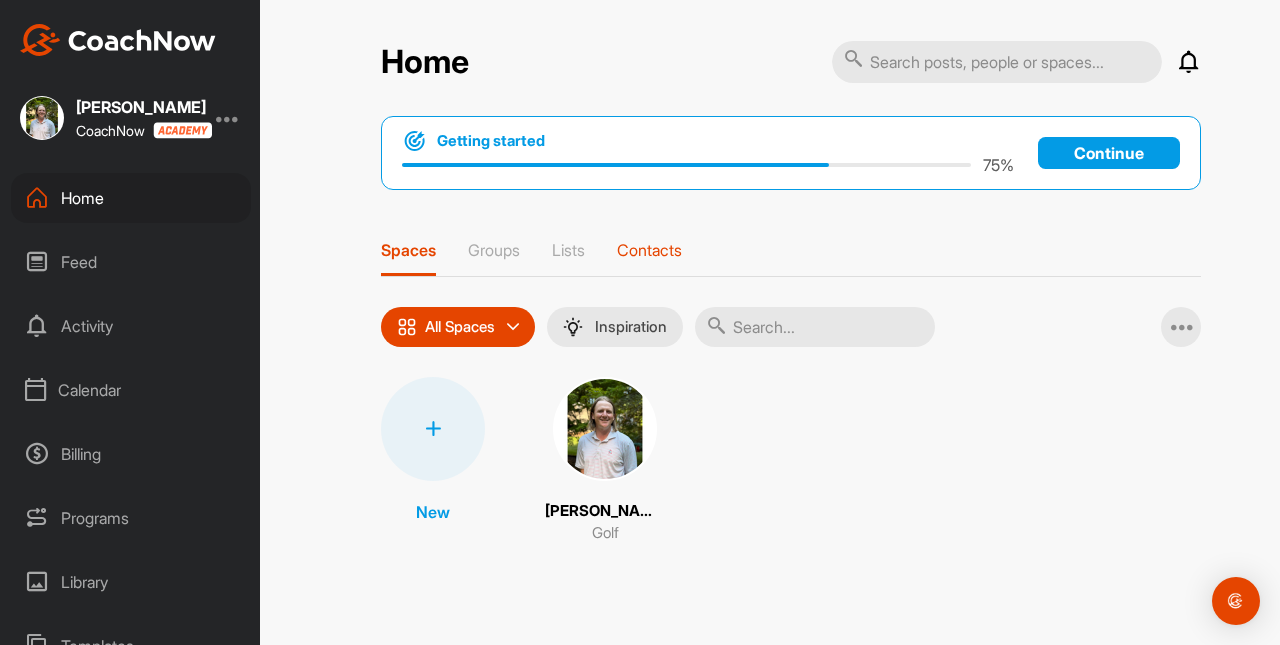 click on "Contacts" at bounding box center [649, 258] 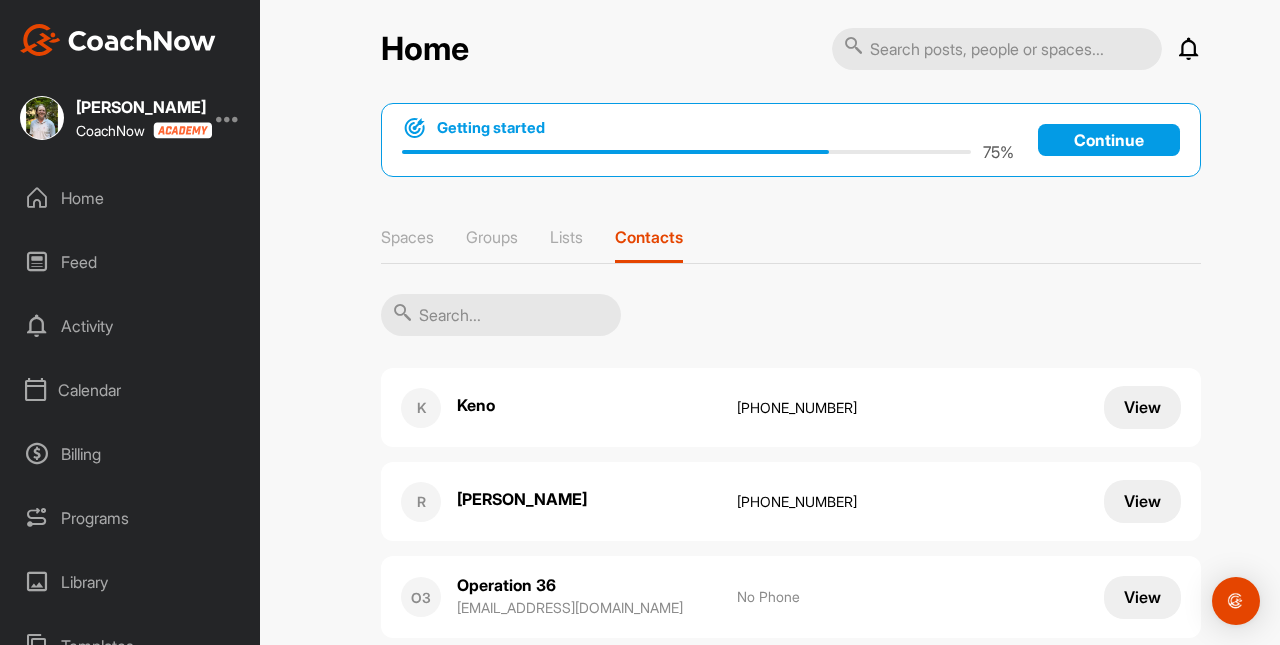 scroll, scrollTop: 0, scrollLeft: 0, axis: both 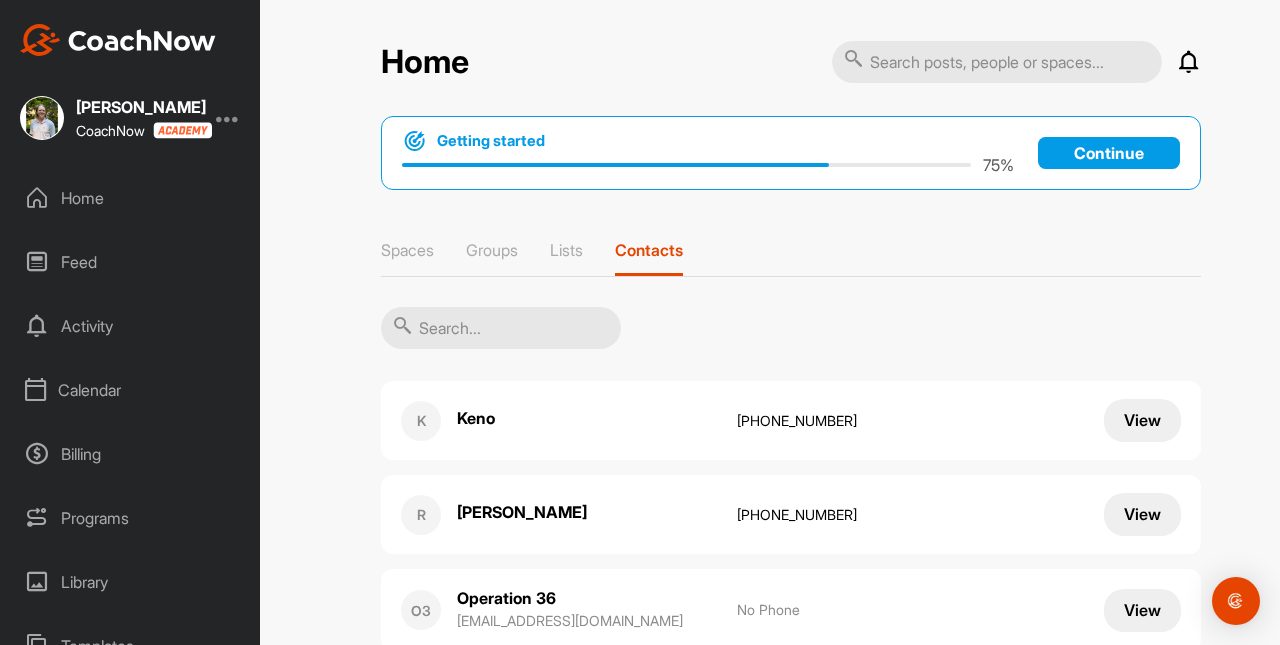 click on "Continue" at bounding box center [1109, 153] 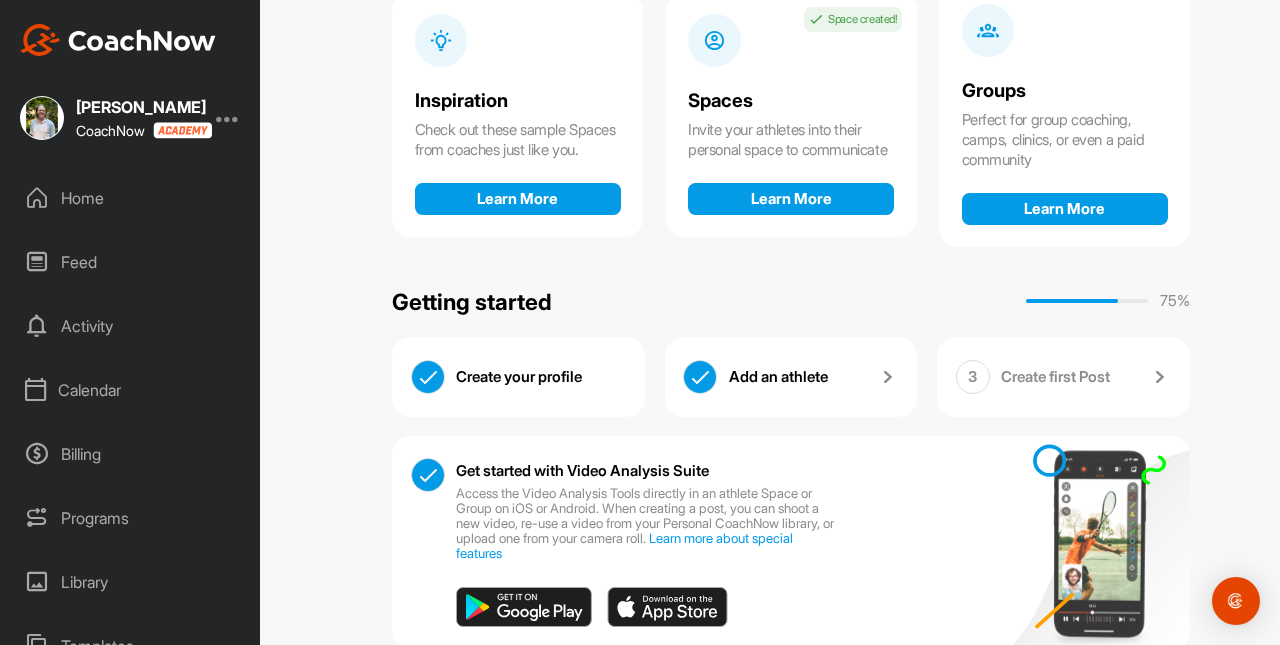scroll, scrollTop: 280, scrollLeft: 0, axis: vertical 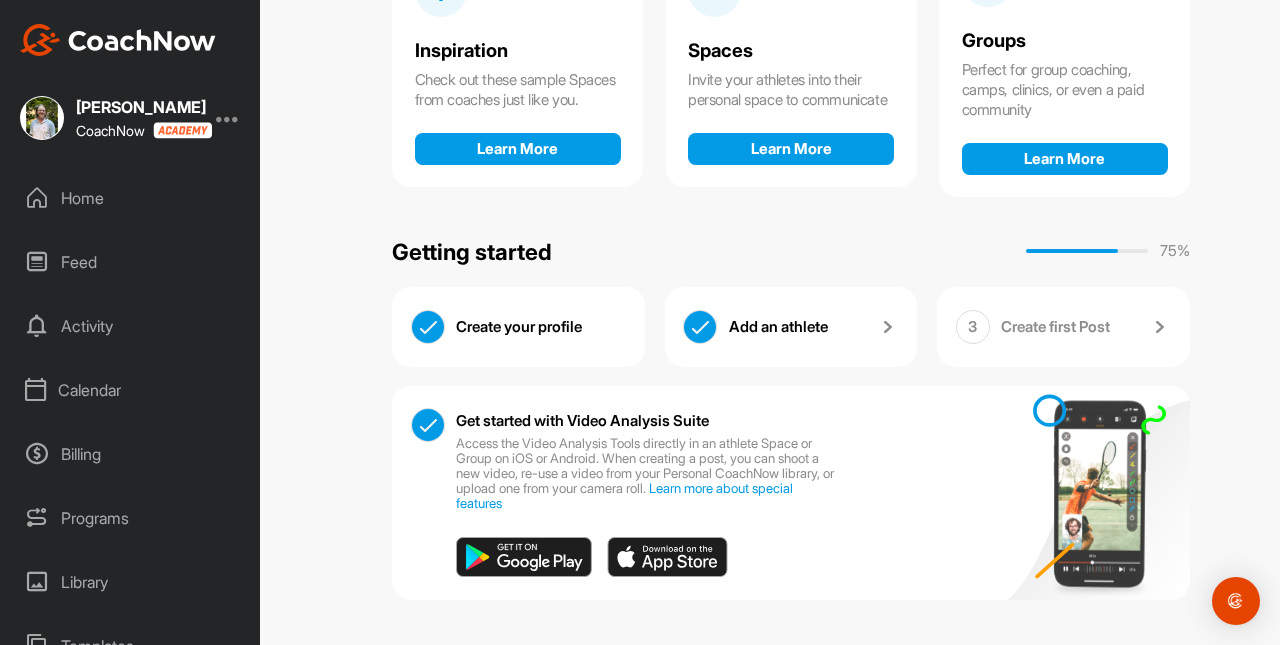 click on "Create first Post" at bounding box center (1086, 327) 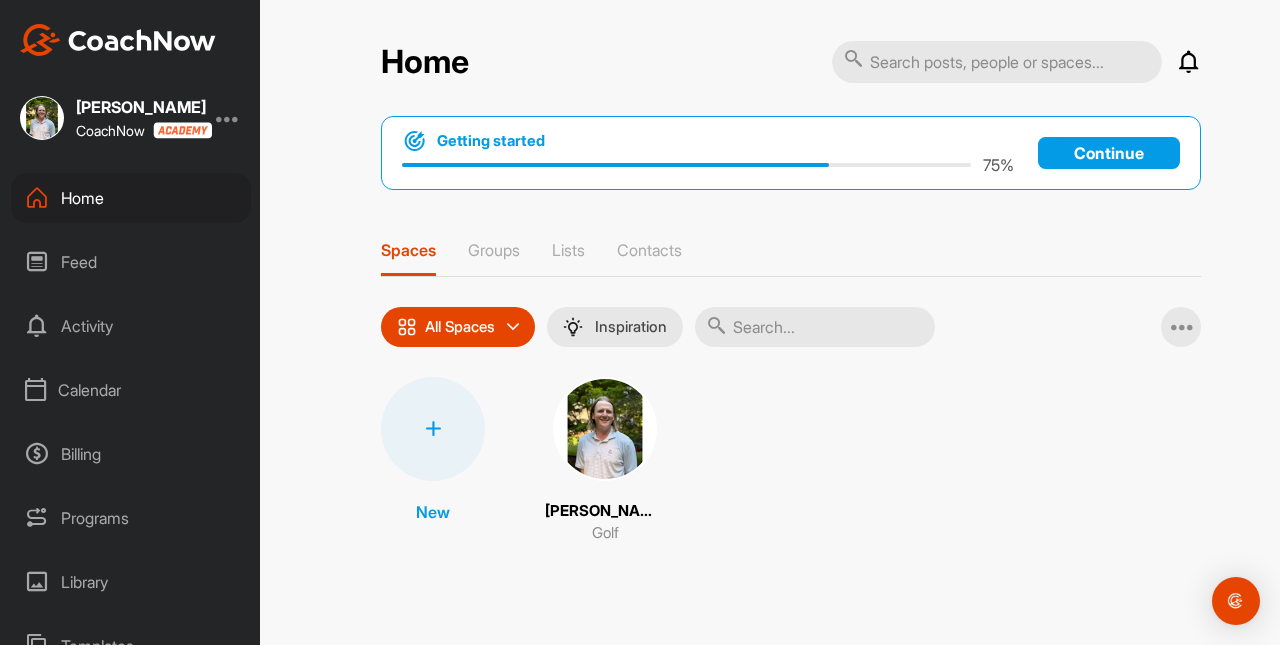 scroll, scrollTop: 0, scrollLeft: 0, axis: both 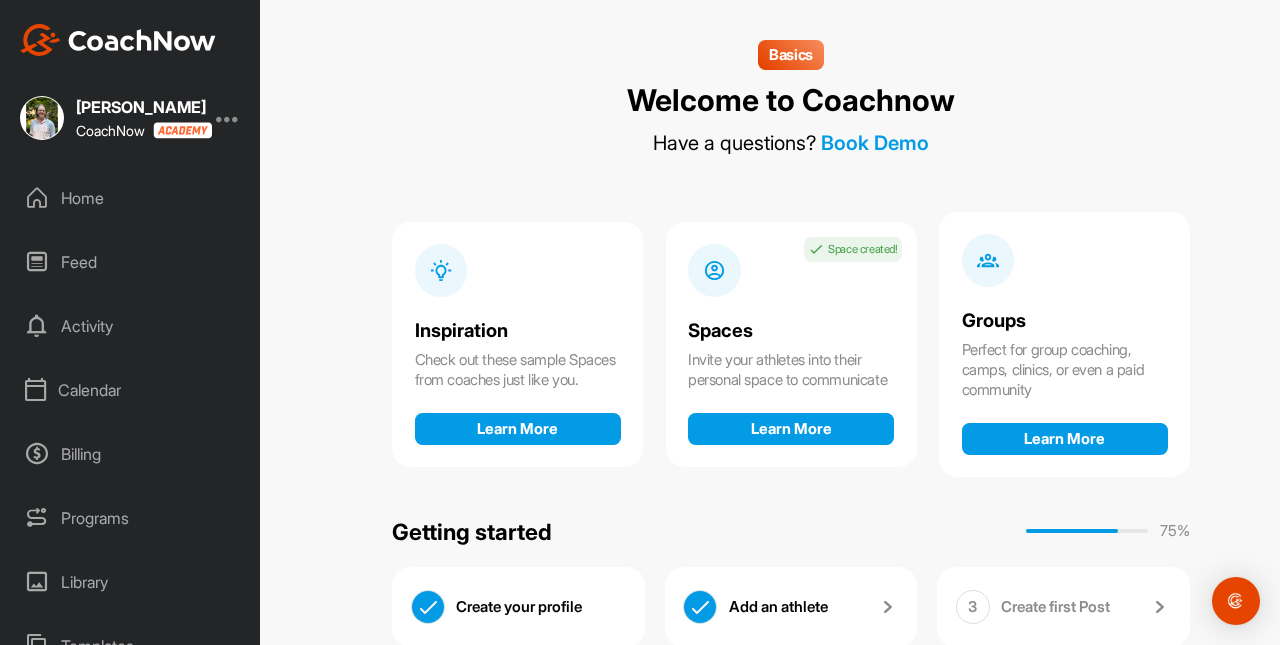 click at bounding box center (228, 118) 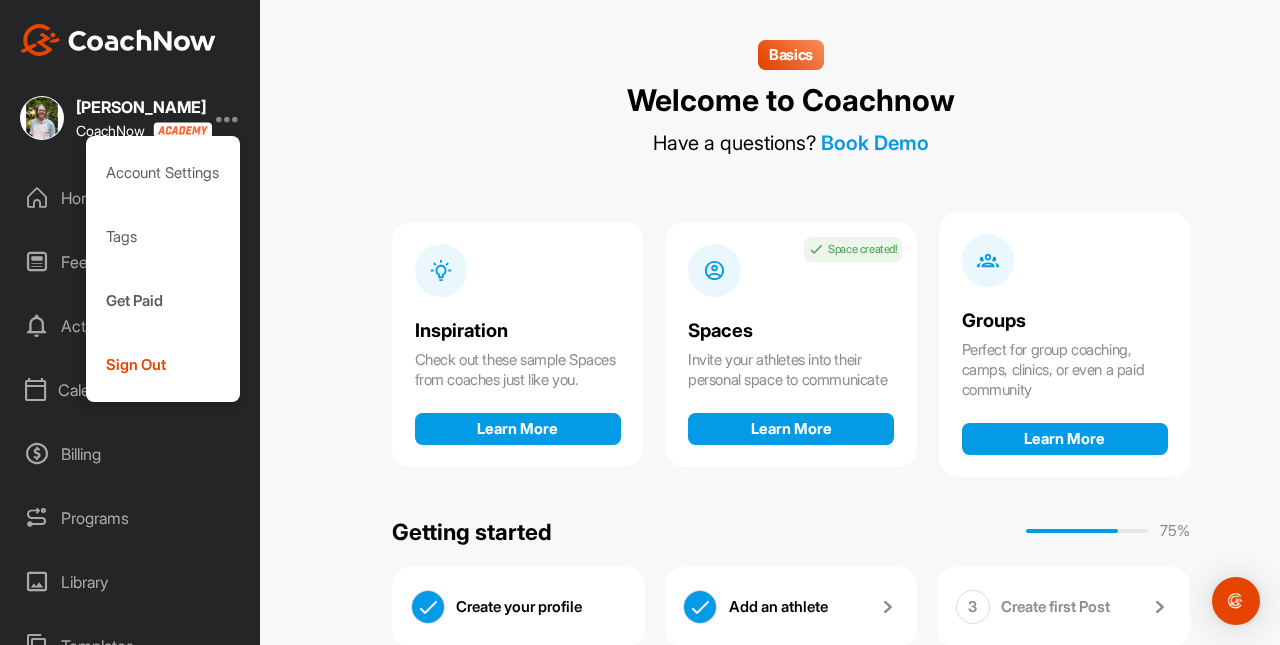 click on "Joey Walker CoachNow   Account Settings Tags Get Paid Sign Out Home Feed Activity Calendar Billing Programs Library Templates Schedule Reports Support & FAQ" at bounding box center [151, 322] 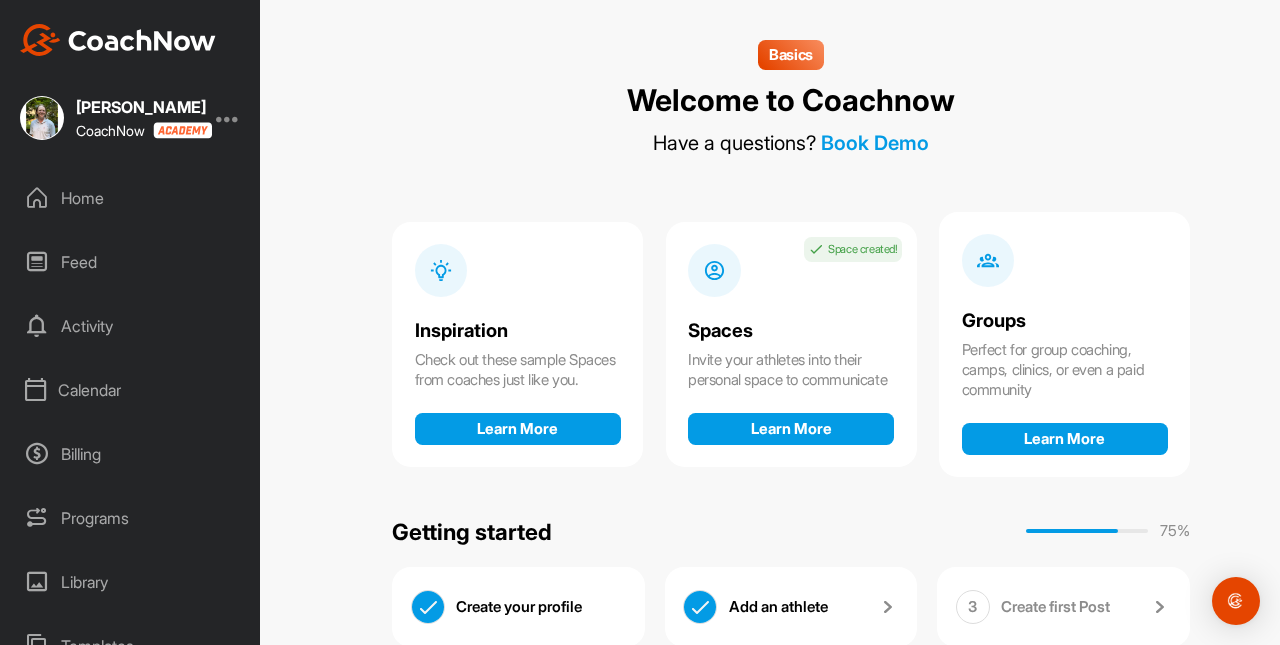 scroll, scrollTop: 218, scrollLeft: 0, axis: vertical 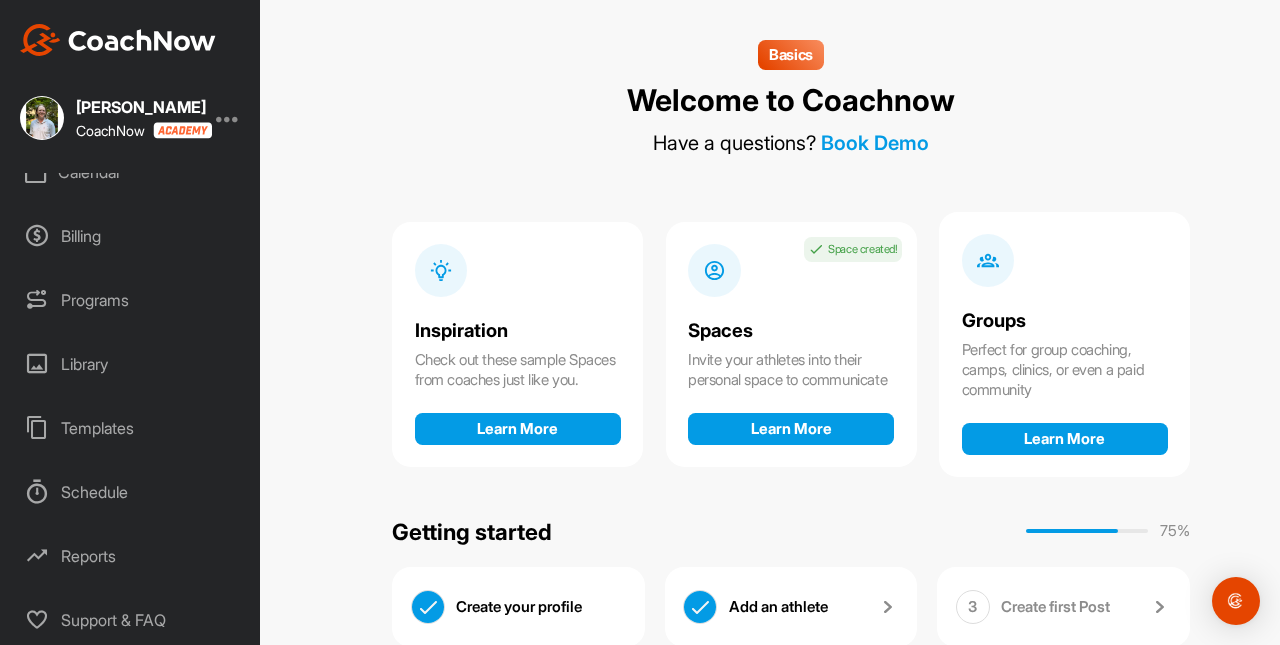 click on "Reports" at bounding box center [131, 556] 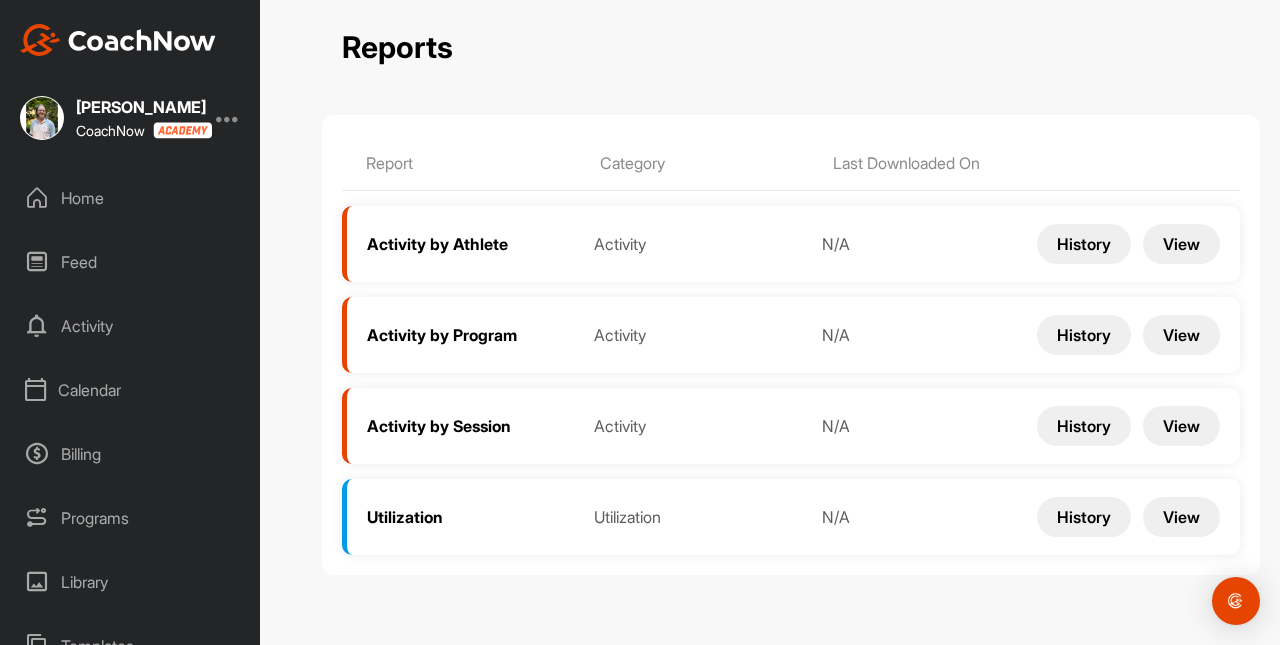 click on "Category" at bounding box center (707, 163) 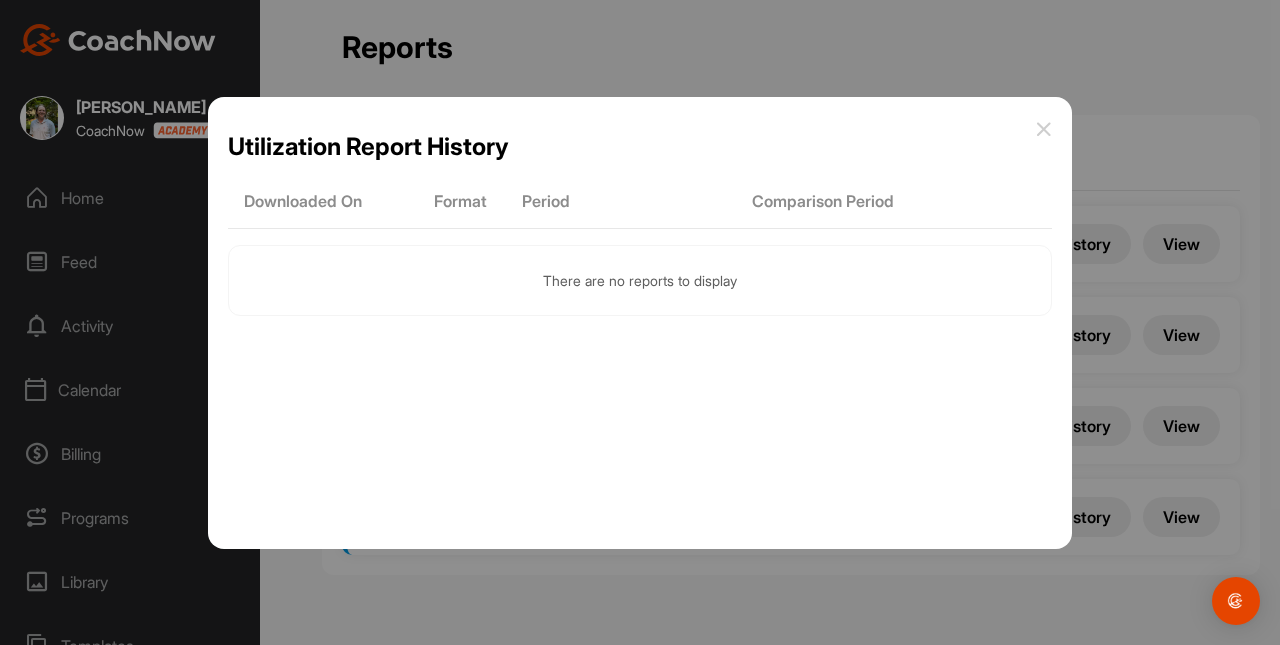 click at bounding box center (1044, 129) 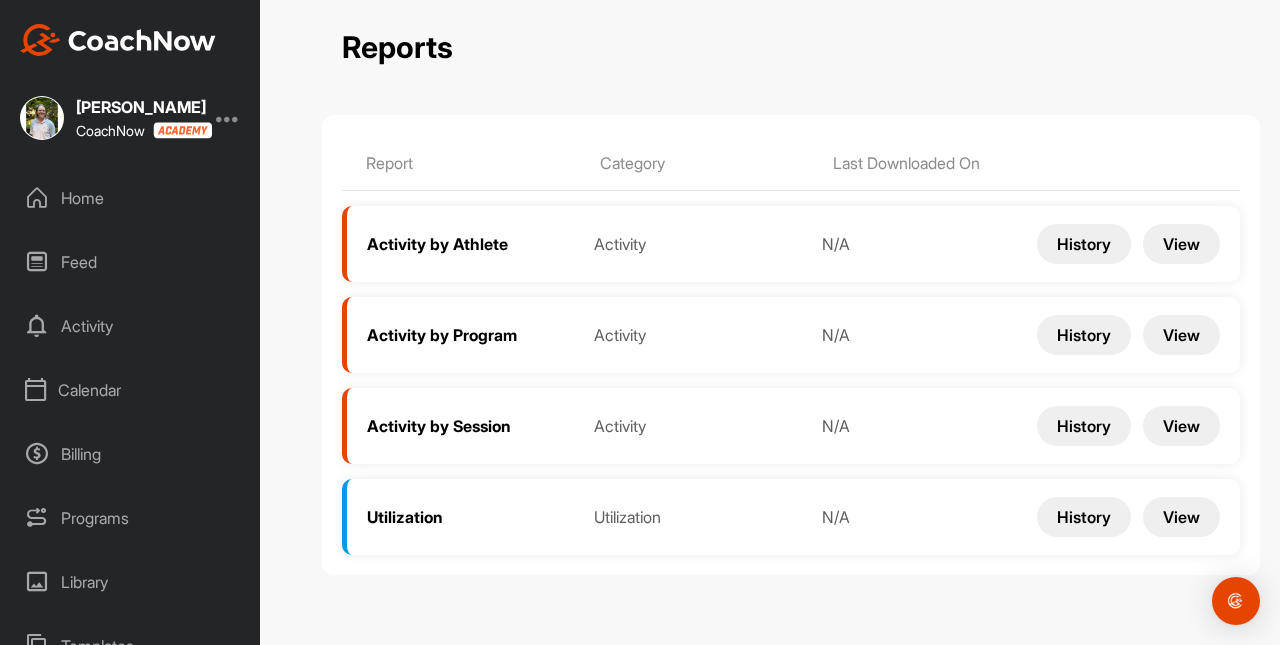 click on "Feed" at bounding box center [131, 262] 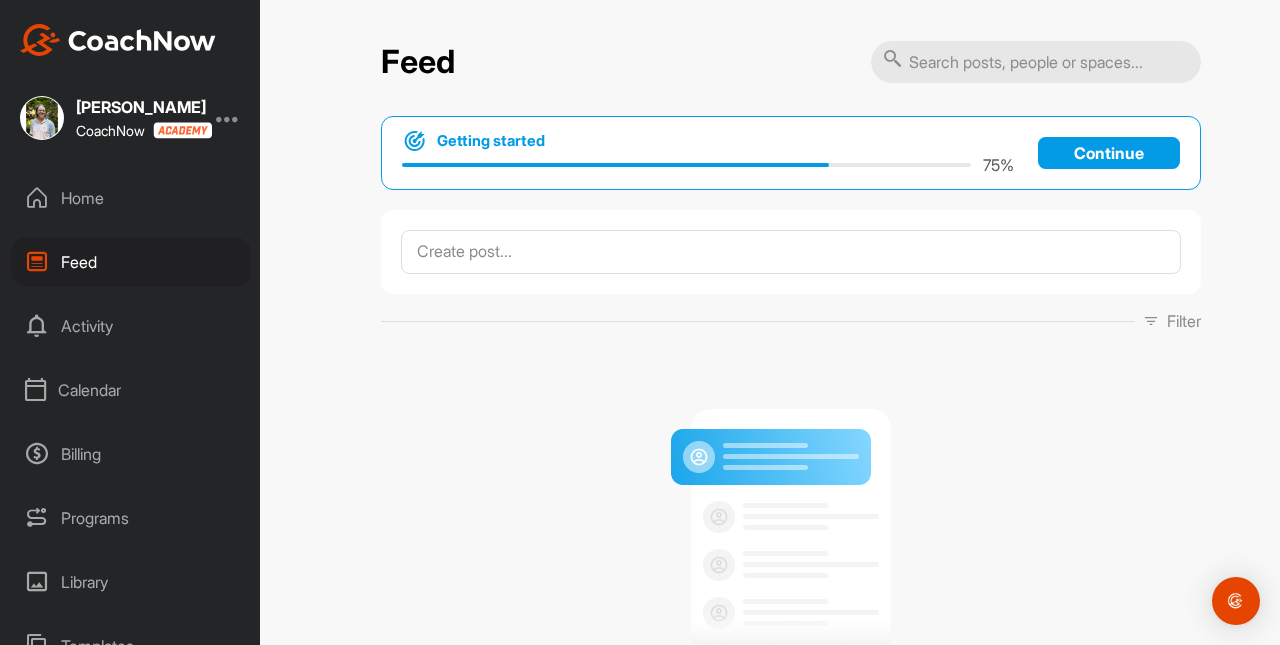 click on "Home" at bounding box center (131, 198) 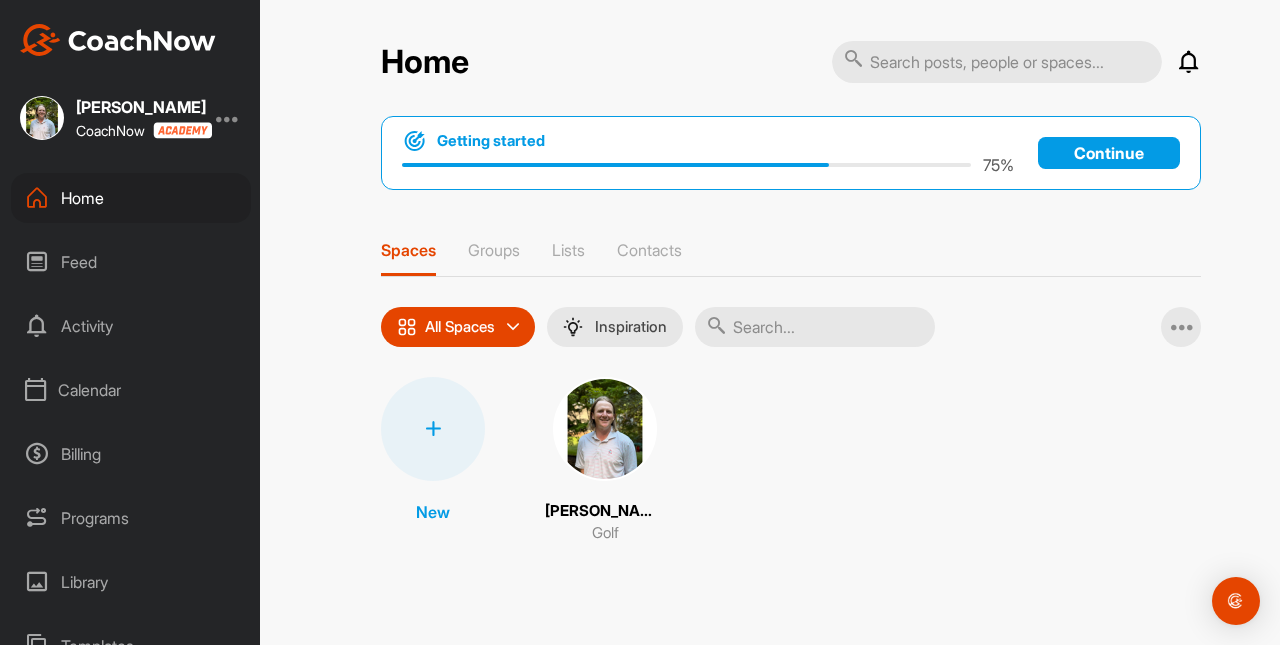 click on "Activity" at bounding box center [131, 326] 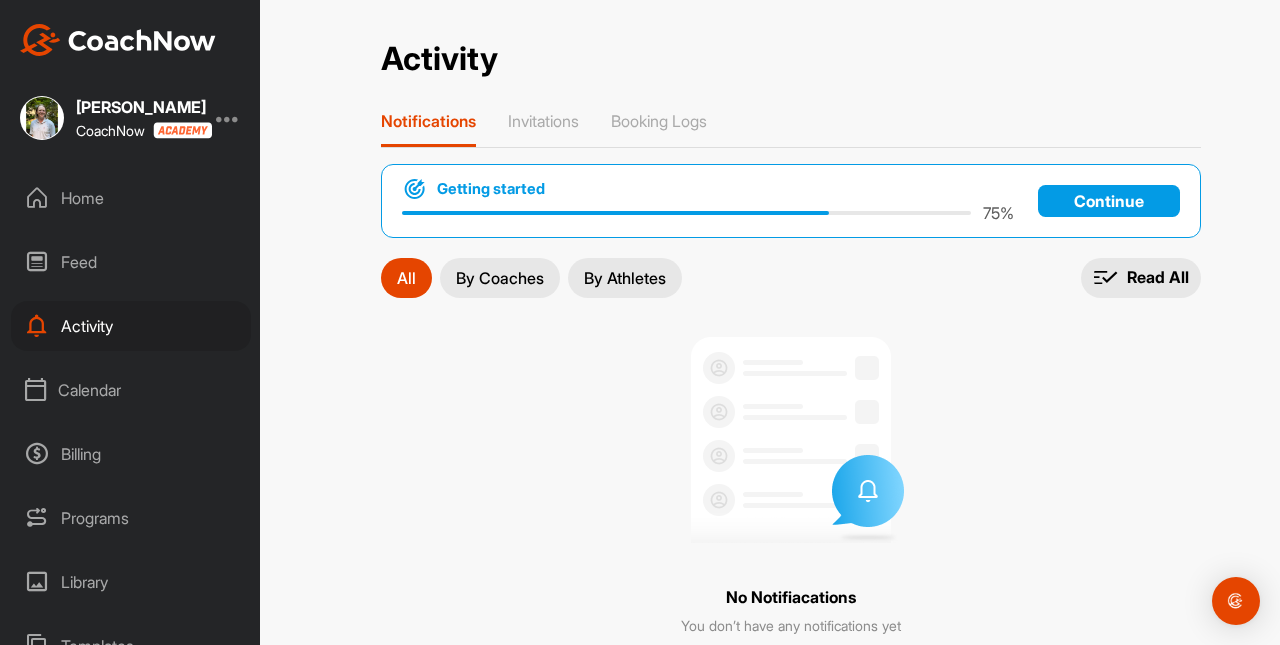 click on "Calendar" at bounding box center [131, 390] 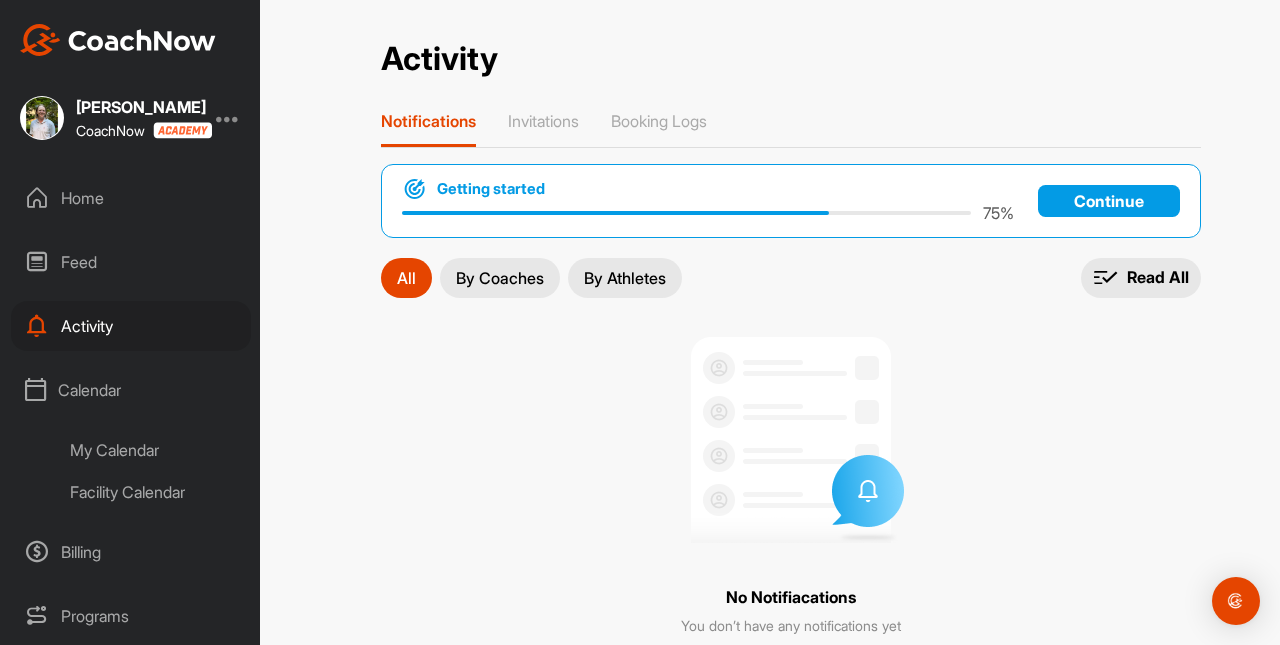 click on "My Calendar" at bounding box center [153, 450] 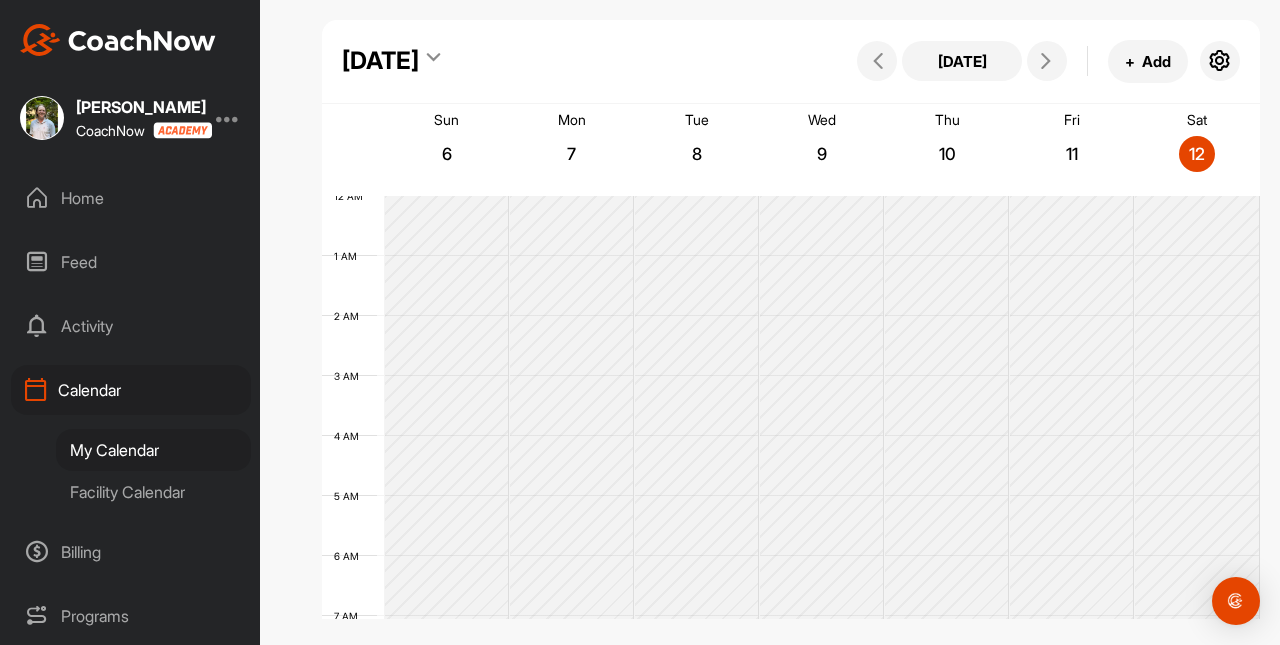 scroll, scrollTop: 346, scrollLeft: 0, axis: vertical 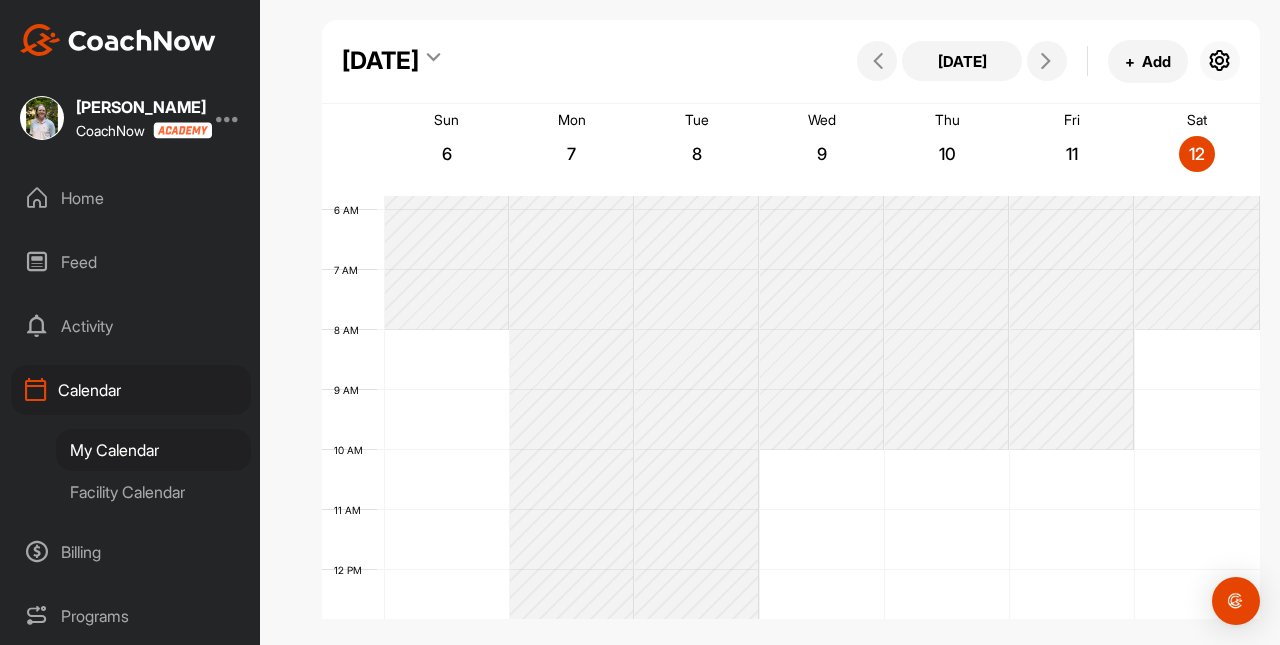 click at bounding box center (1220, 61) 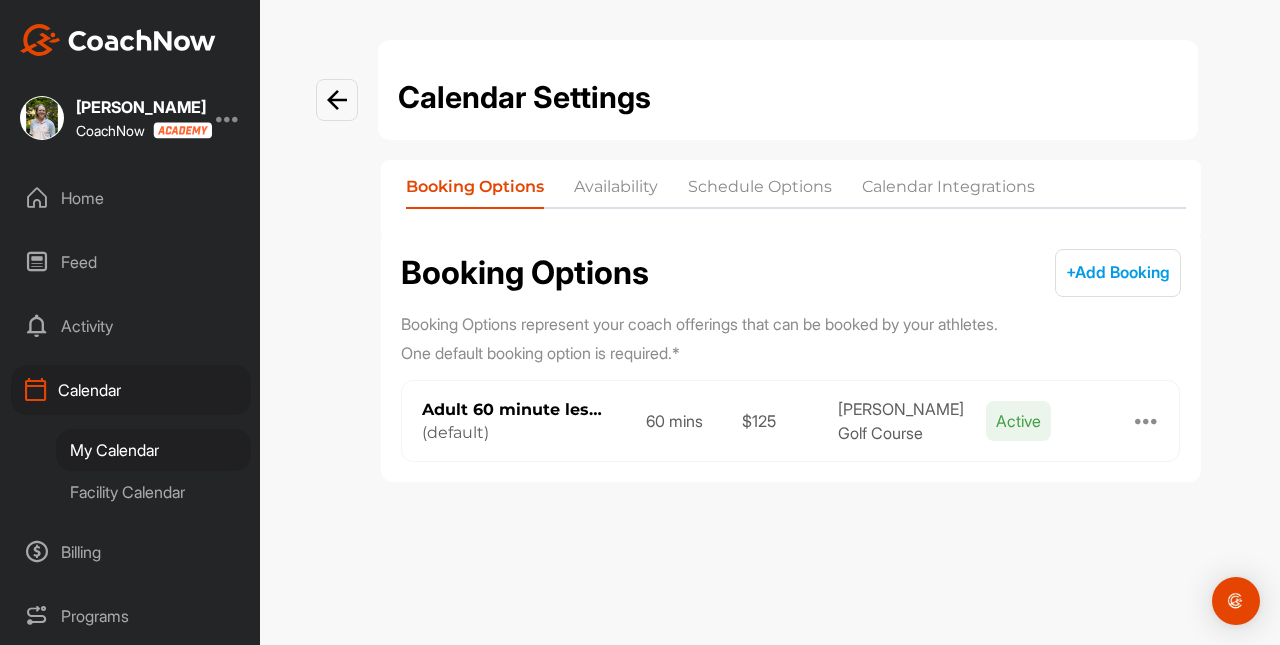 click on "Schedule Options" at bounding box center [760, 191] 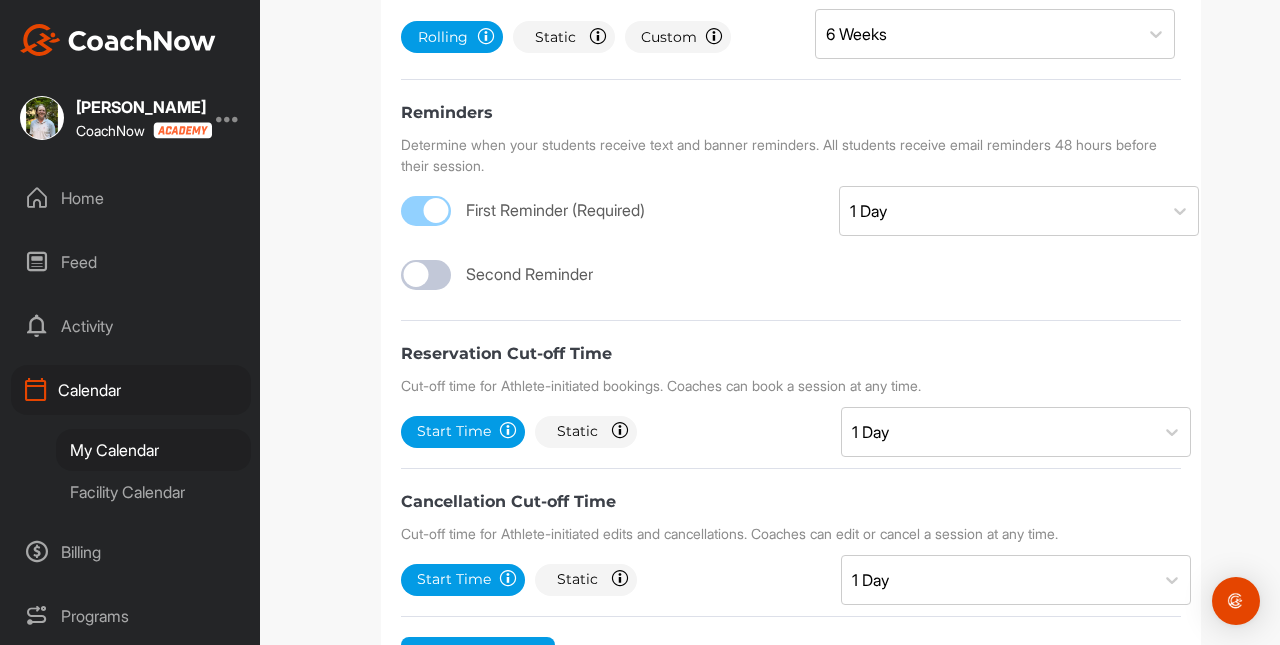 scroll, scrollTop: 948, scrollLeft: 0, axis: vertical 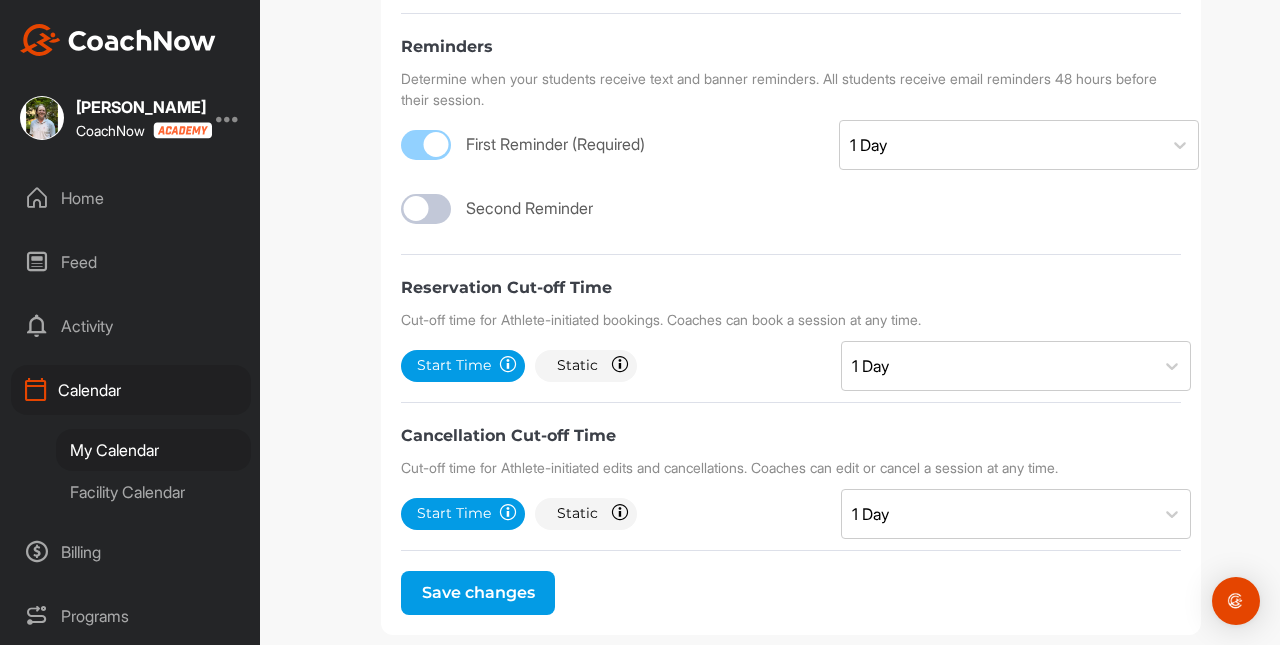 click at bounding box center [426, 209] 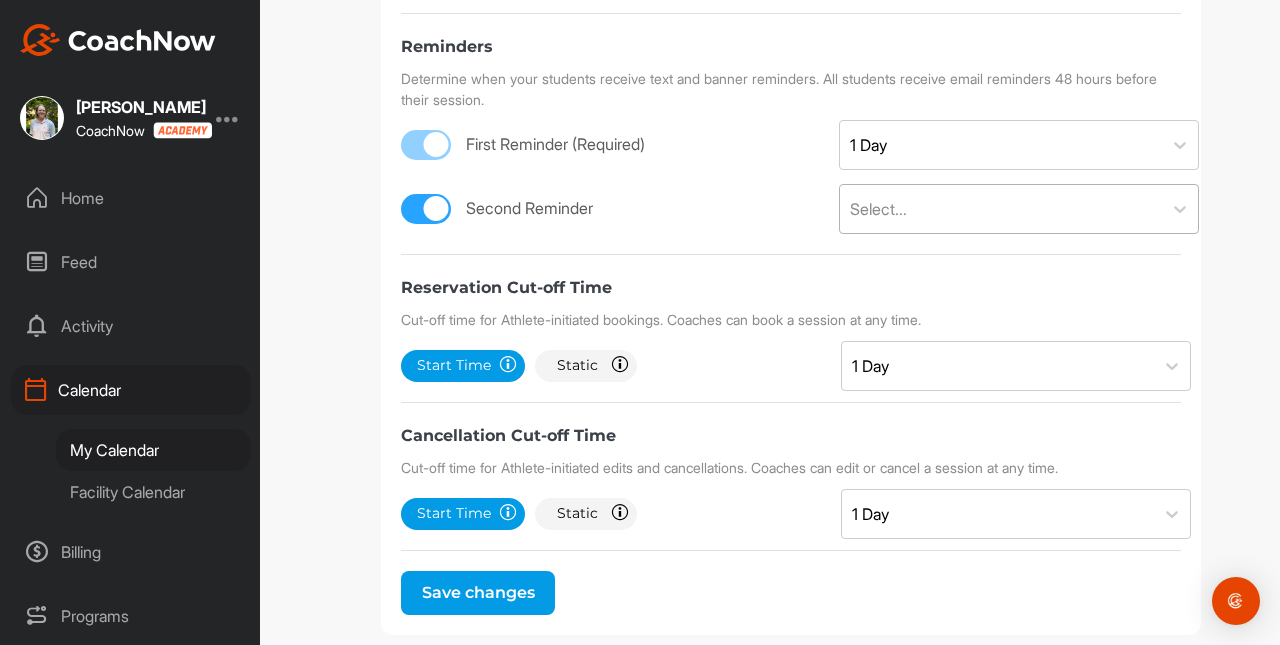 scroll, scrollTop: 2, scrollLeft: 0, axis: vertical 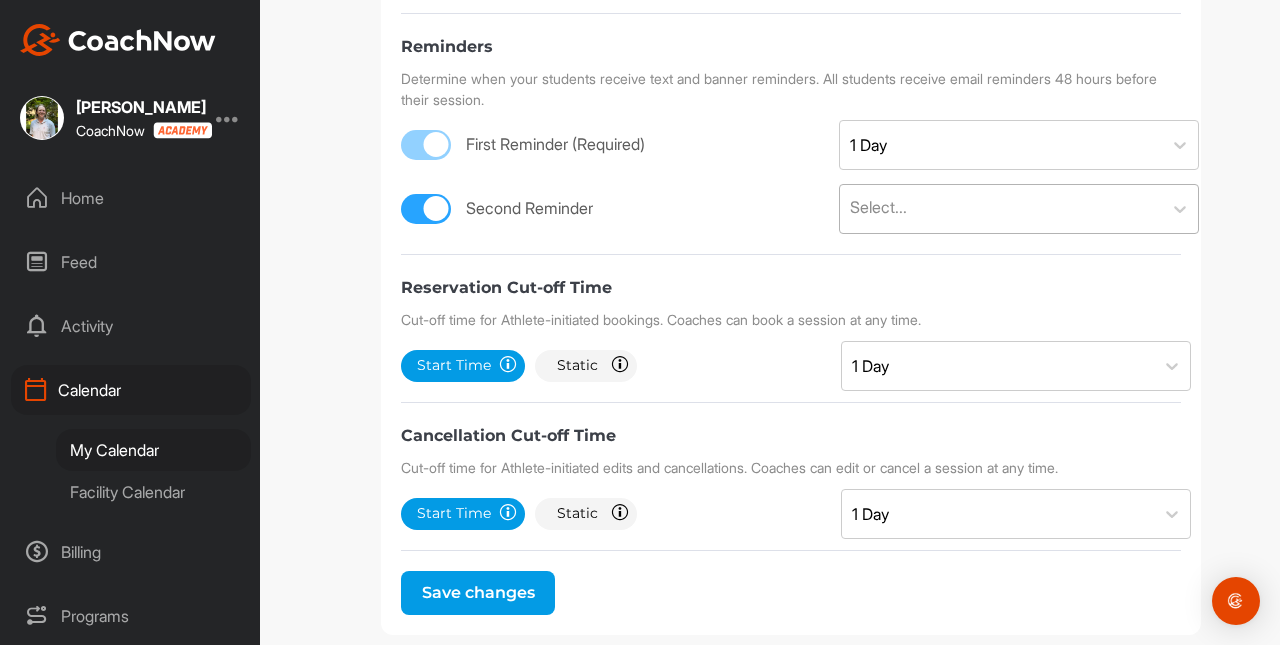 click on "Select..." at bounding box center (1019, 209) 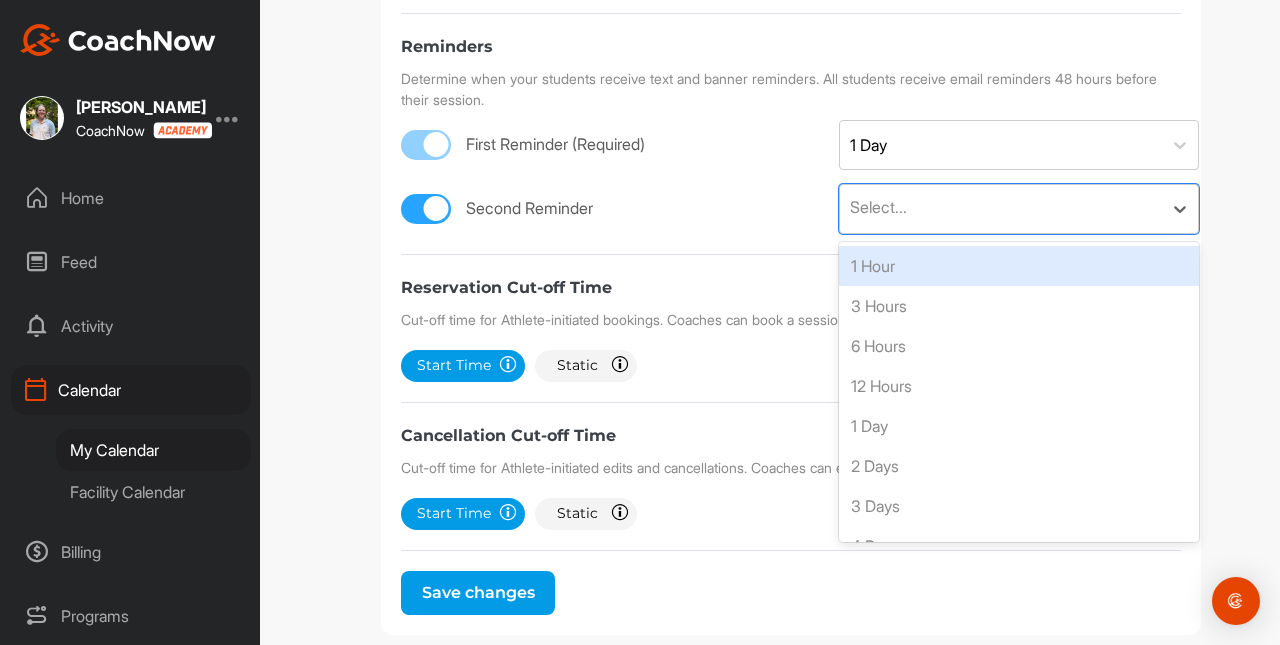 click on "1 Hour" at bounding box center (1019, 266) 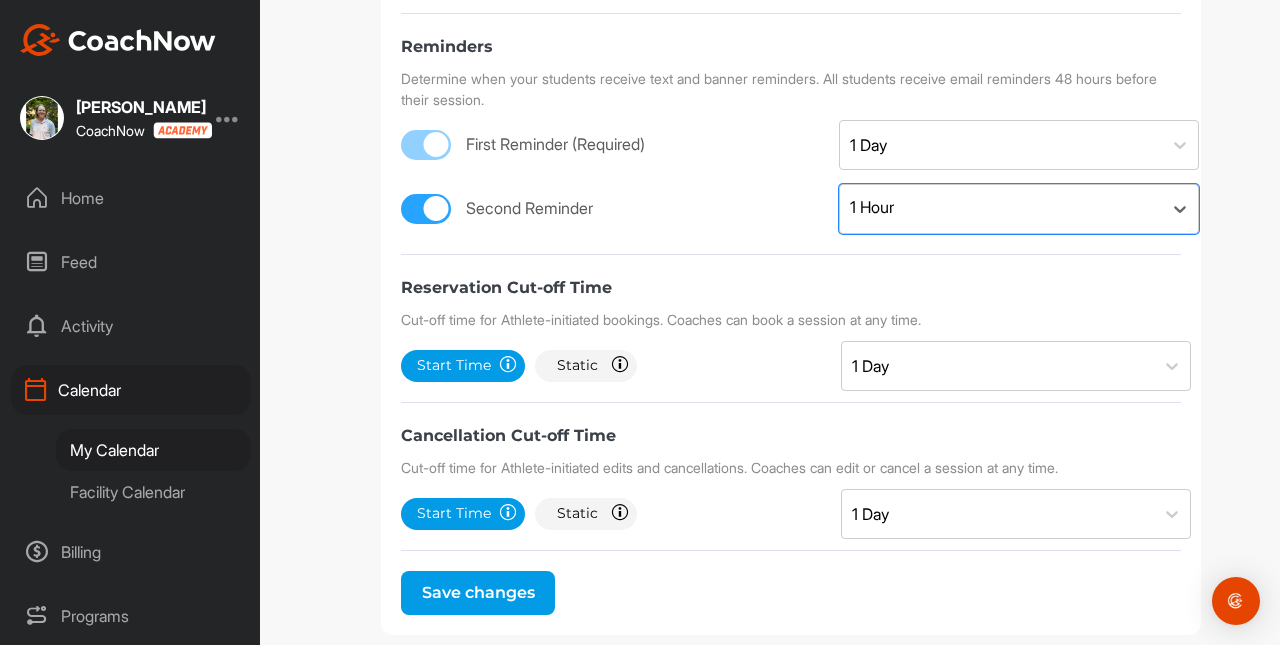 click on "Reservation Cut-off Time Cut-off time for Athlete-initiated bookings. Coaches can book a session at any time. Start Time Select a cut-off time based on the start time of each lesson Static Select a cut-off time that applies to all lessons on a given day 1 Day" at bounding box center (791, 328) 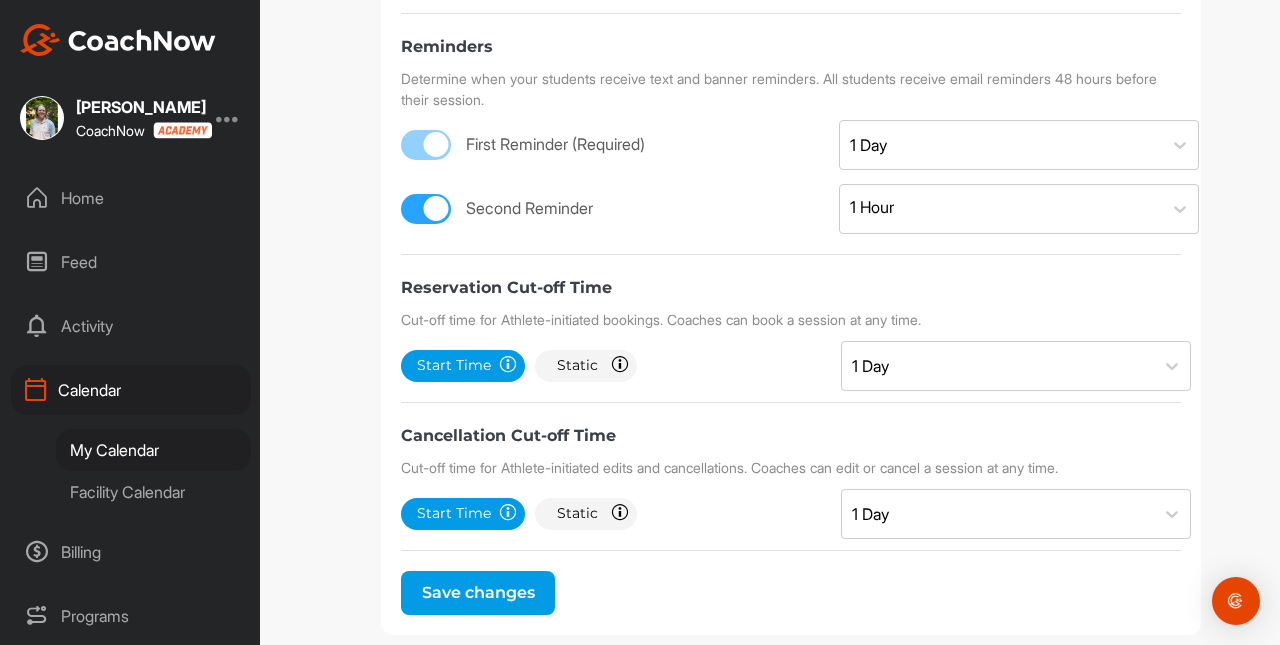 scroll, scrollTop: 983, scrollLeft: 0, axis: vertical 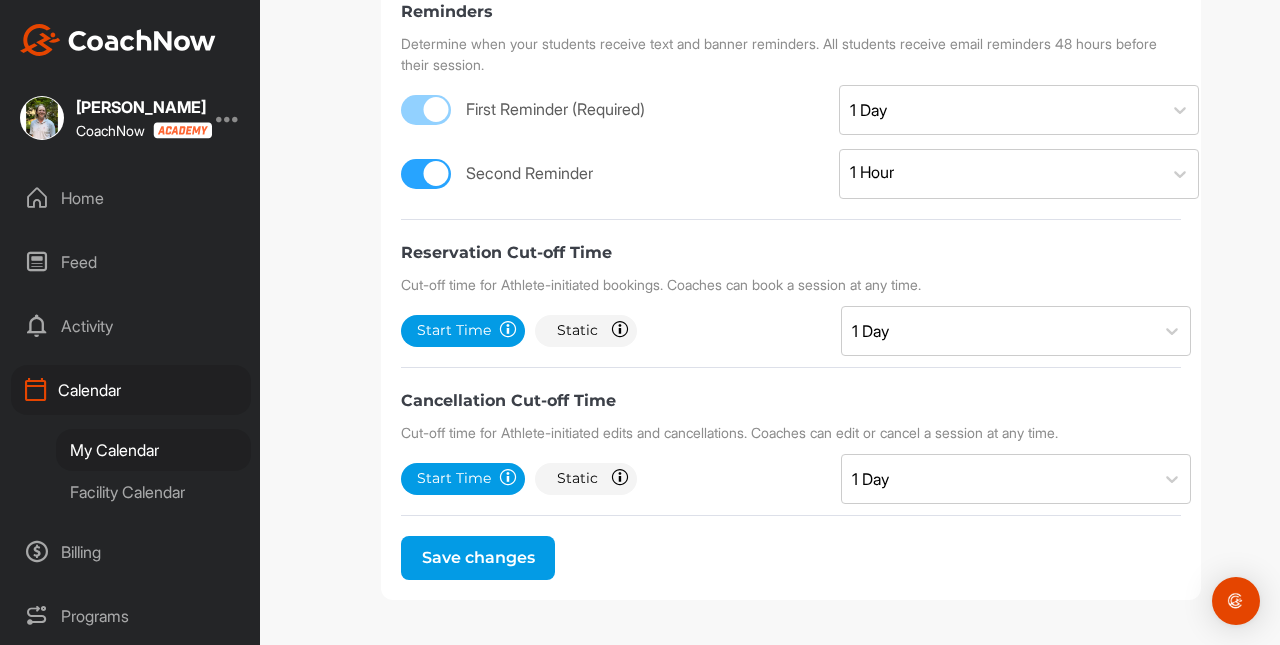 click on "Save changes" at bounding box center [478, 558] 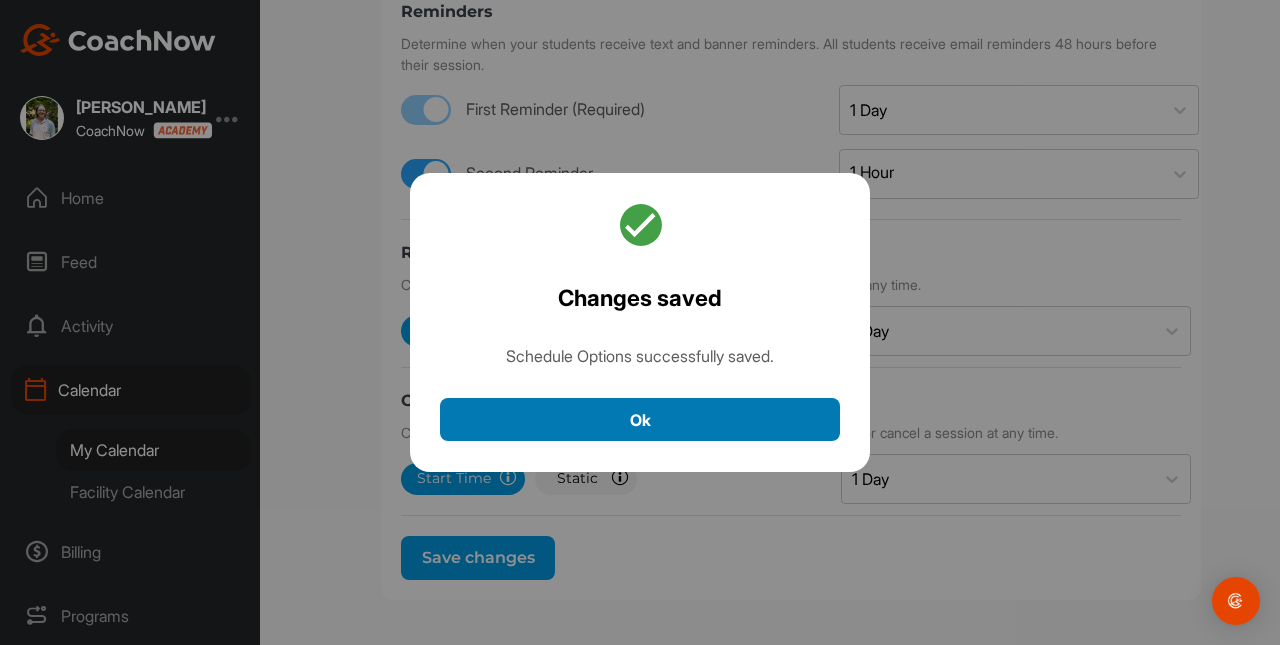 click on "Ok" at bounding box center (640, 419) 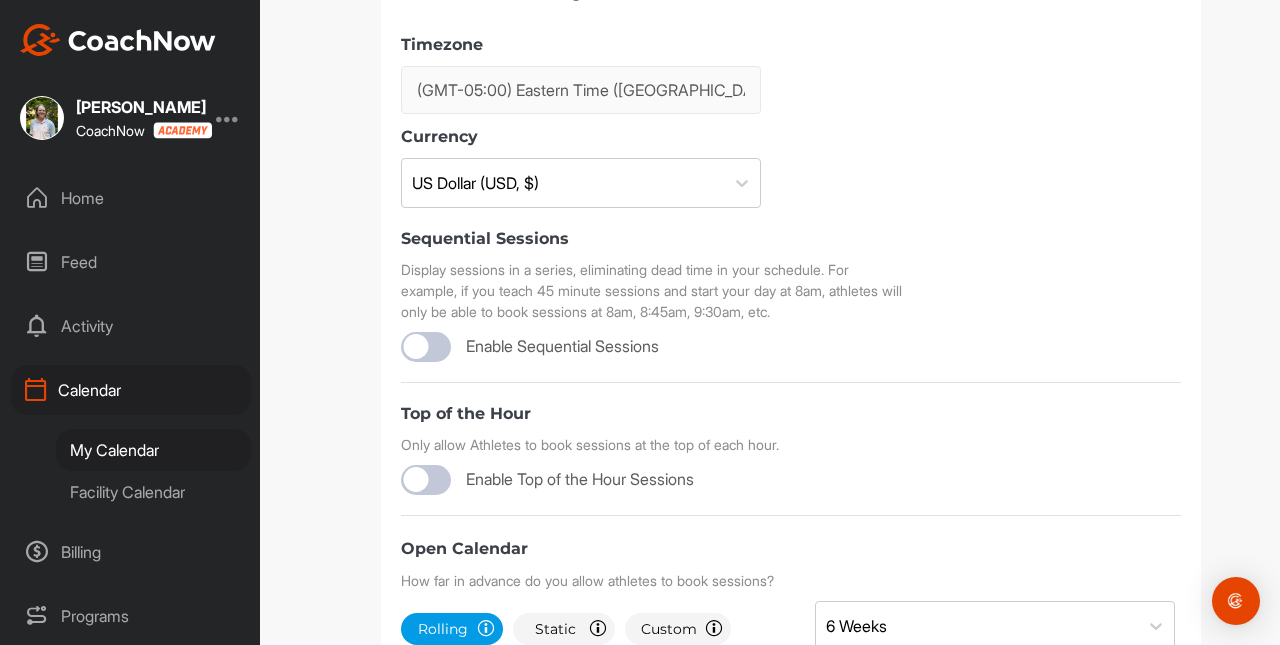 scroll, scrollTop: 0, scrollLeft: 0, axis: both 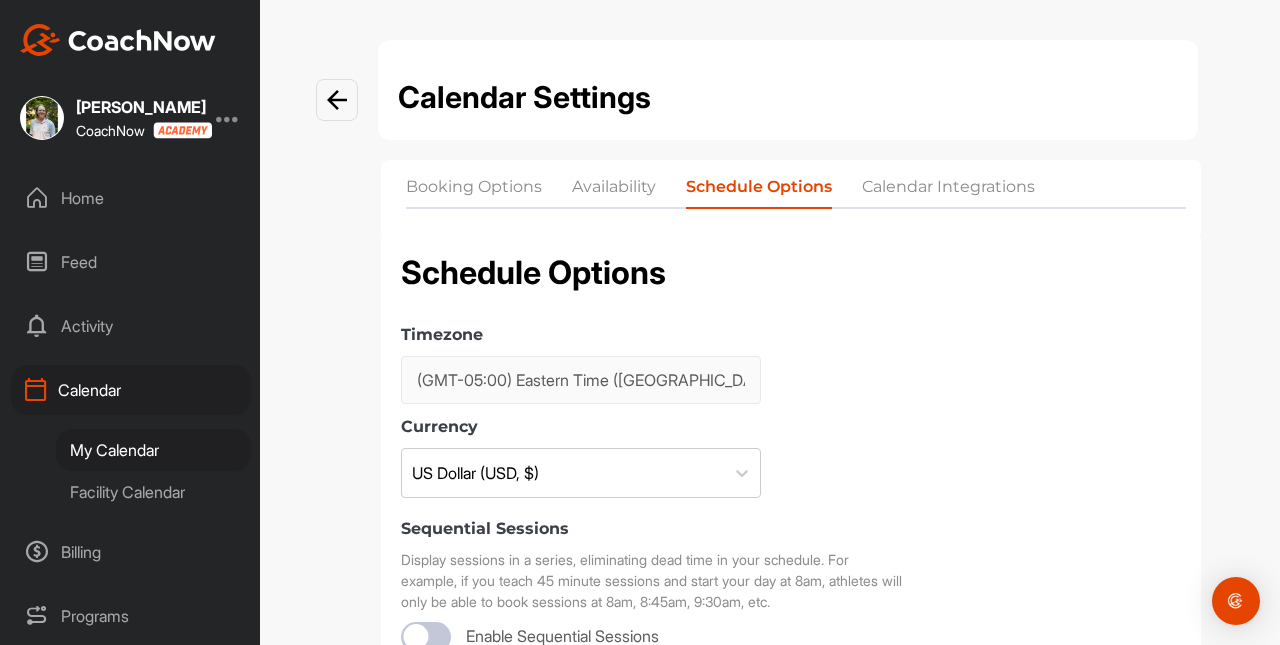 click on "Booking Options" at bounding box center (474, 191) 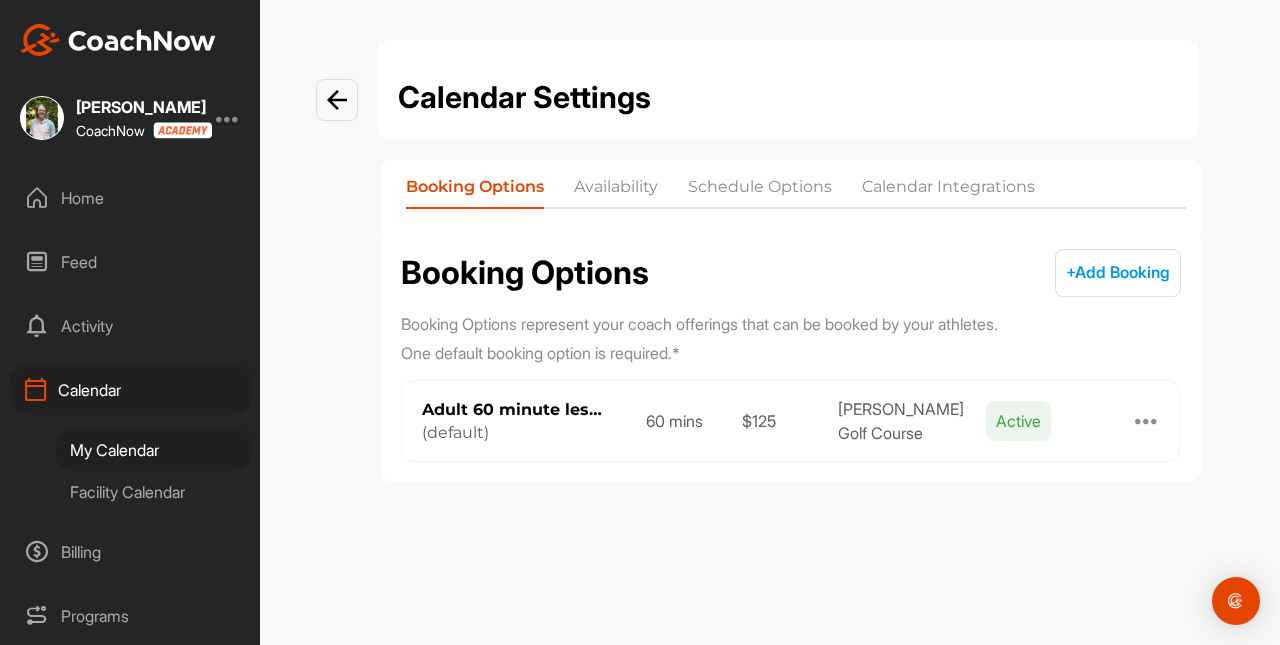 click on "+  Add Booking" at bounding box center (1118, 272) 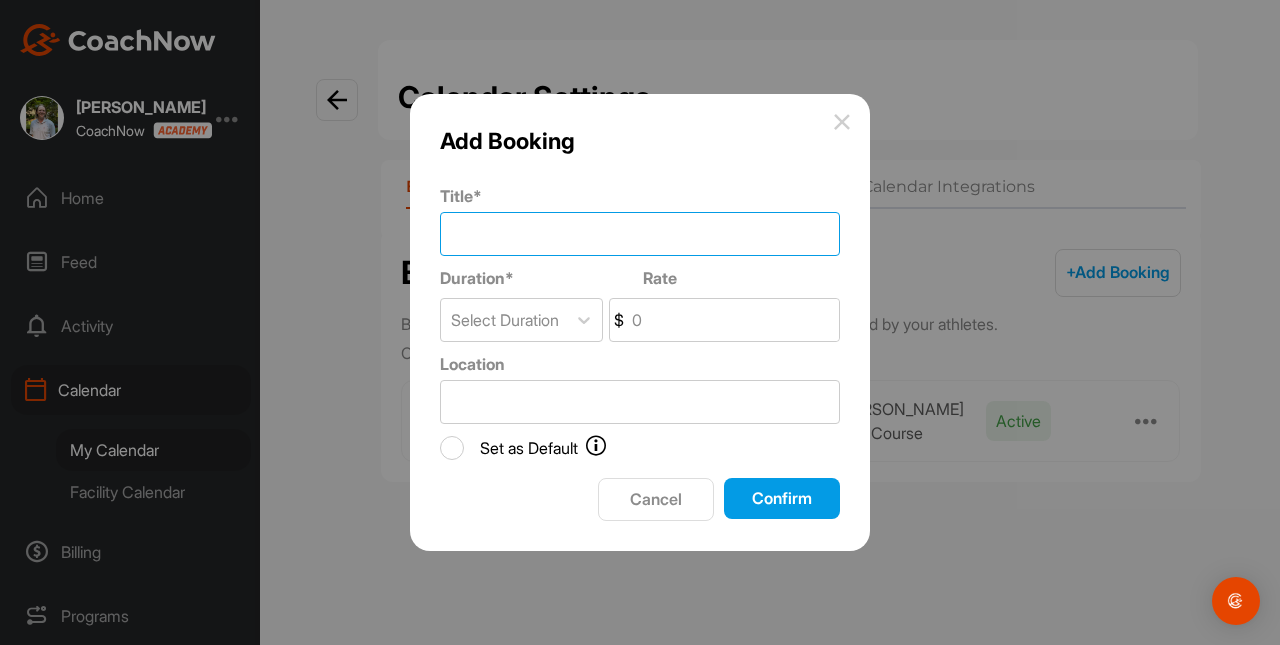 click on "Title  *" at bounding box center (640, 234) 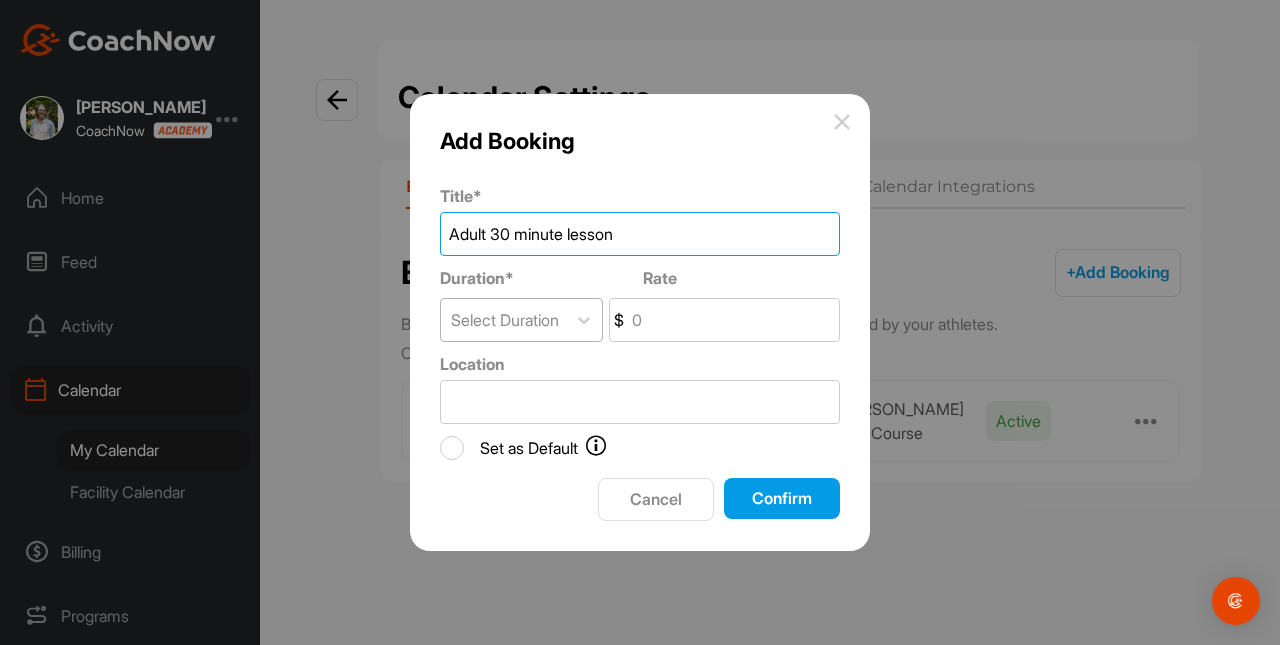type on "Adult 30 minute lesson" 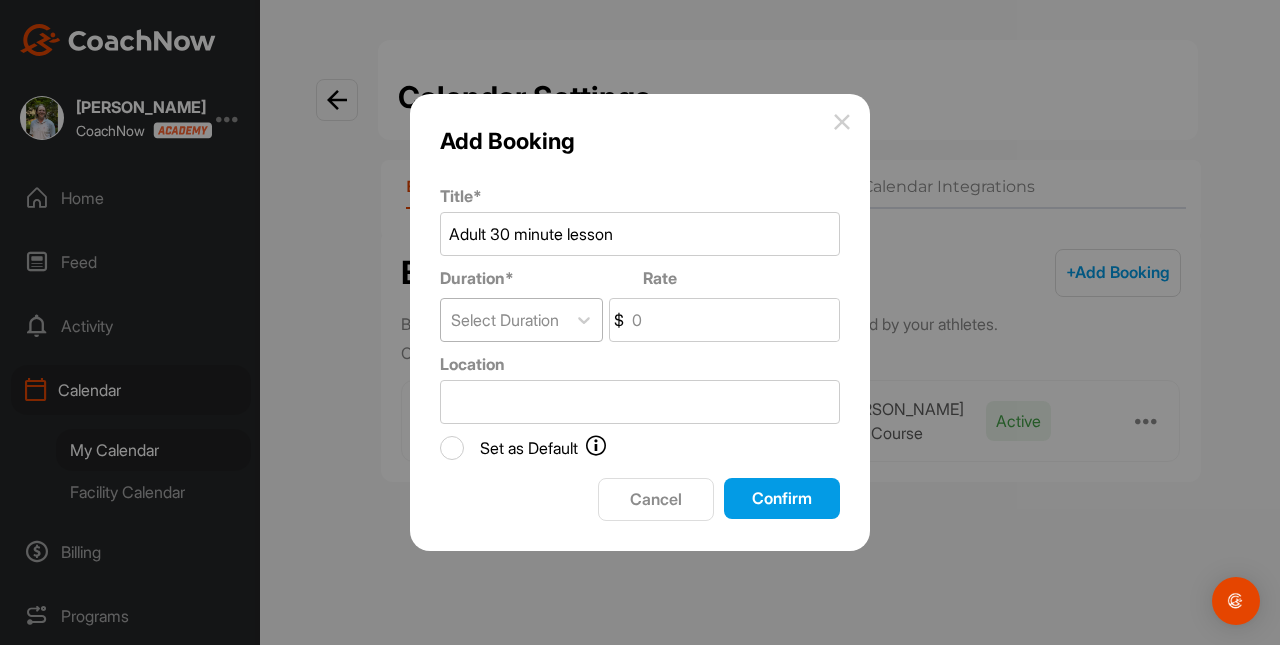 click on "Select Duration" at bounding box center [505, 320] 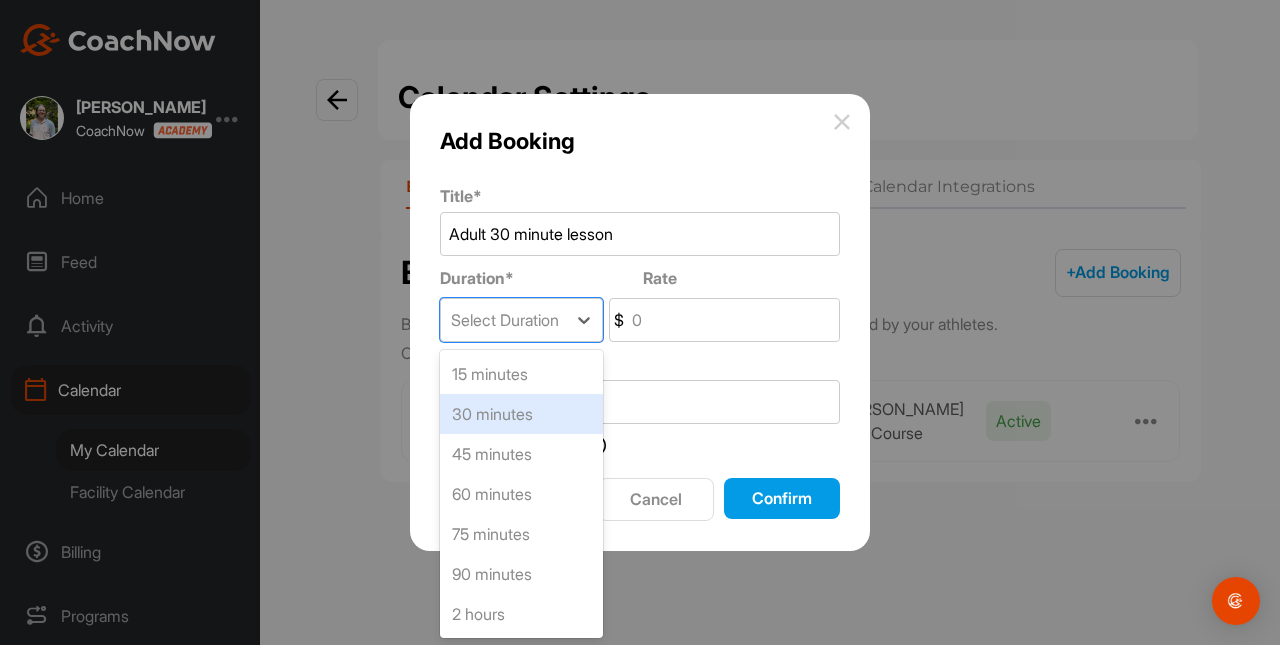 click on "30 minutes" at bounding box center [521, 414] 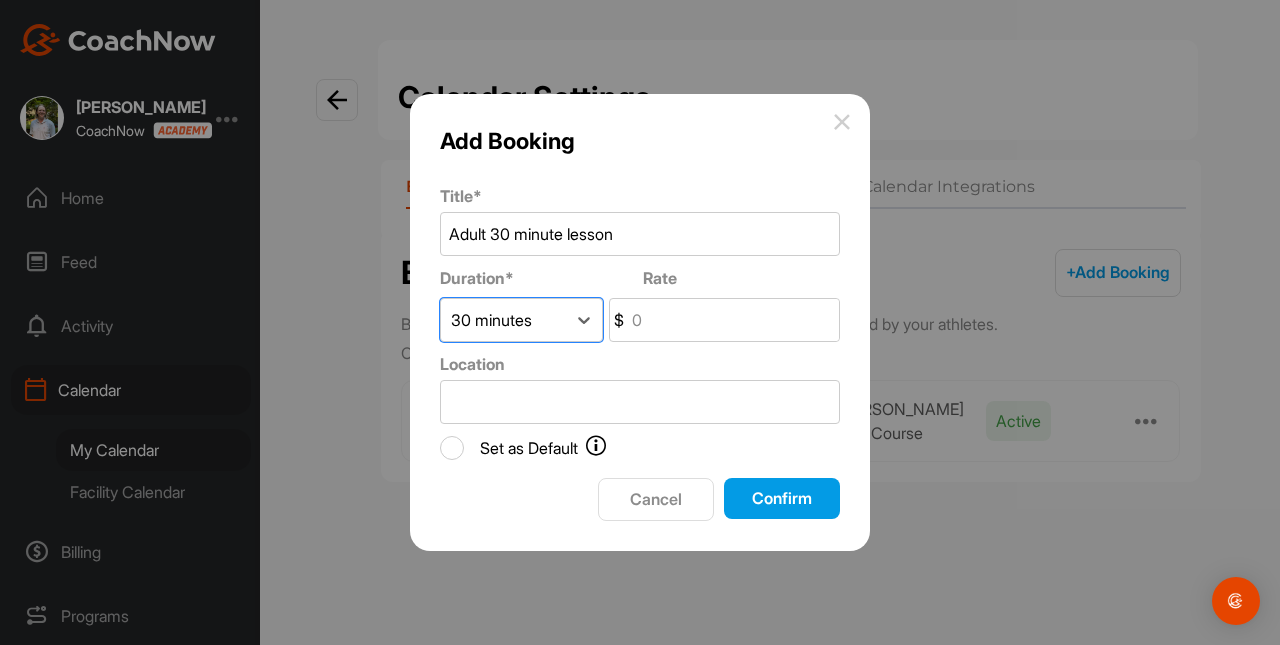 click on "Rate" at bounding box center (733, 320) 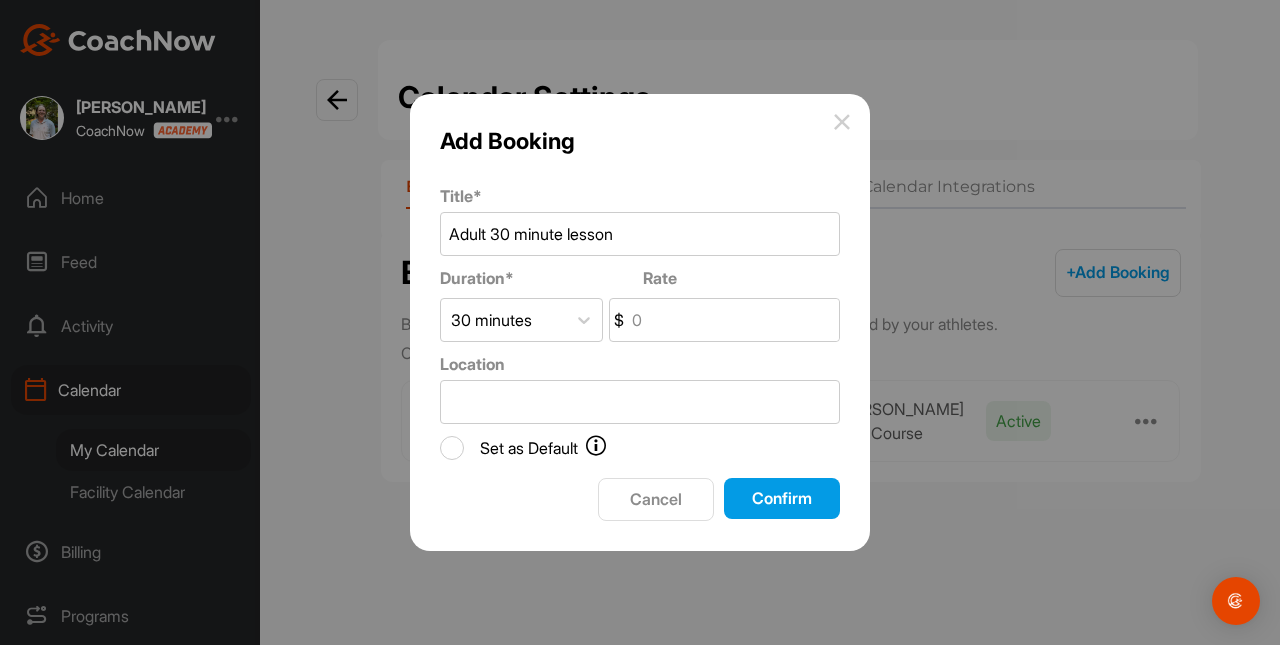 click on "Rate" at bounding box center [733, 320] 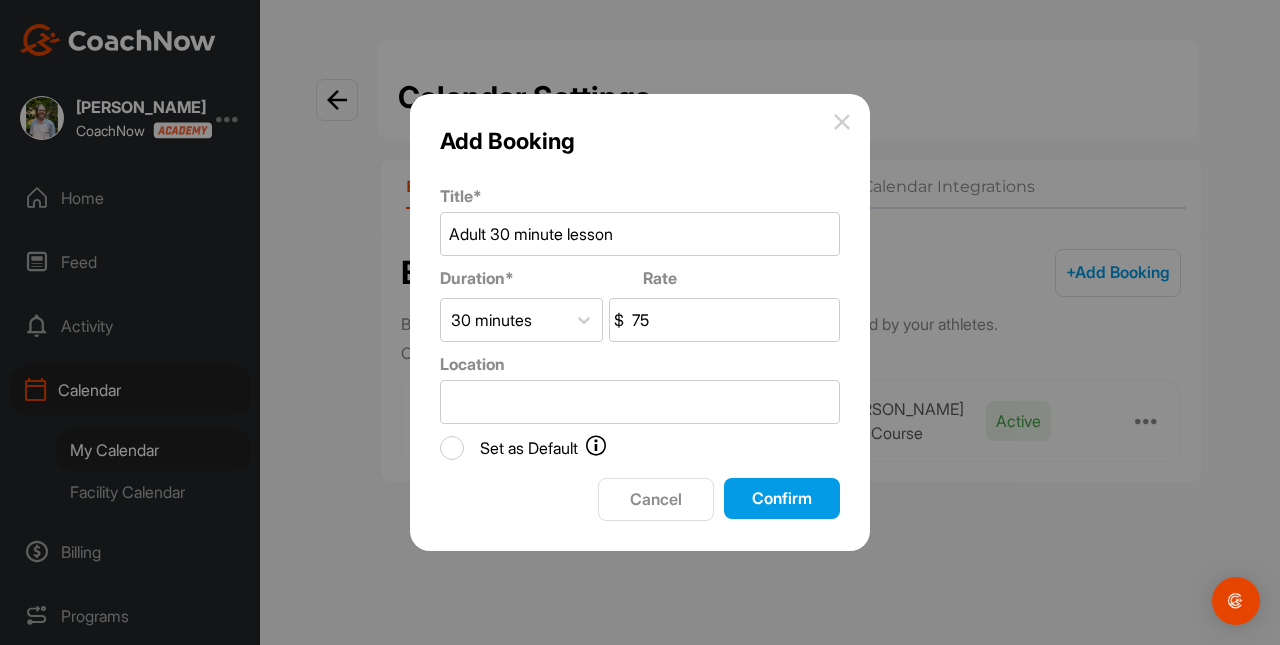 type on "75" 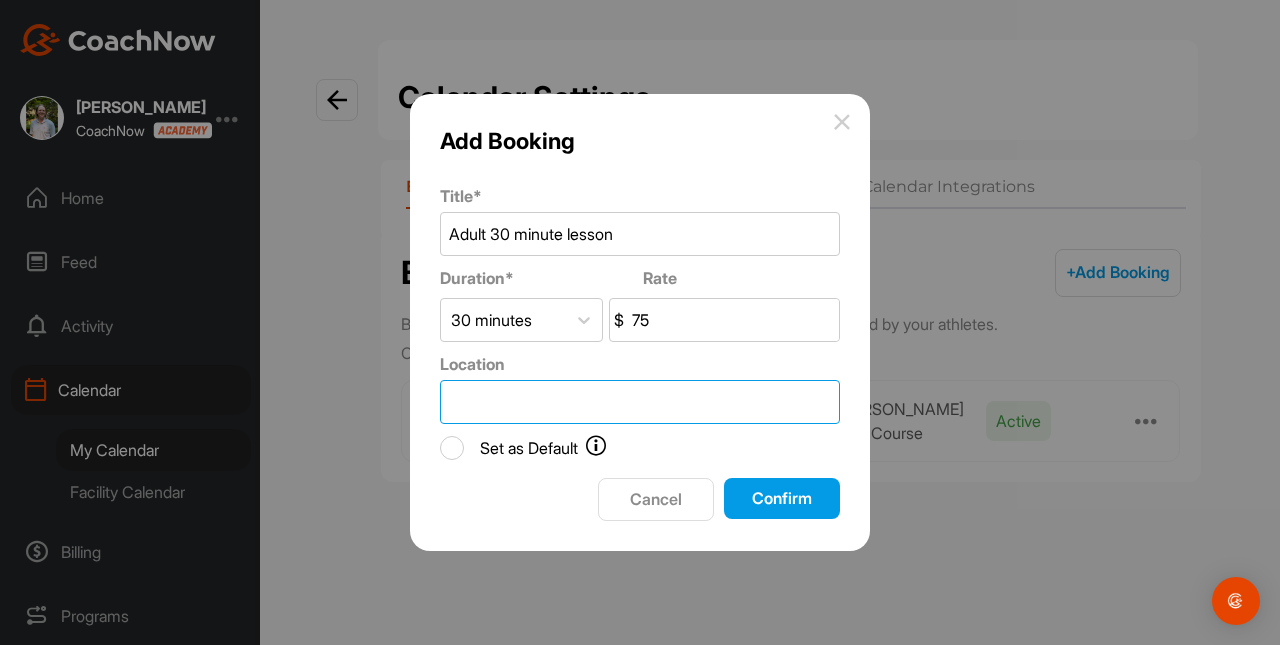 click on "Location" at bounding box center (640, 402) 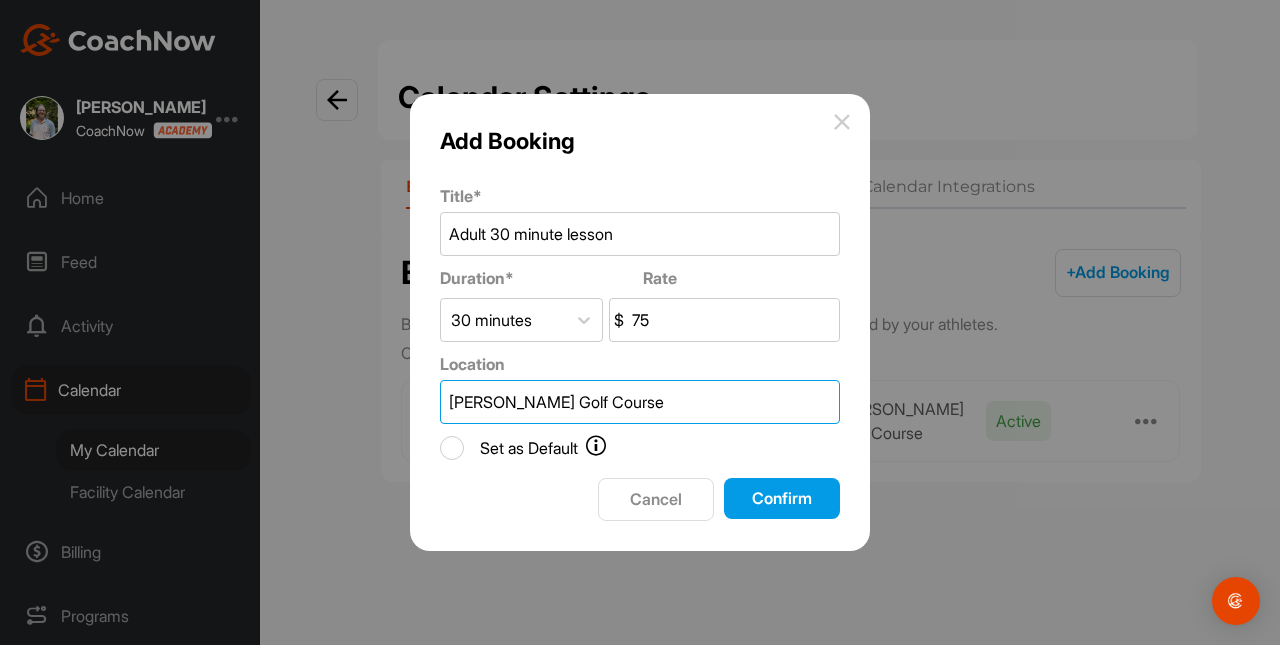 type on "Harry L Jones Golf Course" 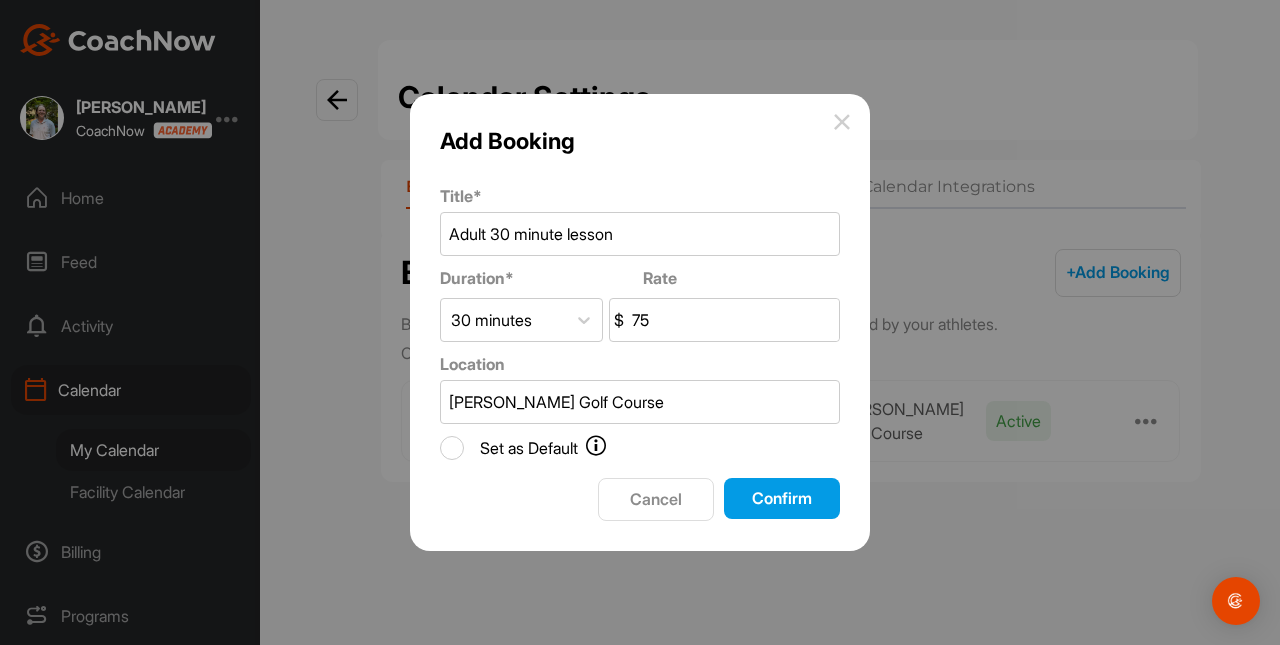 click on "Set as Default" at bounding box center [452, 448] 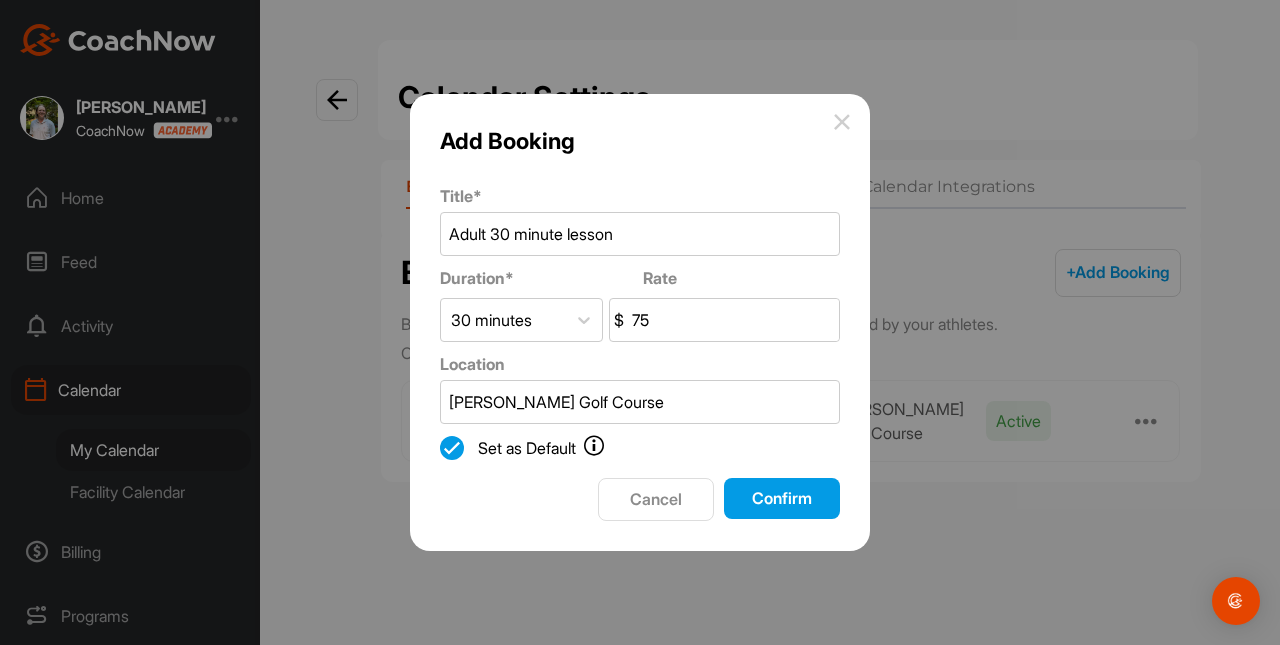 click on "Set as Default" at bounding box center [530, 448] 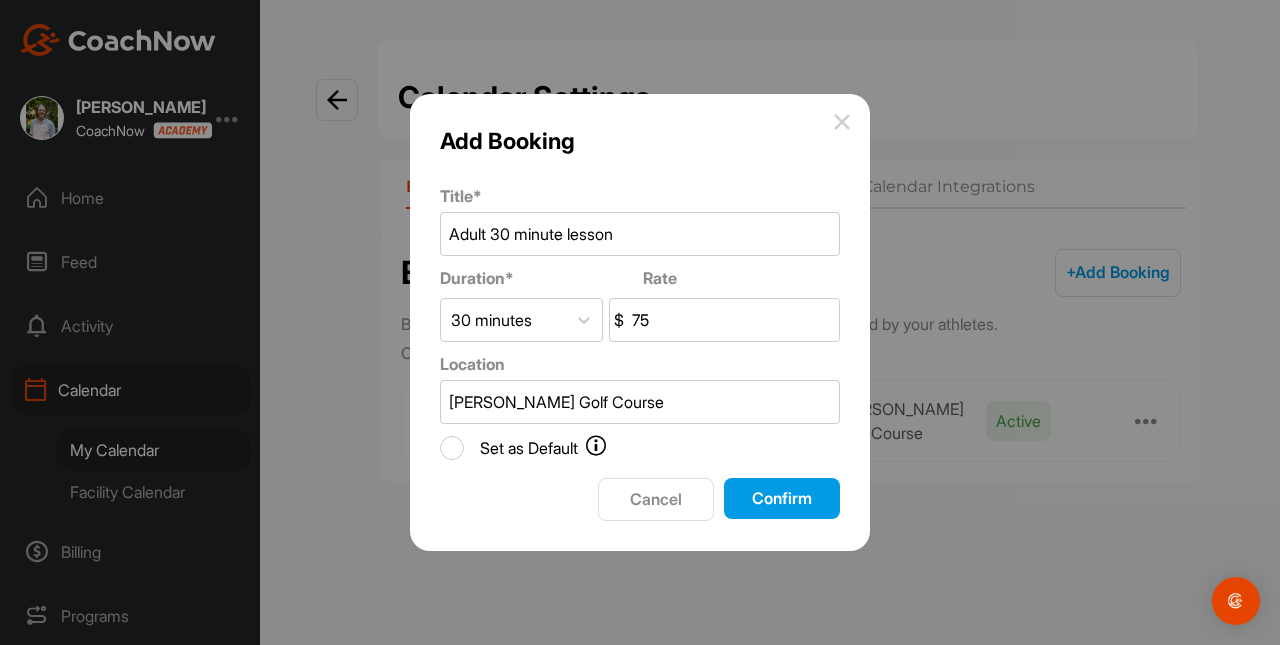 click on "Confirm" at bounding box center (782, 498) 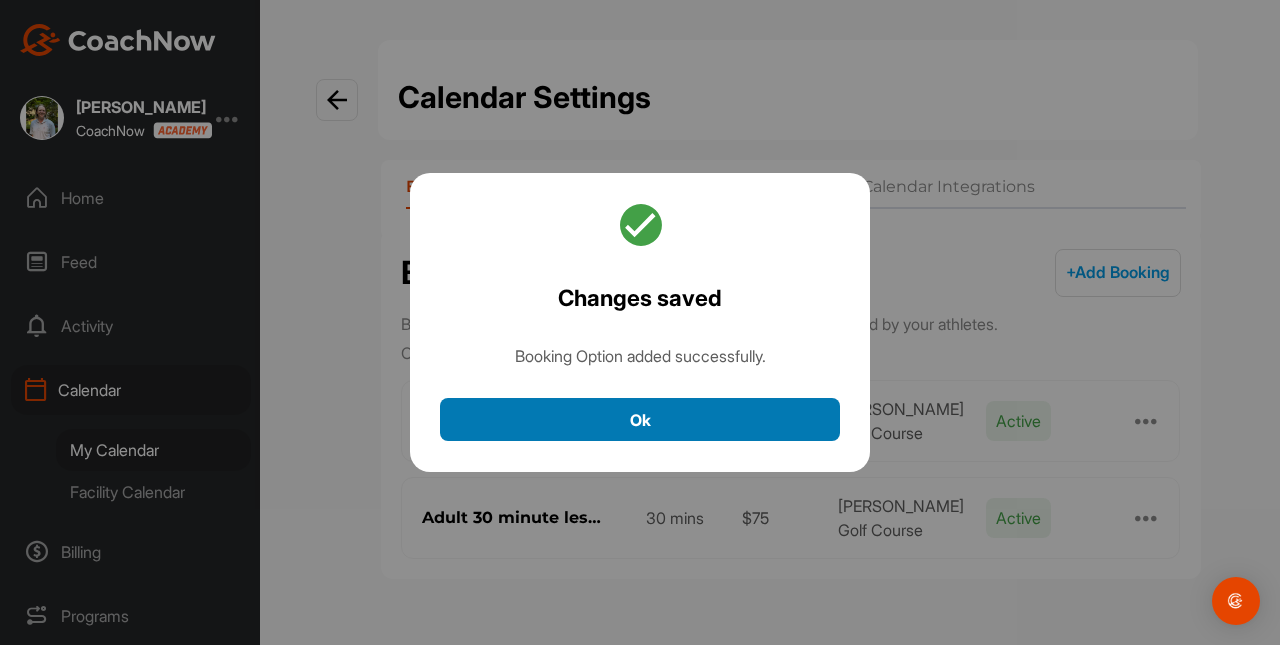 click on "Ok" at bounding box center (640, 419) 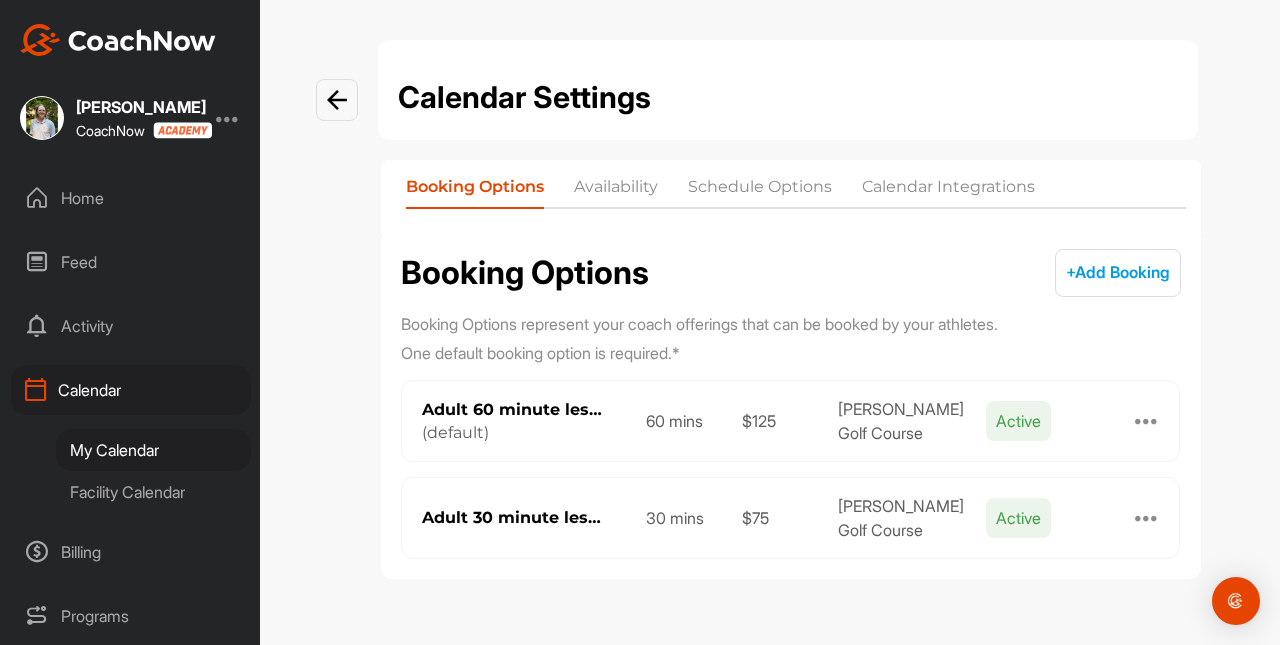 click at bounding box center (1147, 421) 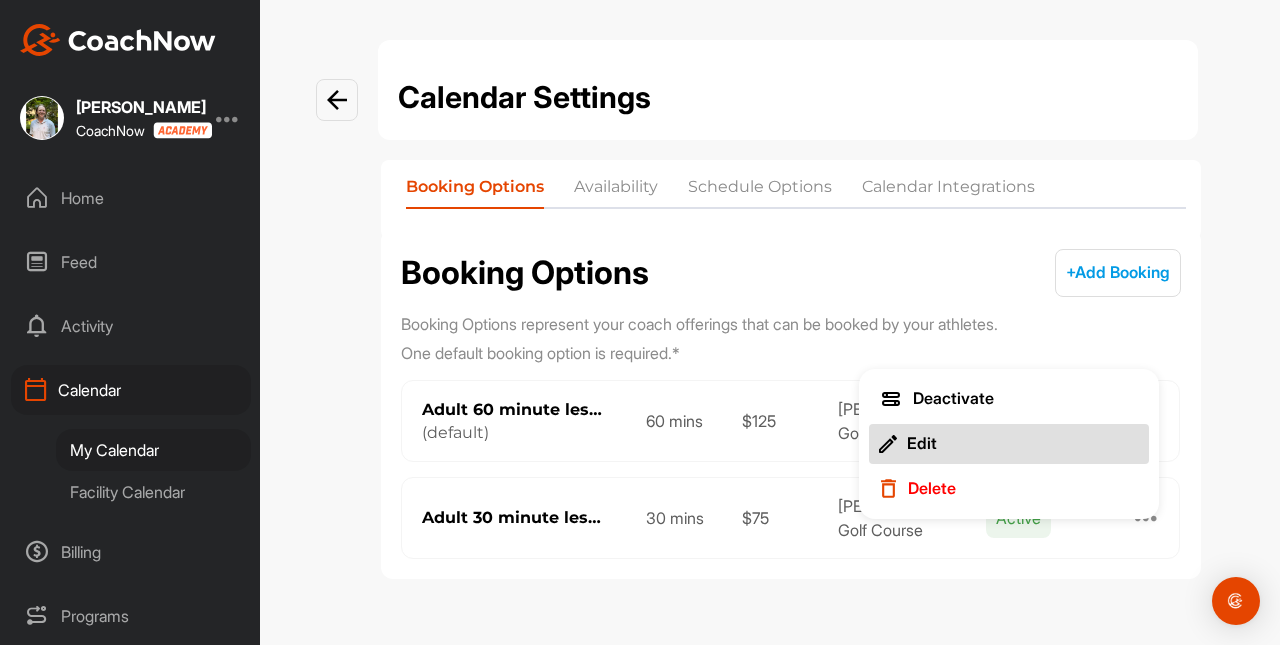 click on "Edit" at bounding box center [922, 443] 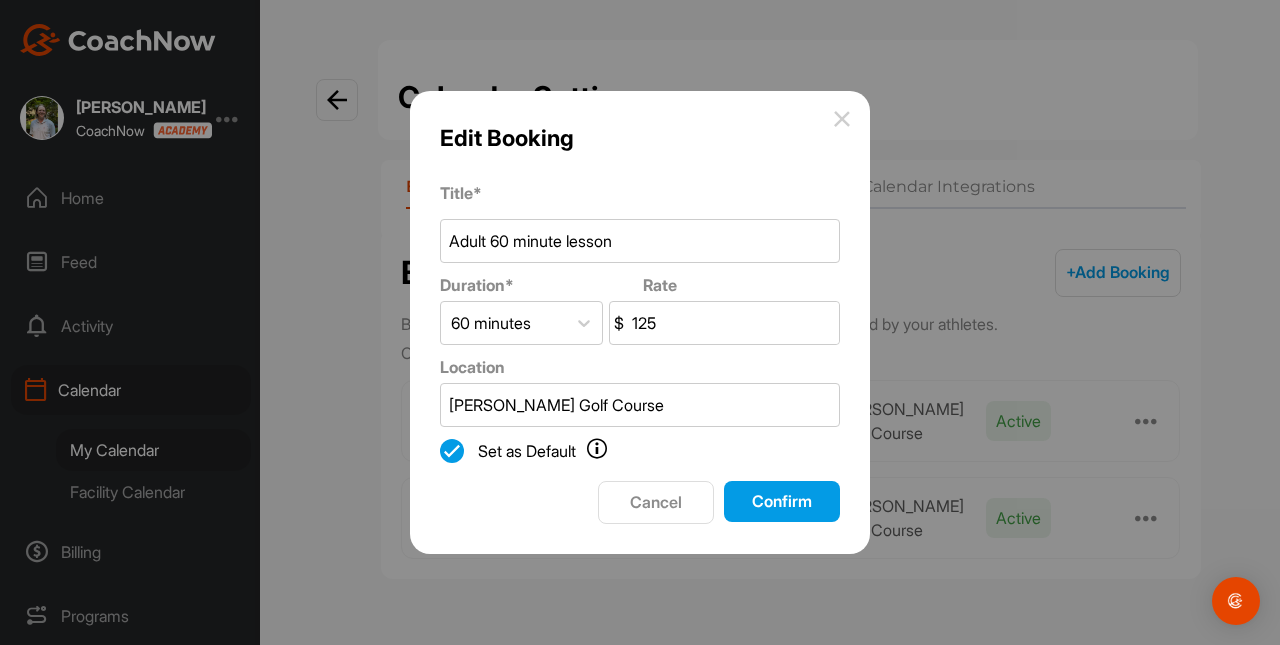 click on "Confirm" at bounding box center (782, 501) 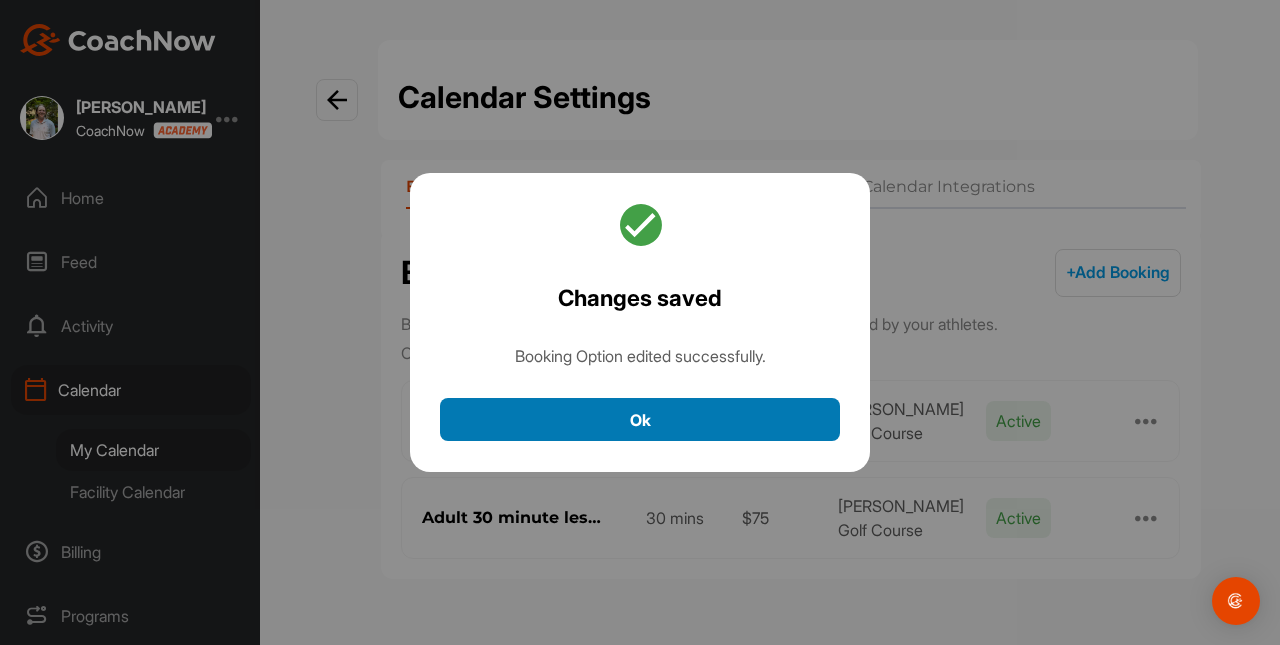 click on "Ok" at bounding box center [640, 419] 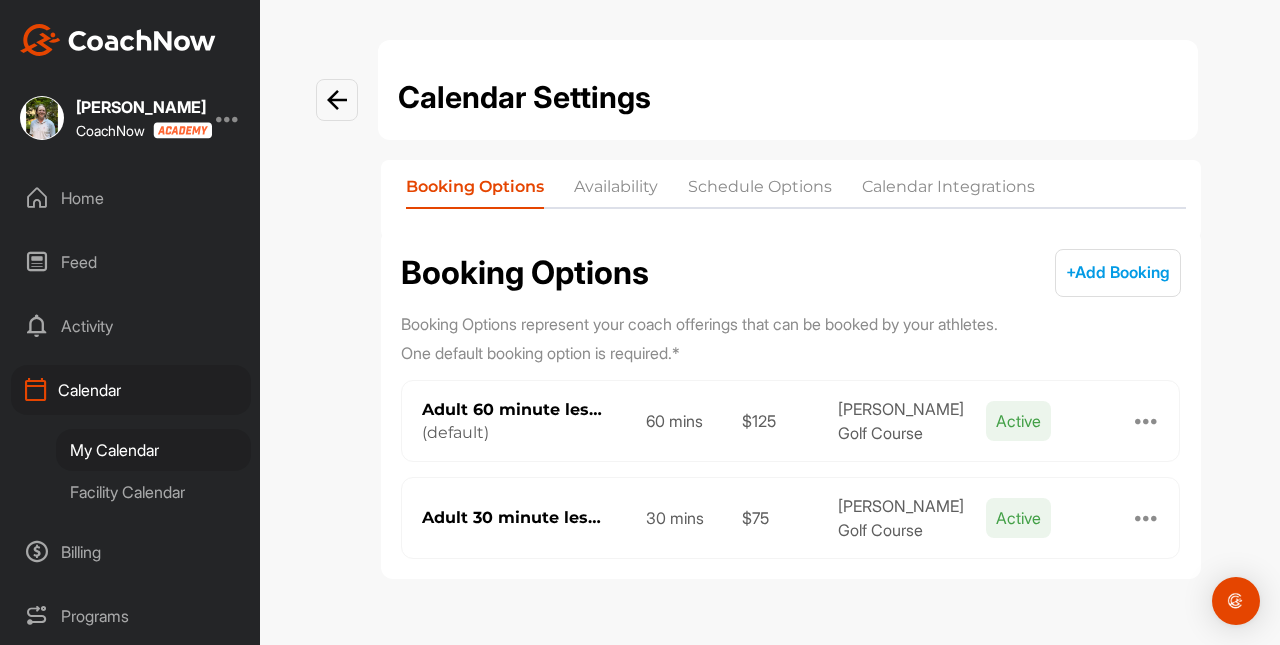 click on "+  Add Booking" at bounding box center [1118, 272] 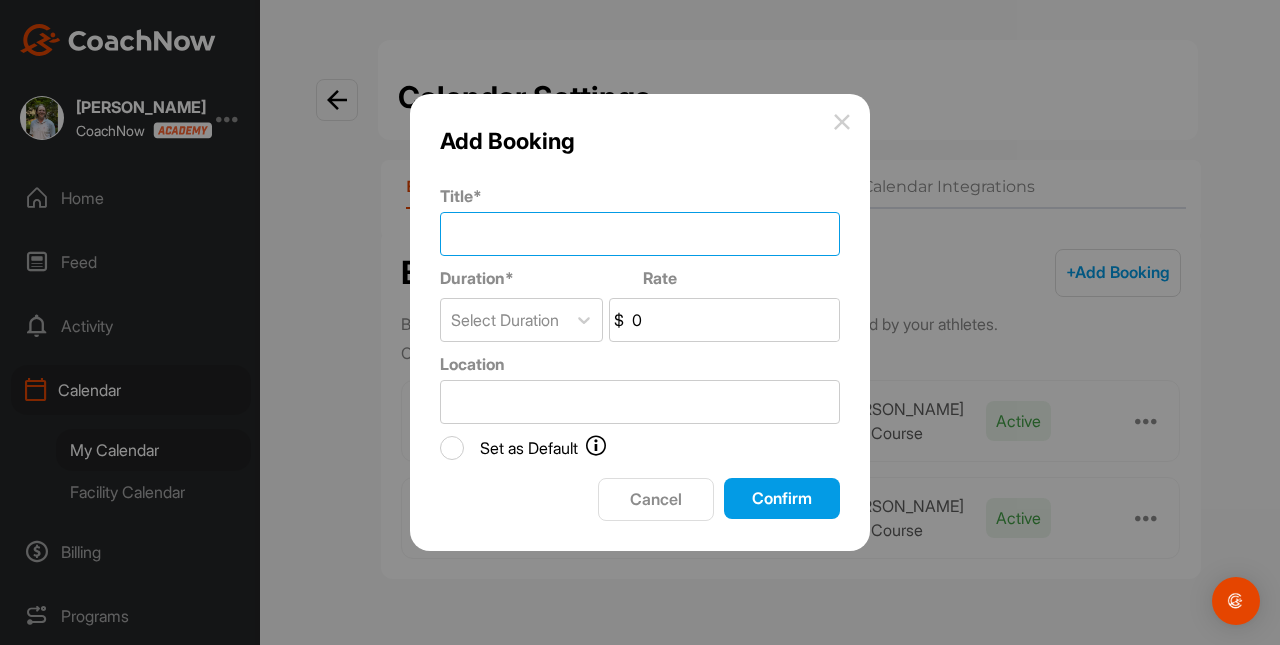 click on "Title  *" at bounding box center [640, 234] 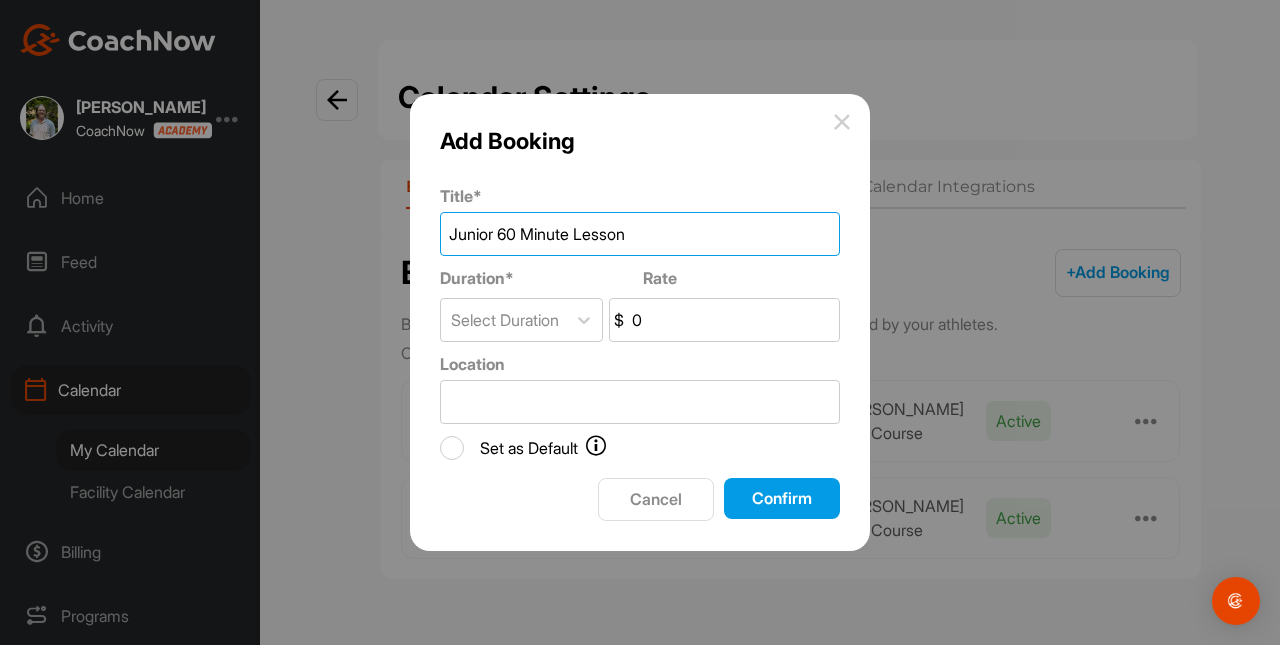 type on "Junior 60 Minute Lesson" 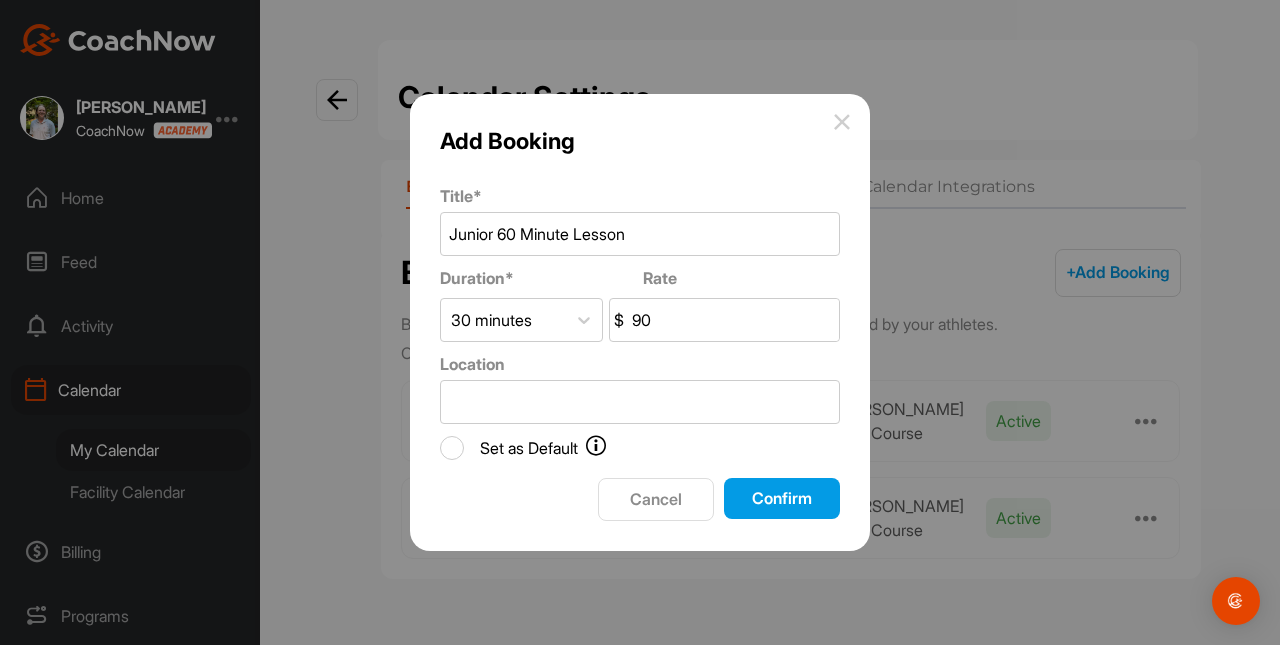 type on "90" 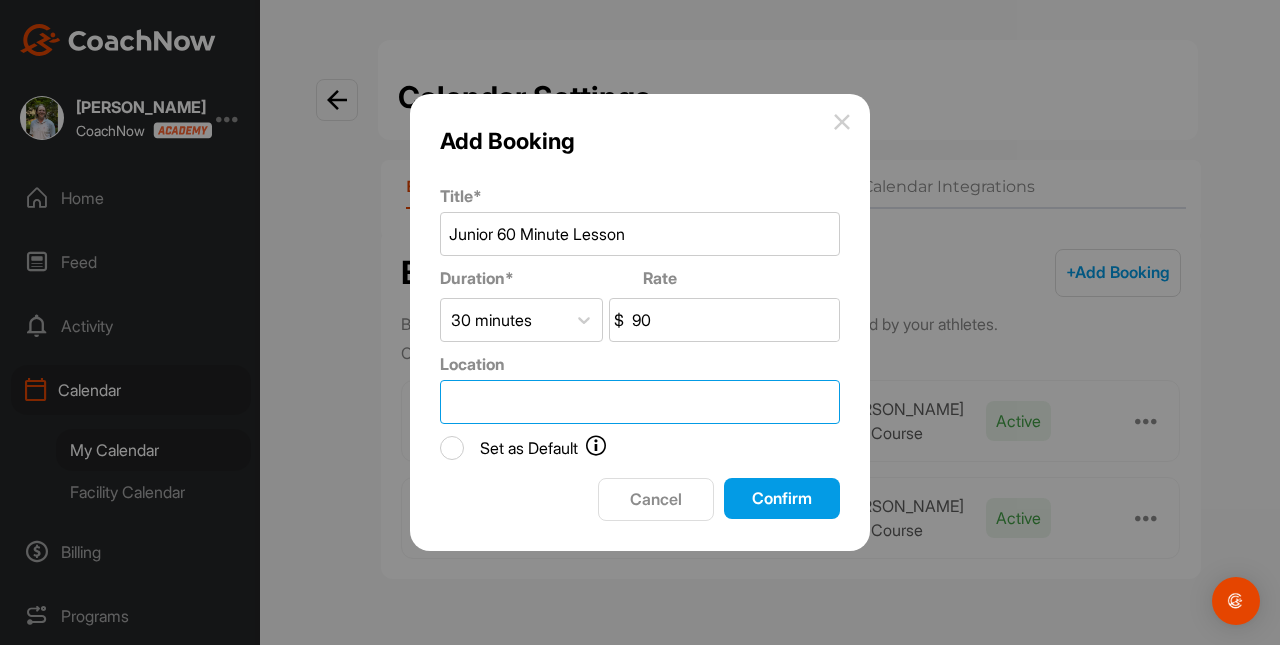 click on "Location" at bounding box center [640, 402] 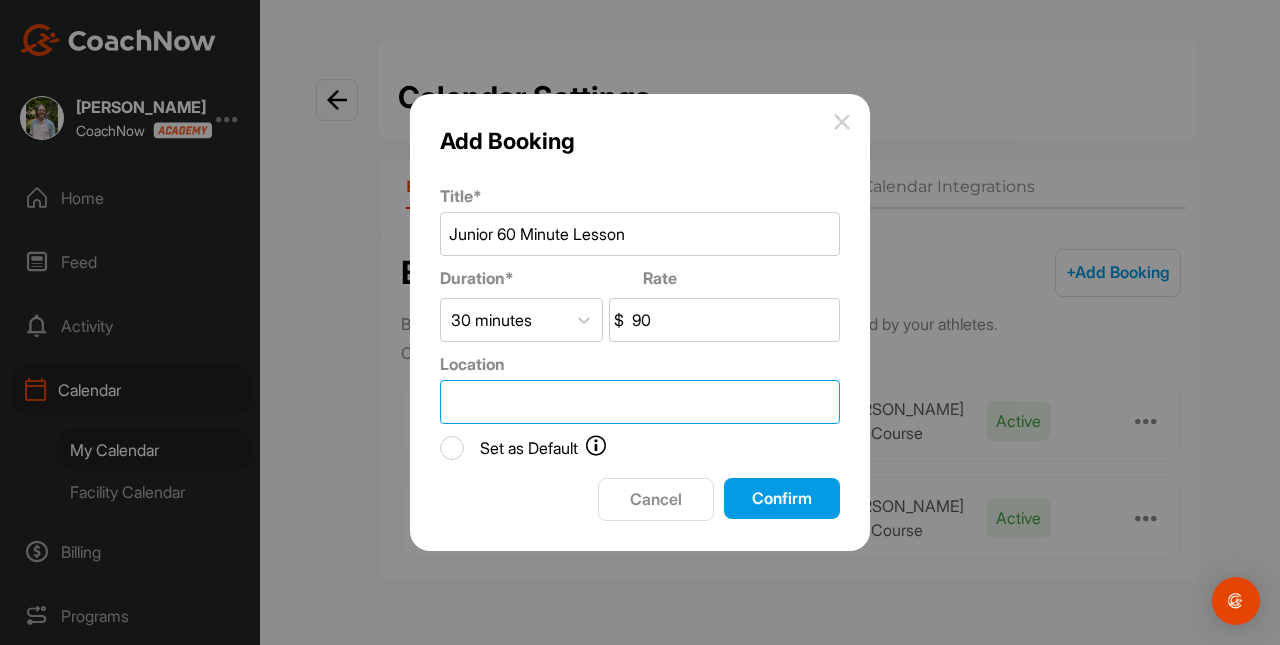 type on "Harry L Jones Golf Course" 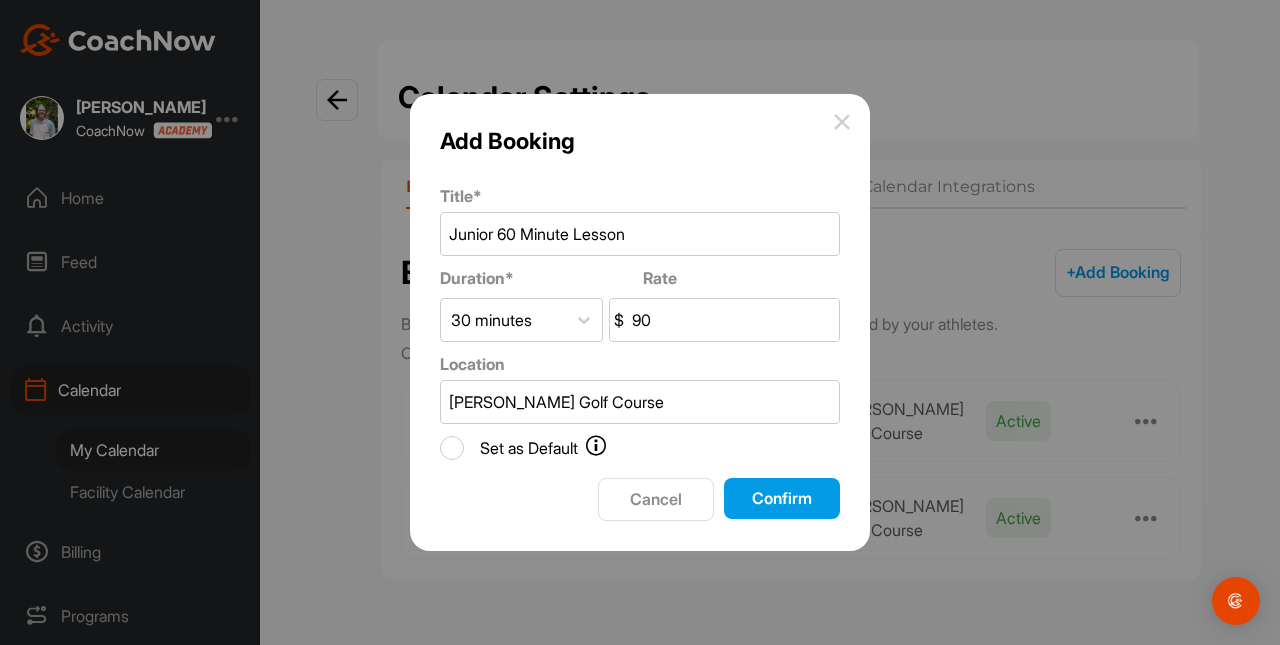 click on "Confirm" at bounding box center [782, 498] 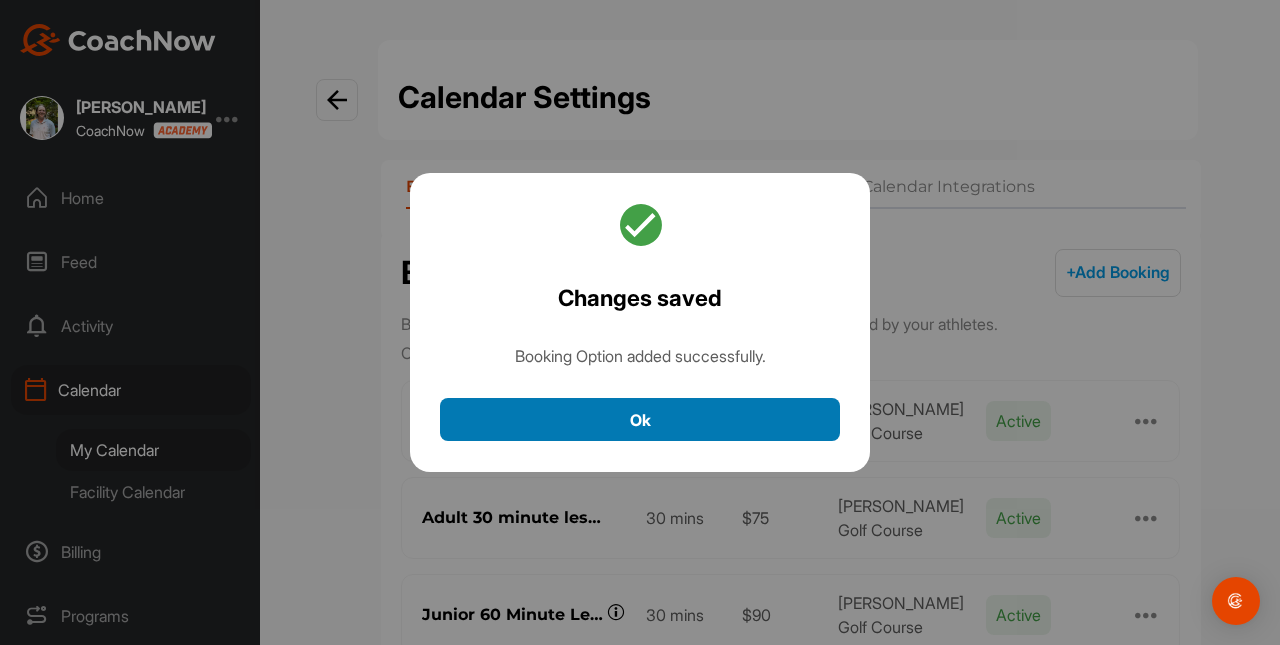 click on "Ok" at bounding box center (640, 419) 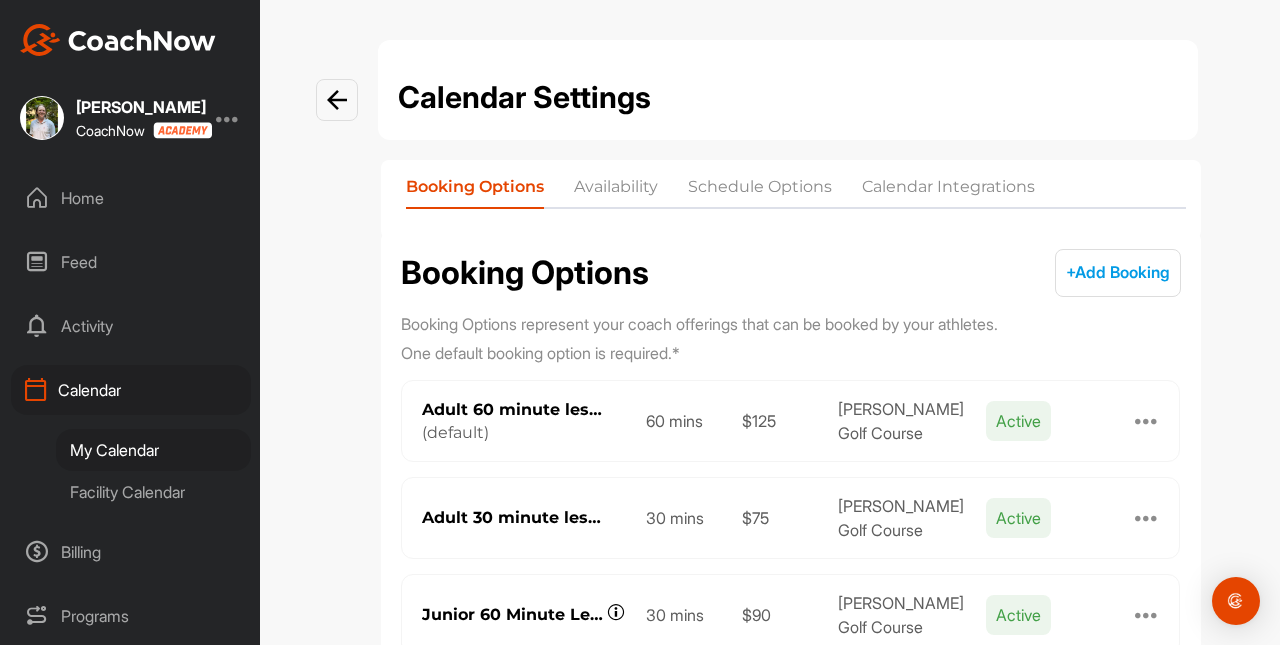 click on "+  Add Booking +  Add" at bounding box center [1118, 273] 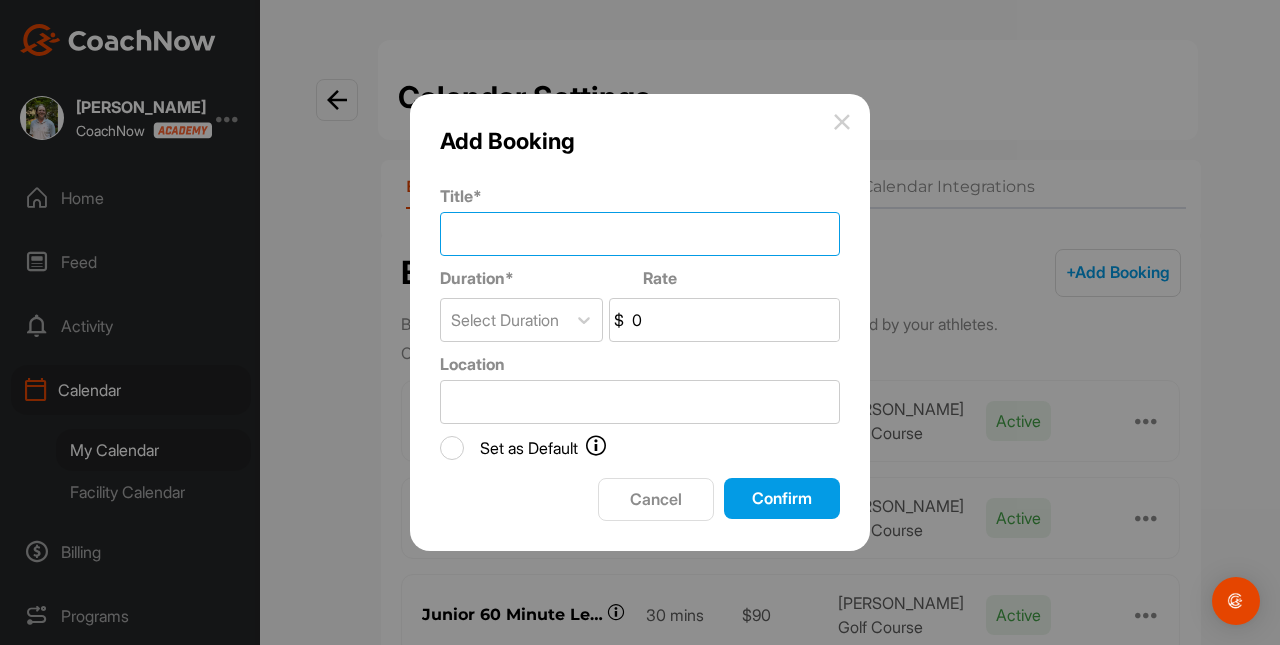 click on "Title  *" at bounding box center [640, 234] 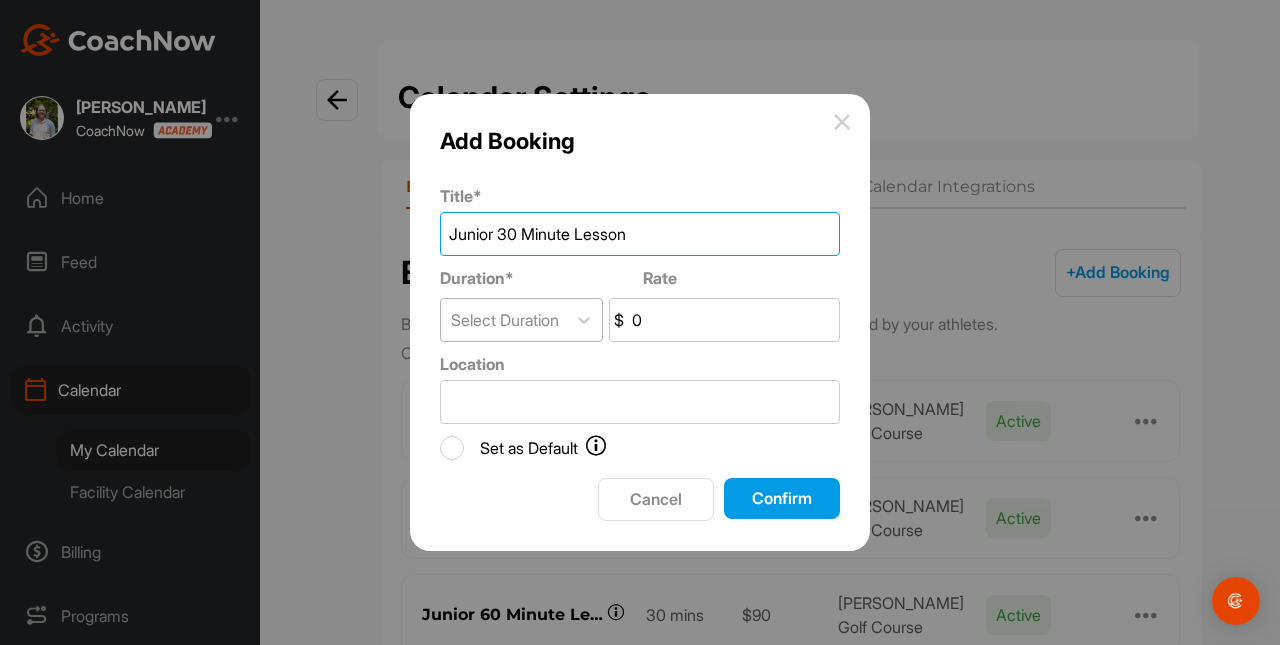 type on "Junior 30 Minute Lesson" 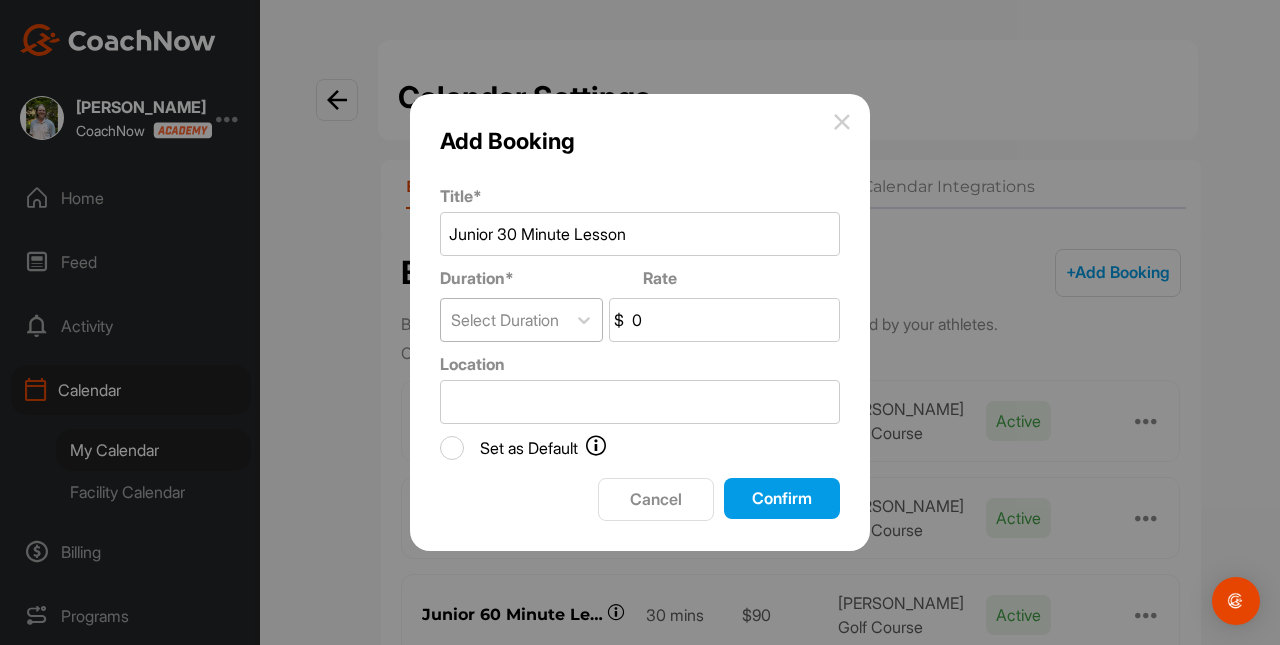 click on "Select Duration" at bounding box center [505, 320] 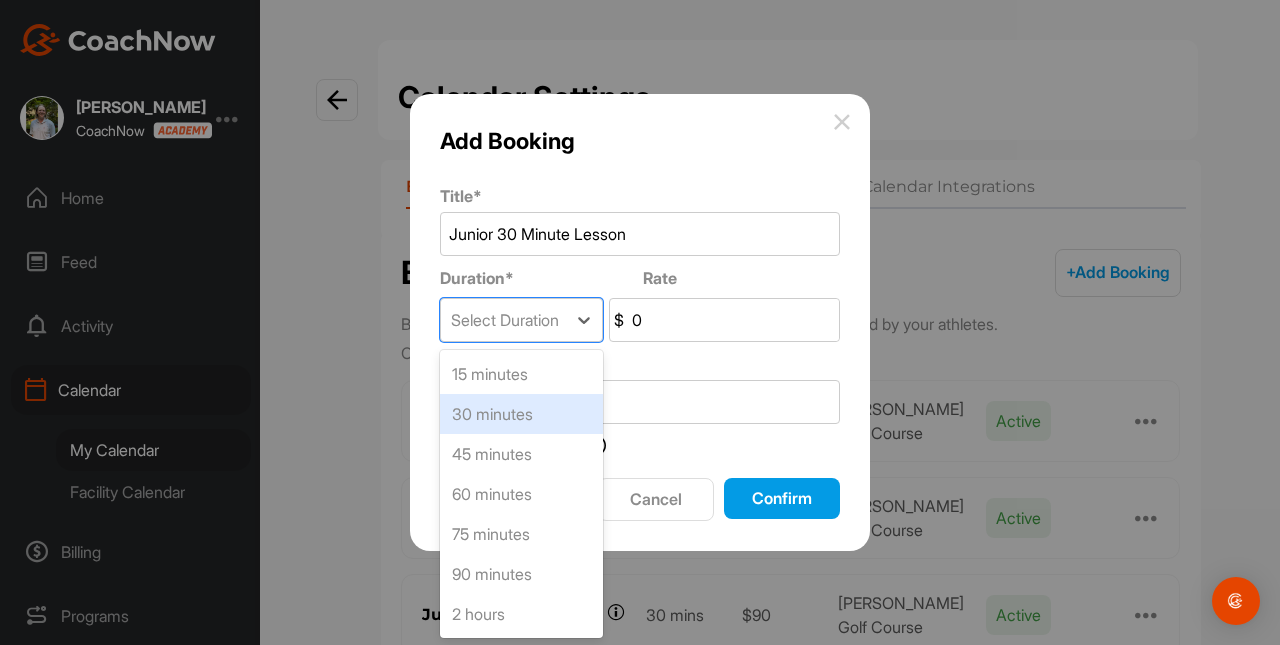 click on "30 minutes" at bounding box center (521, 414) 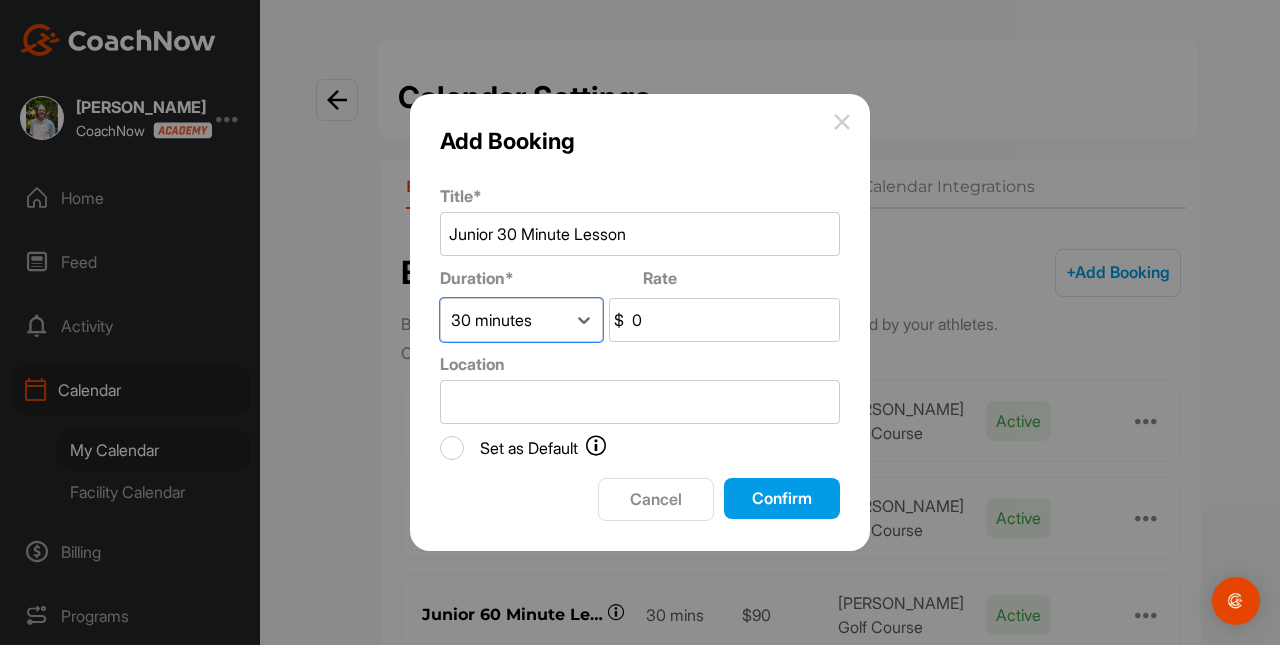 click on "0" at bounding box center (733, 320) 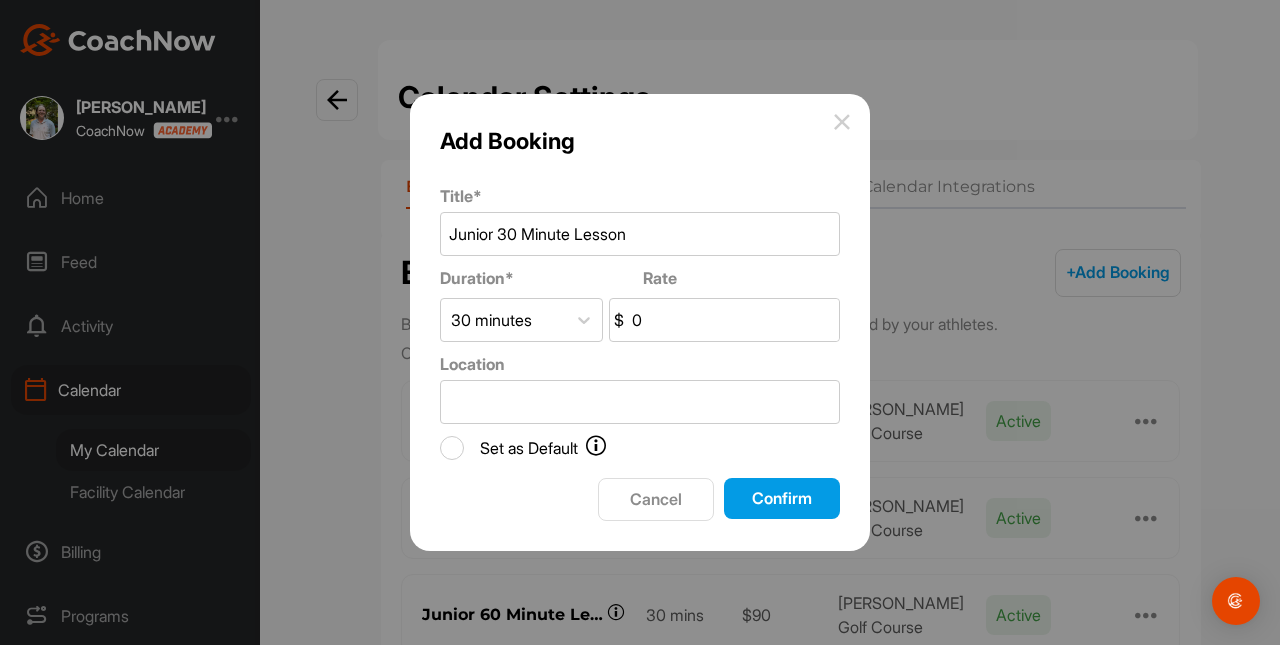 click on "0" at bounding box center (733, 320) 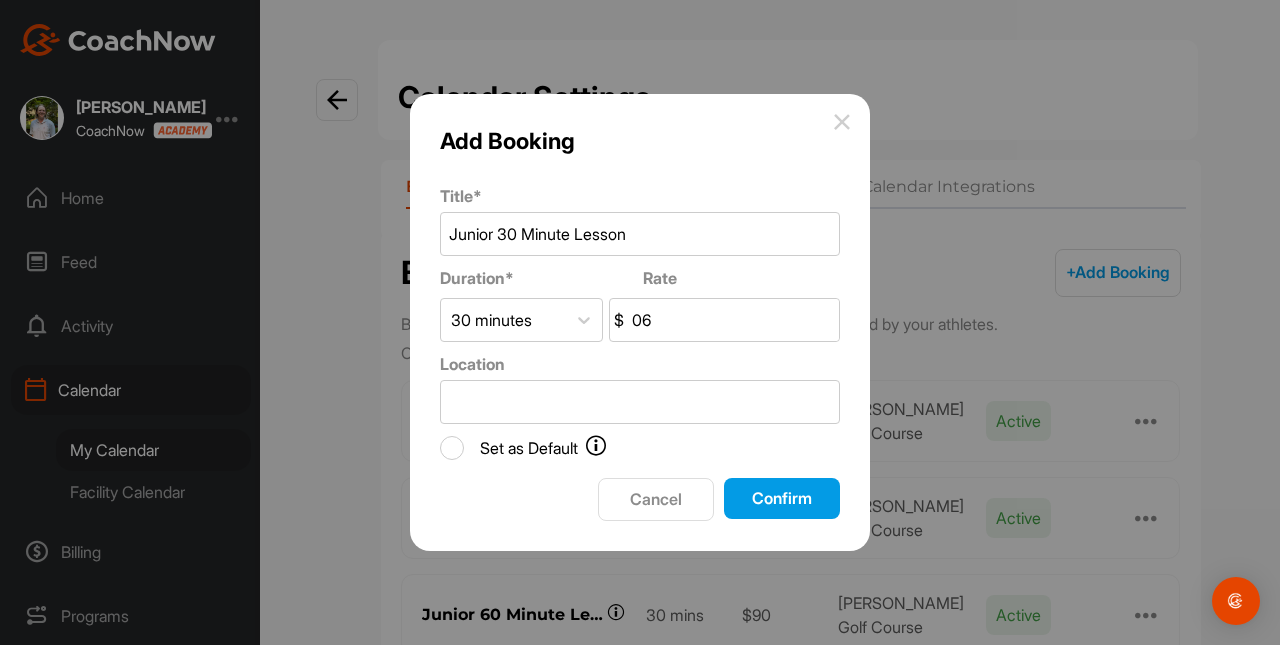 type on "0" 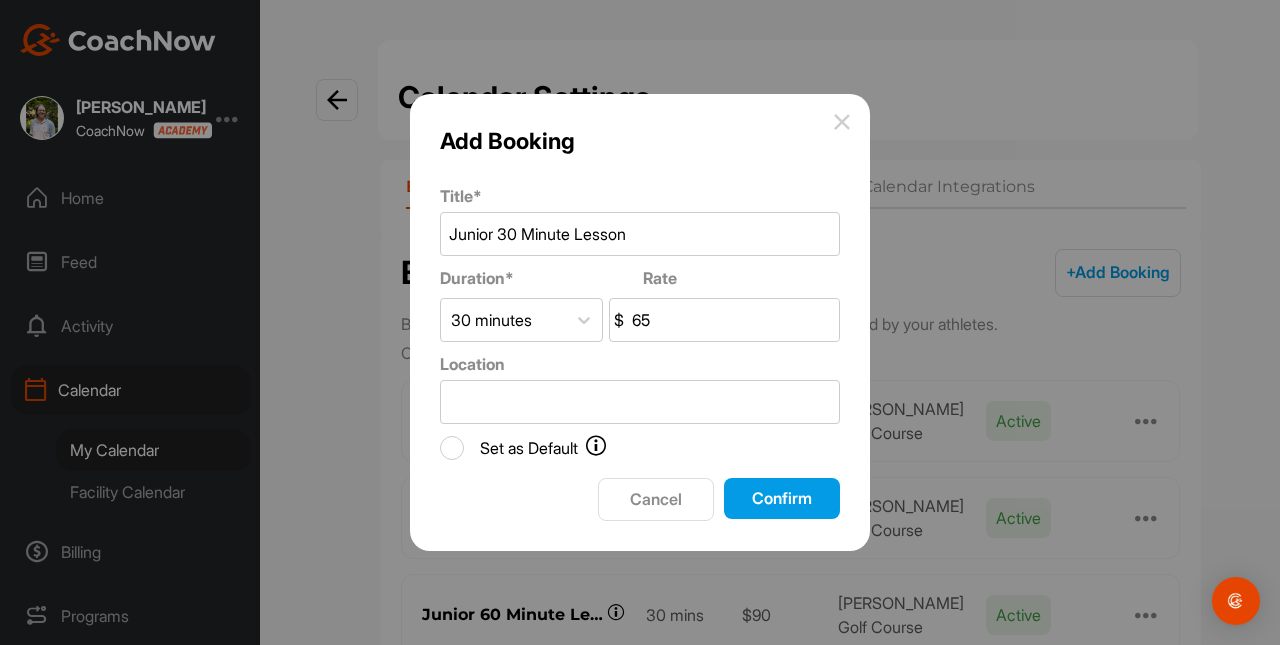 type on "65" 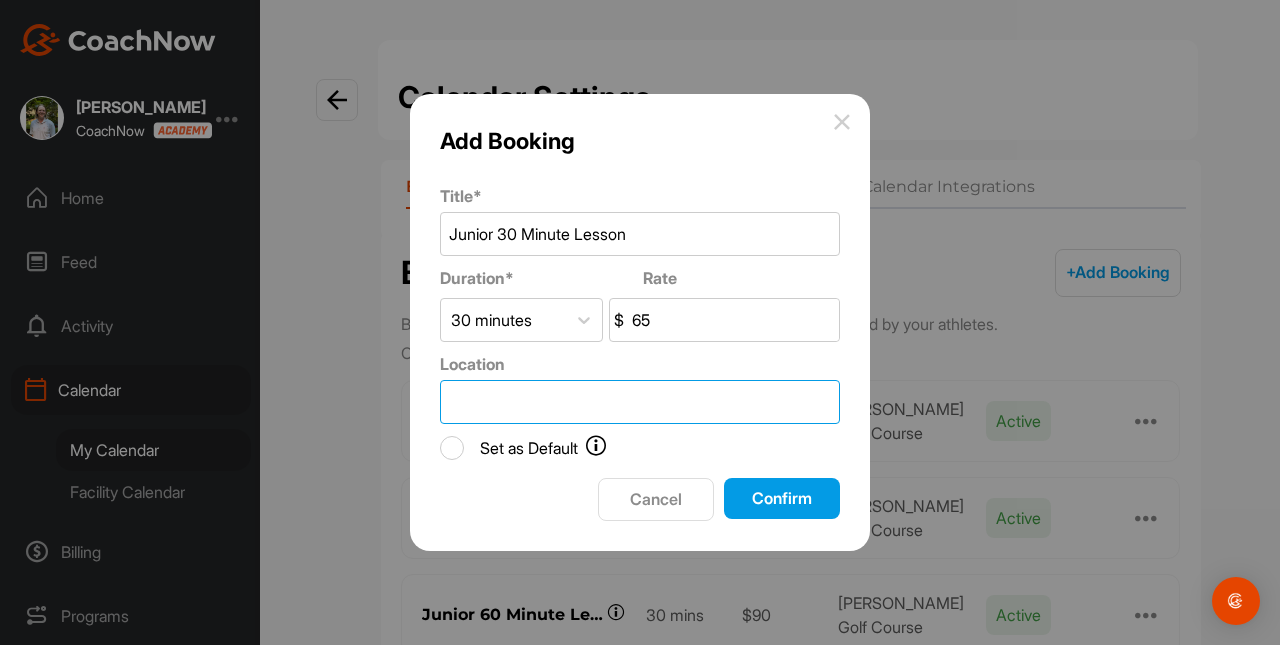 click on "Location" at bounding box center [640, 402] 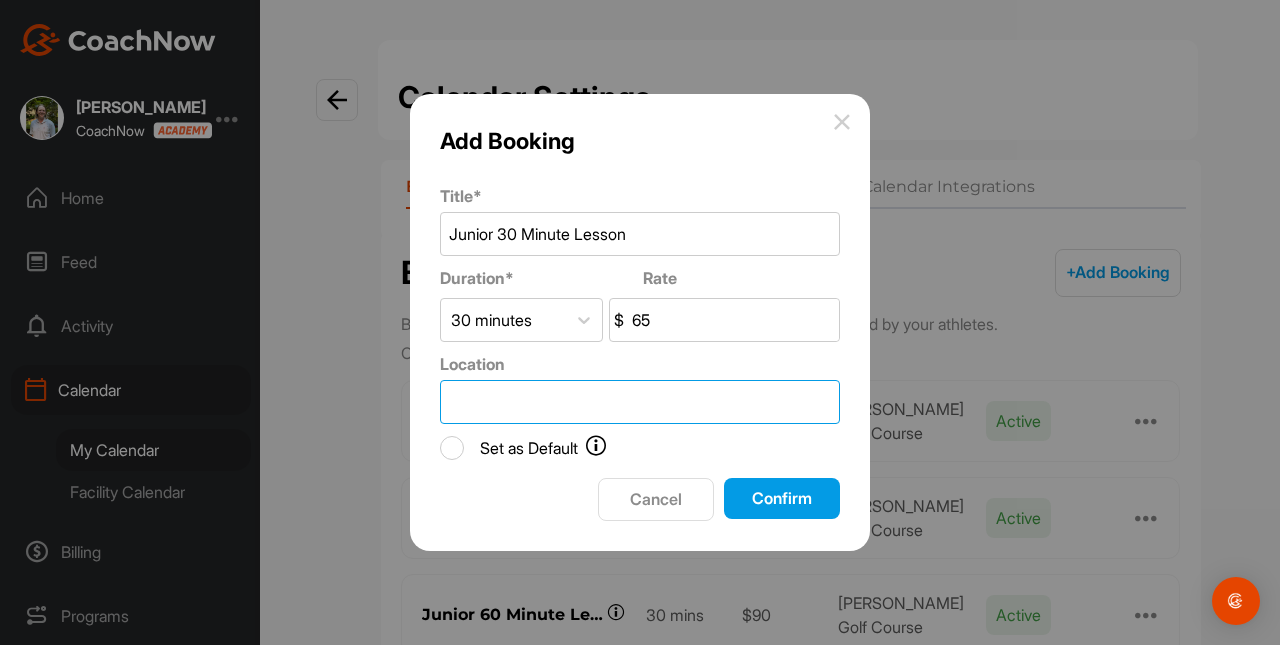 type on "Harry L Jones Golf Course" 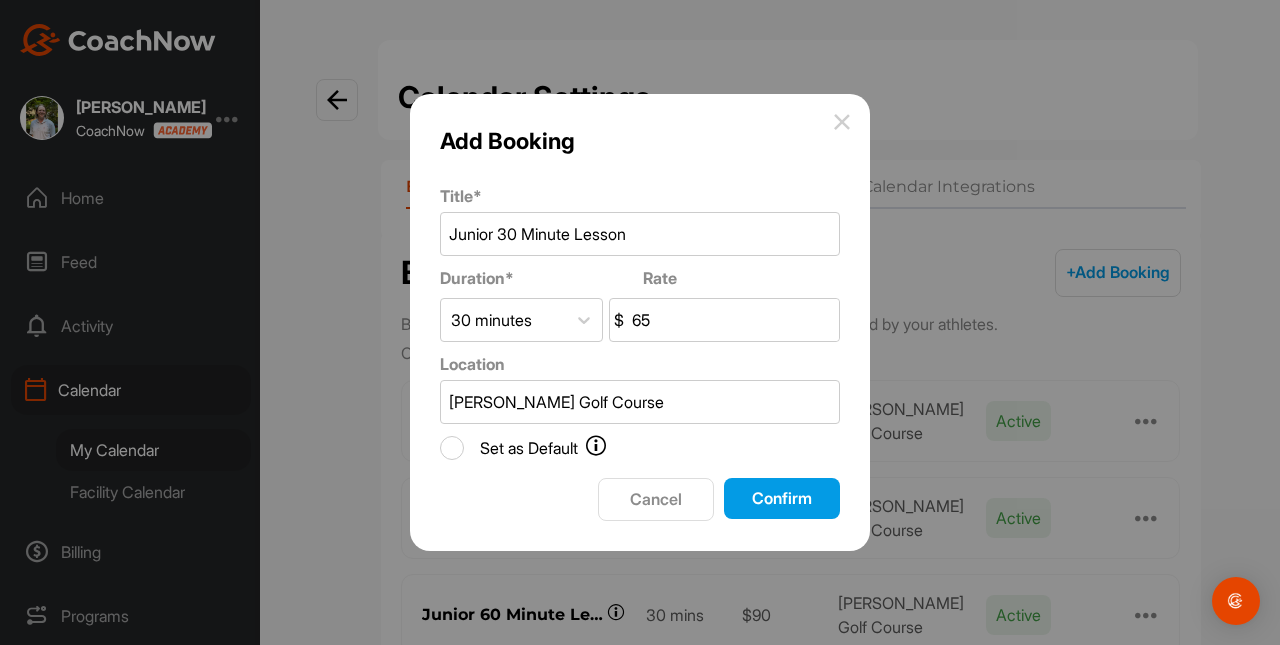 click on "Confirm" at bounding box center (782, 498) 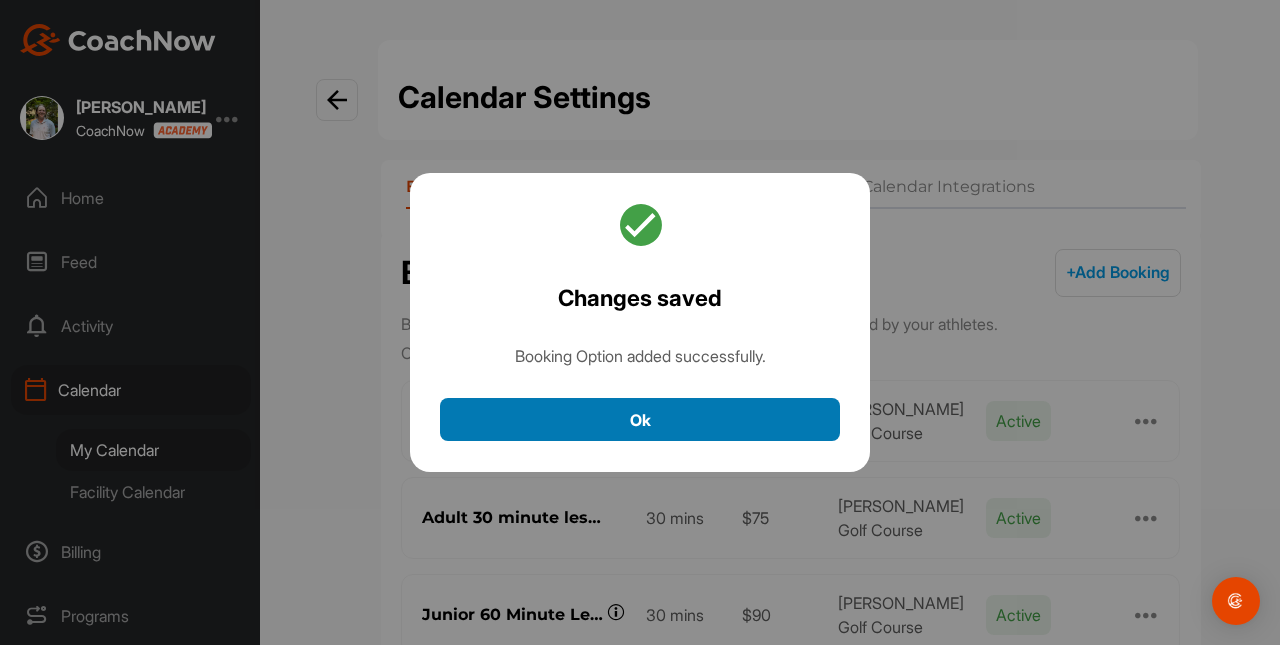 click on "Ok" at bounding box center [640, 419] 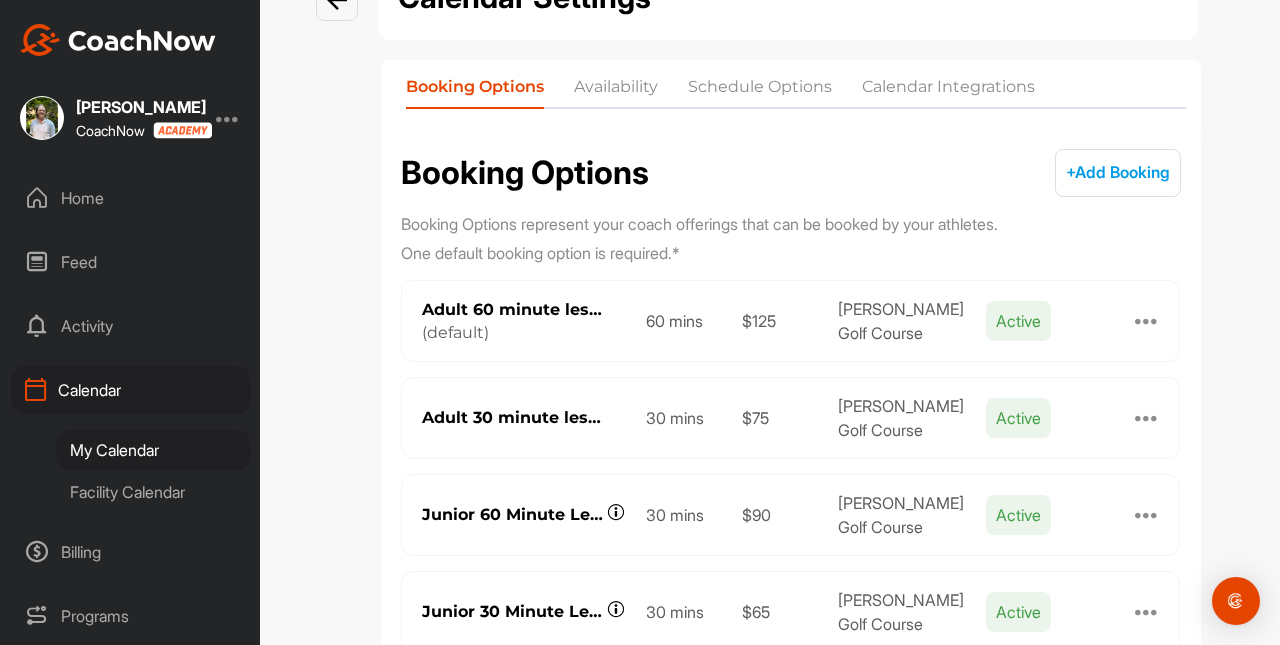 scroll, scrollTop: 173, scrollLeft: 0, axis: vertical 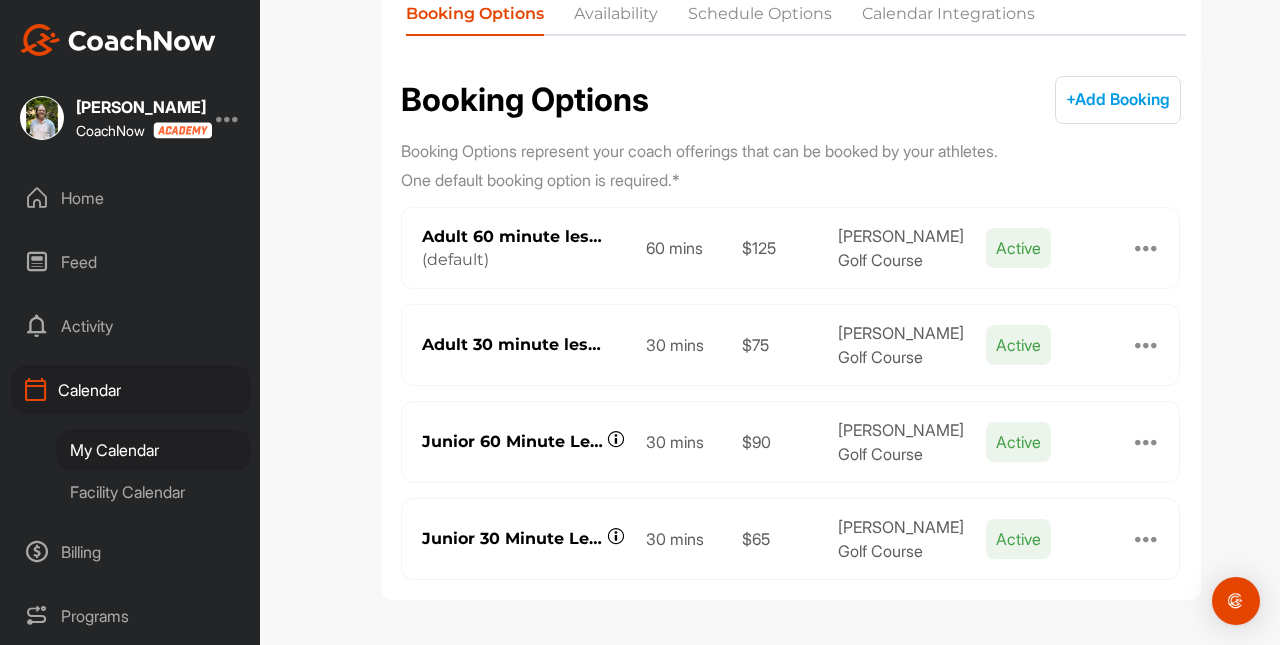 click at bounding box center [1147, 442] 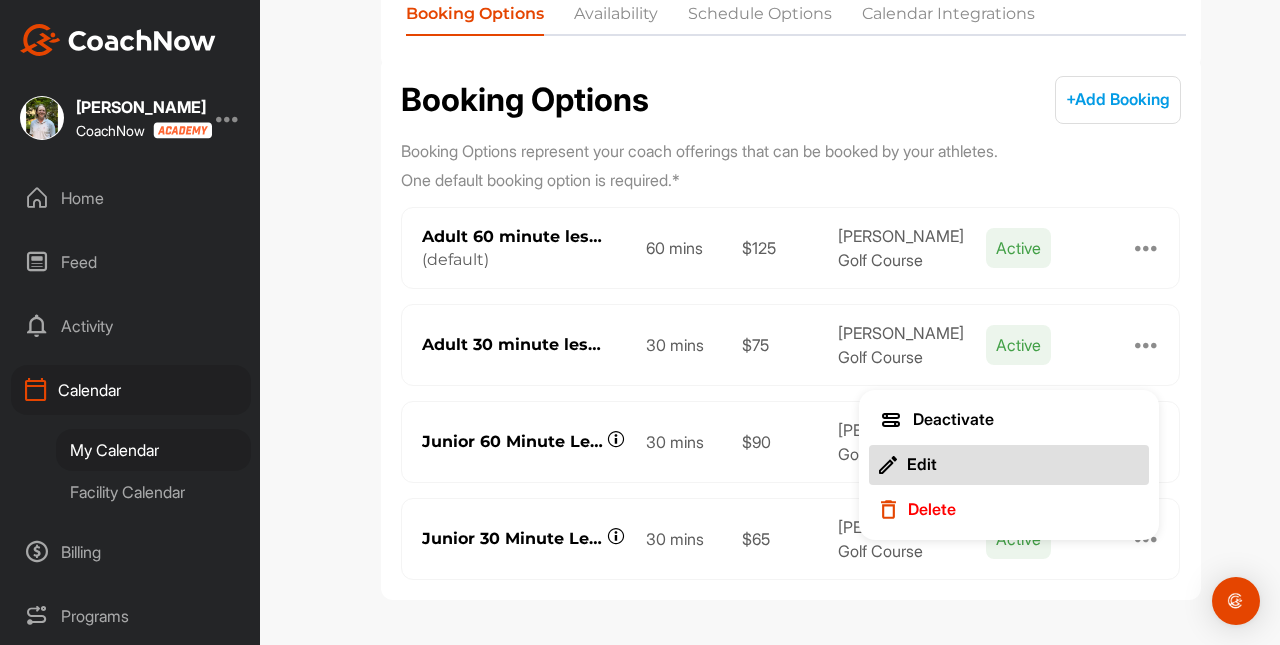 click on "Edit" at bounding box center (1009, 465) 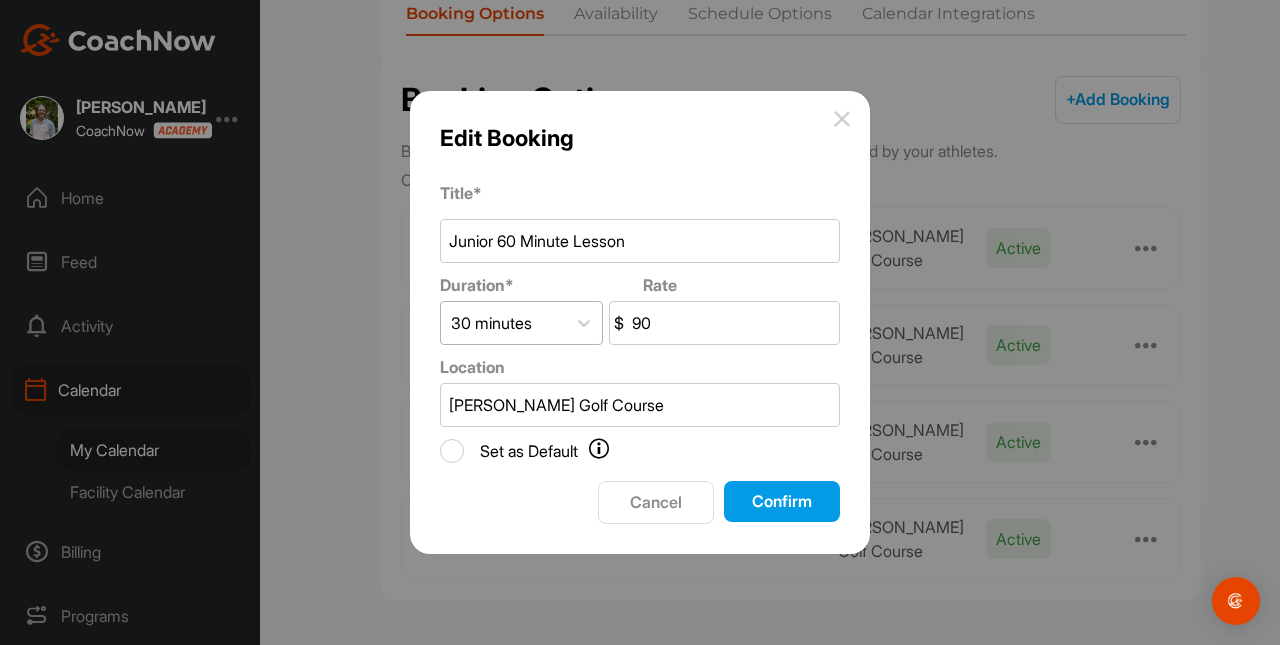 click on "30 minutes" at bounding box center (503, 323) 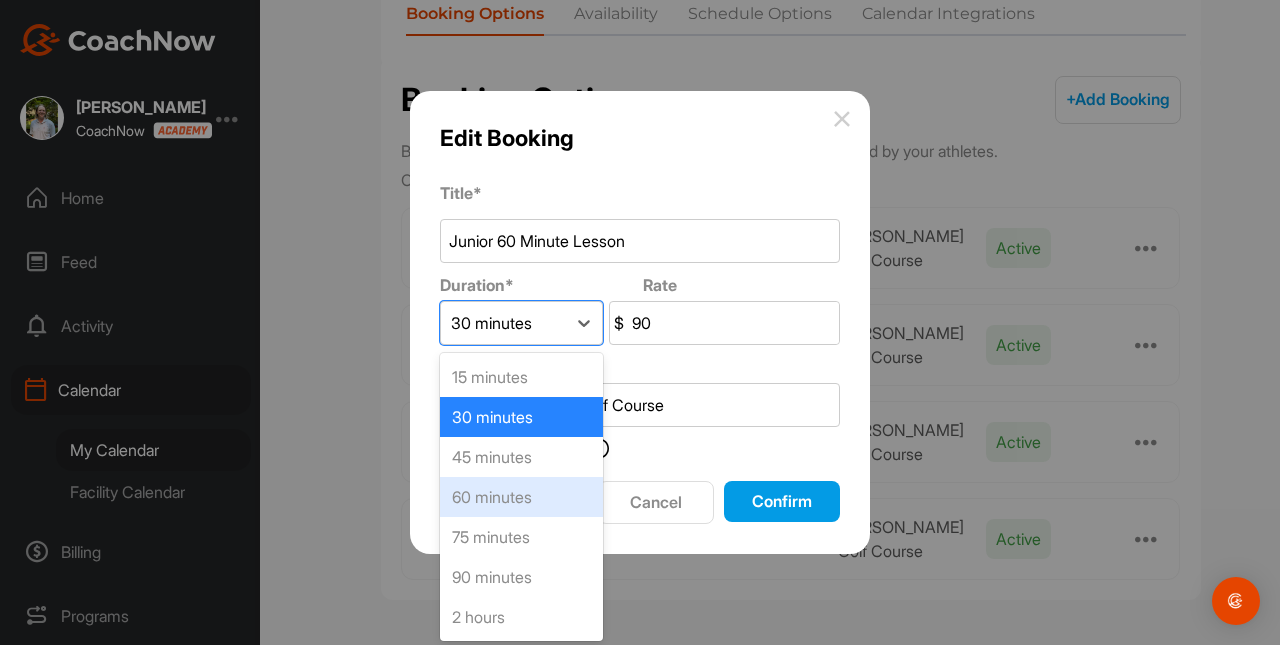 click on "60 minutes" at bounding box center [521, 497] 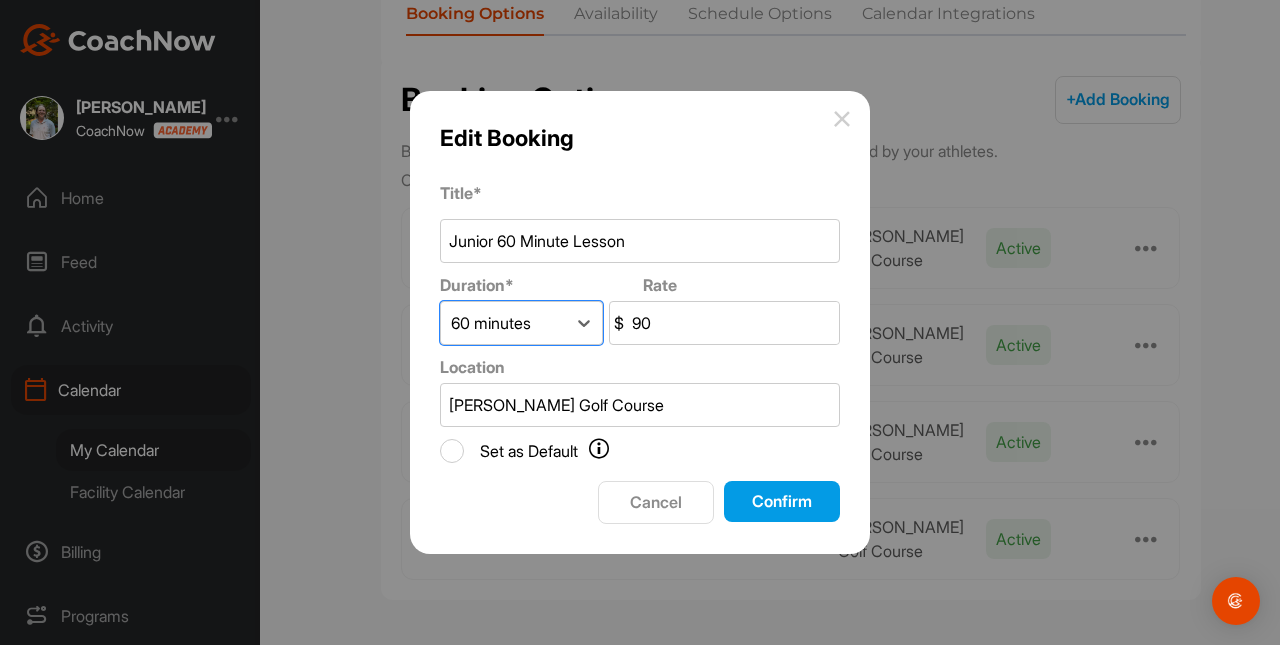 click on "Confirm" at bounding box center (782, 501) 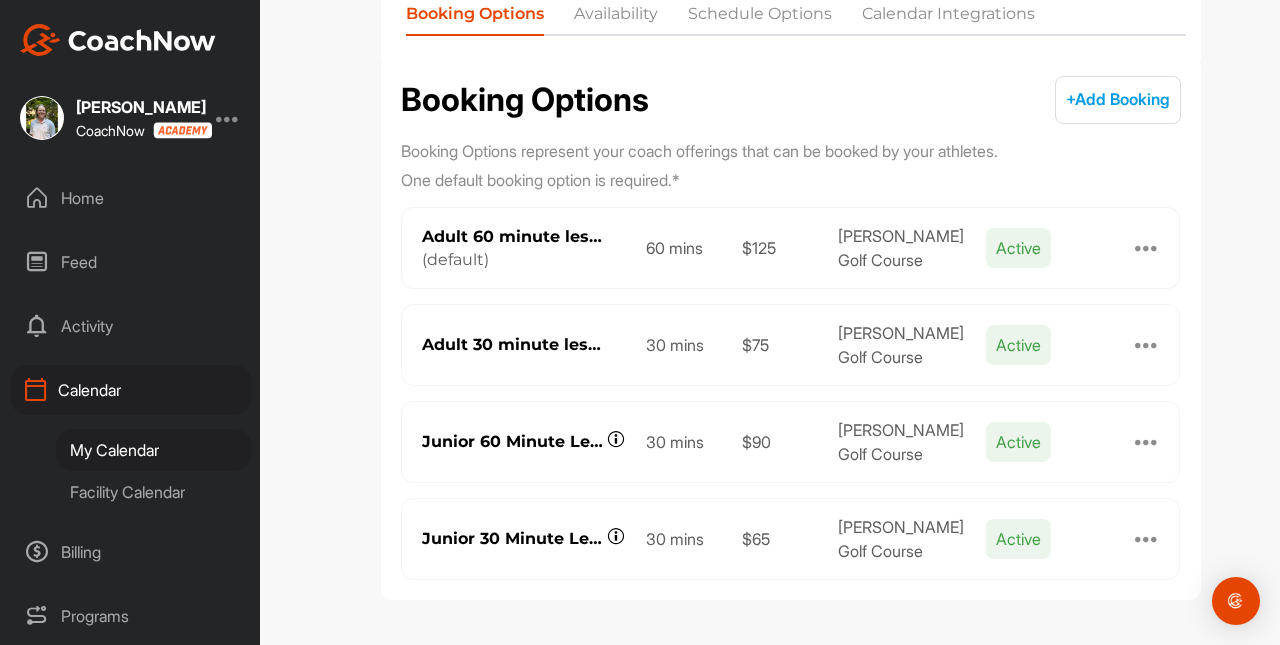 scroll, scrollTop: 0, scrollLeft: 0, axis: both 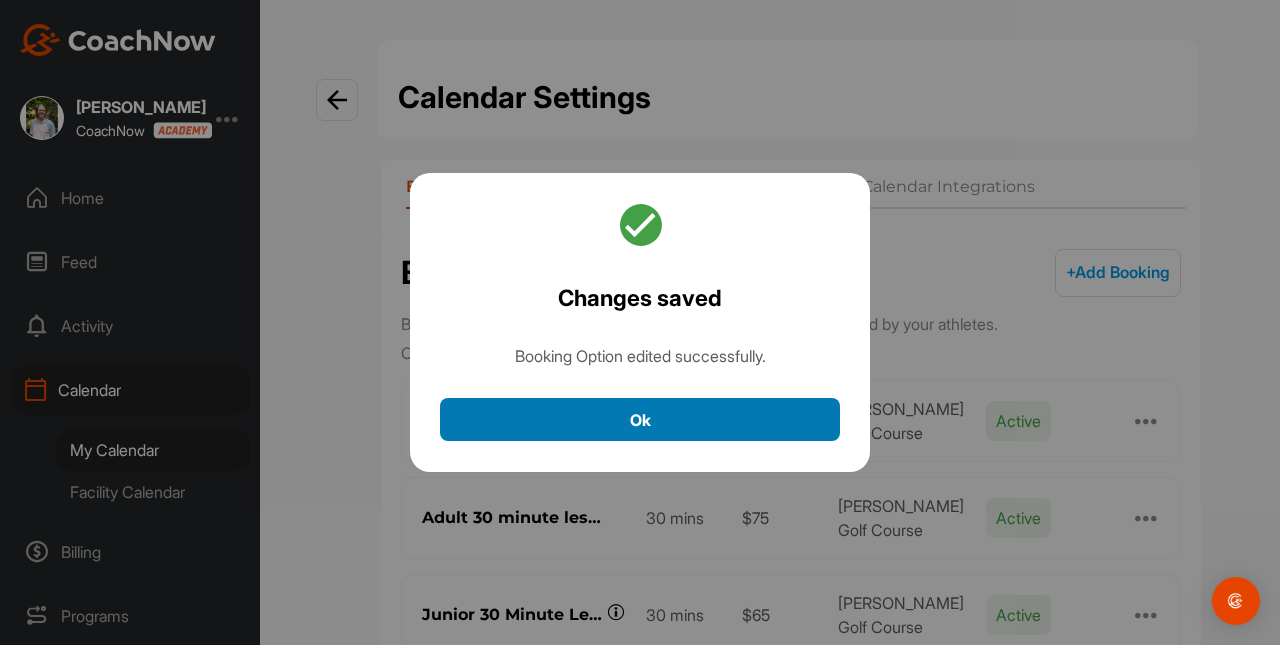 click on "Ok" at bounding box center [640, 419] 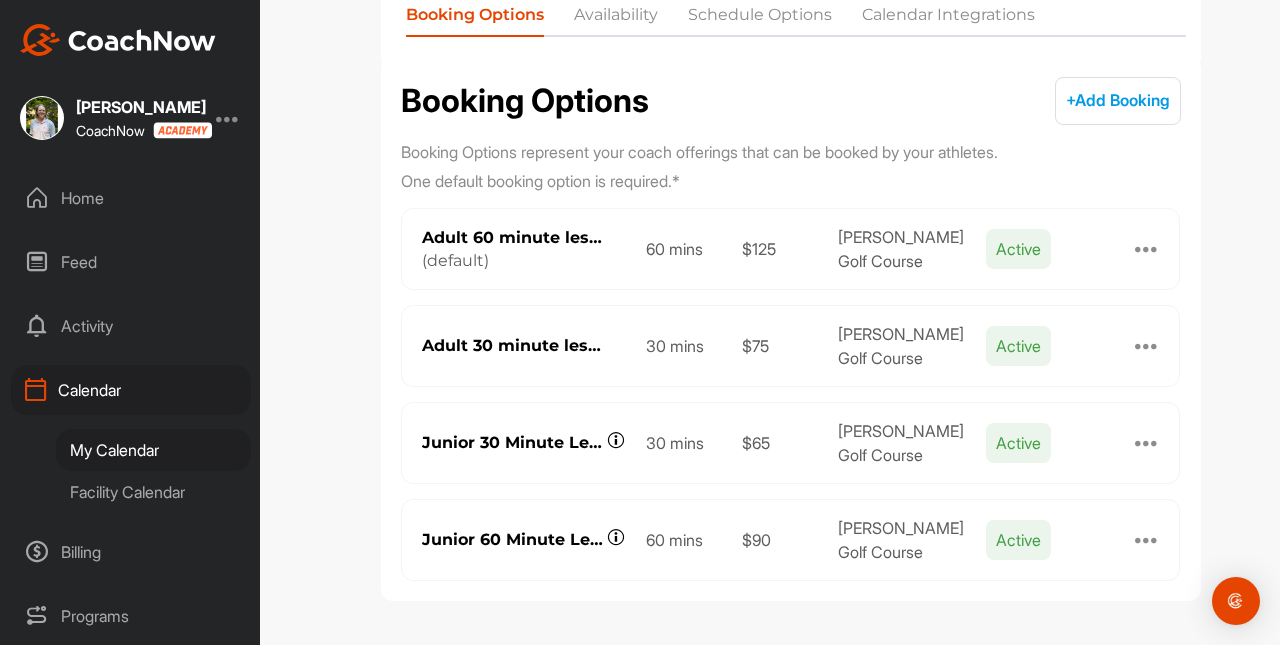 scroll, scrollTop: 173, scrollLeft: 0, axis: vertical 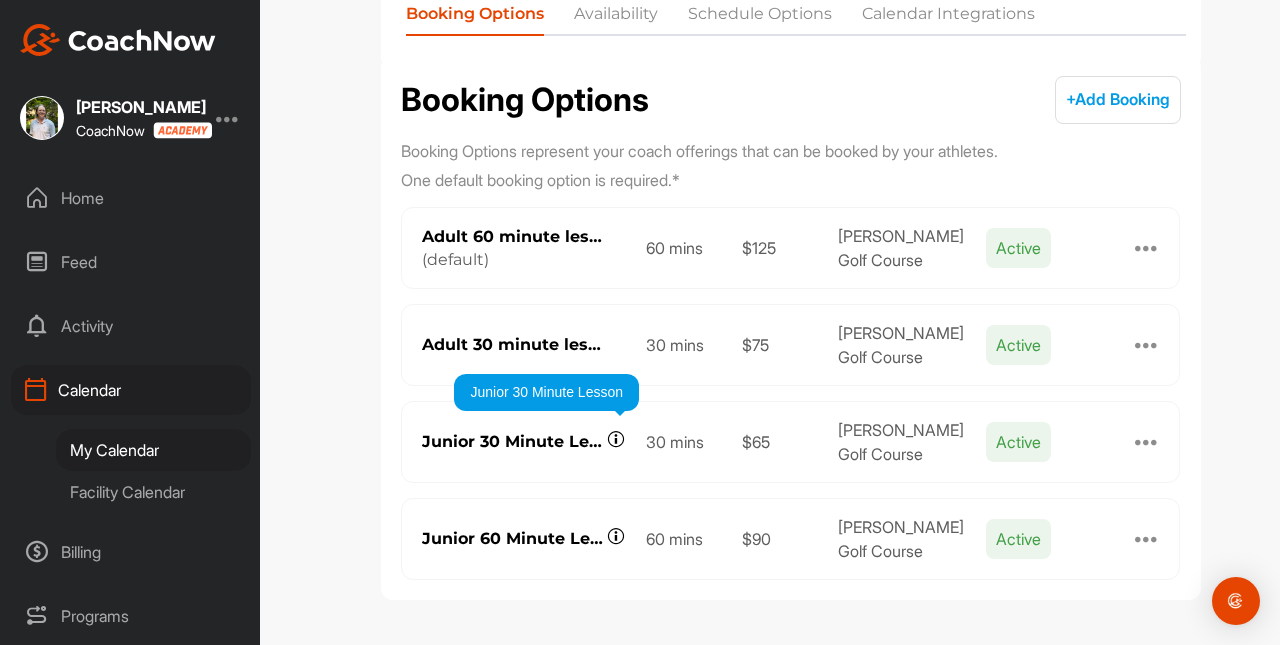 click at bounding box center (616, 439) 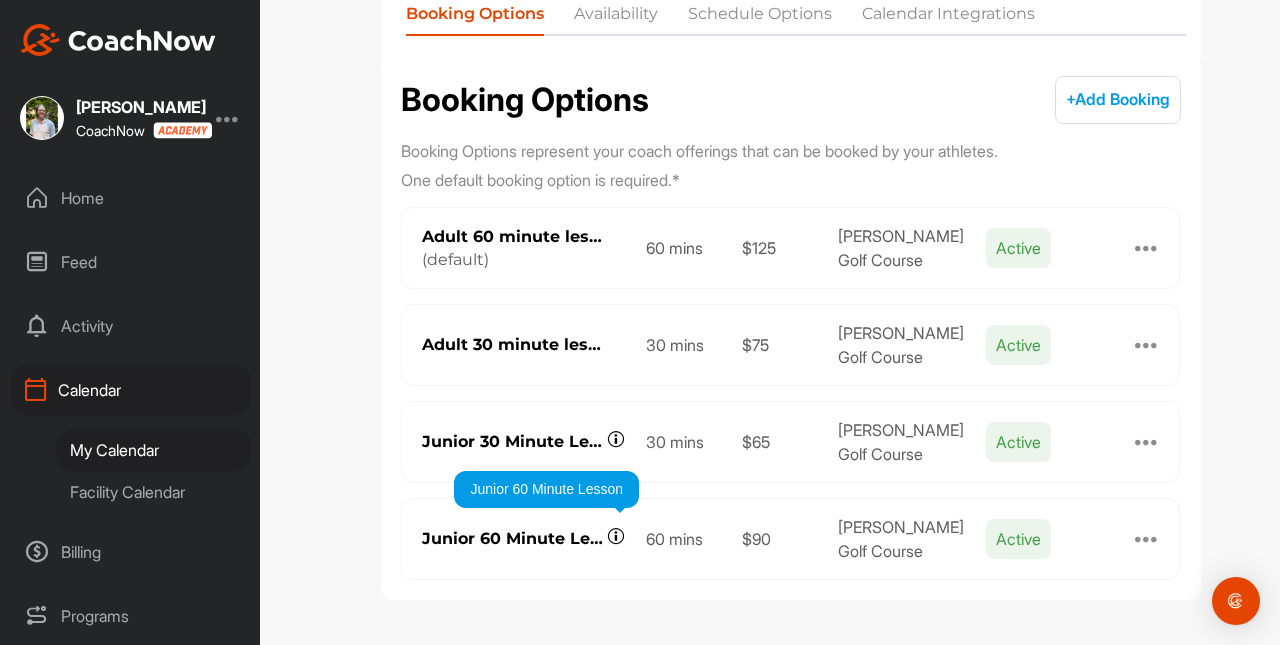 click at bounding box center (616, 536) 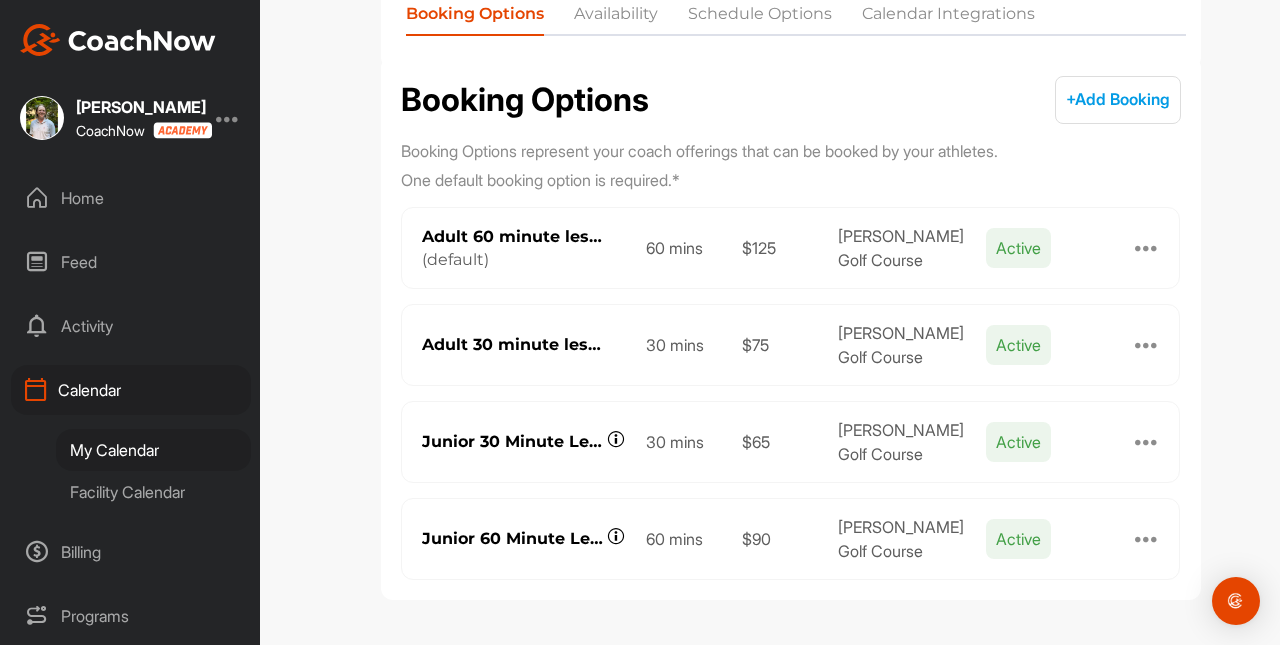 click on "+  Add Booking" at bounding box center (1118, 99) 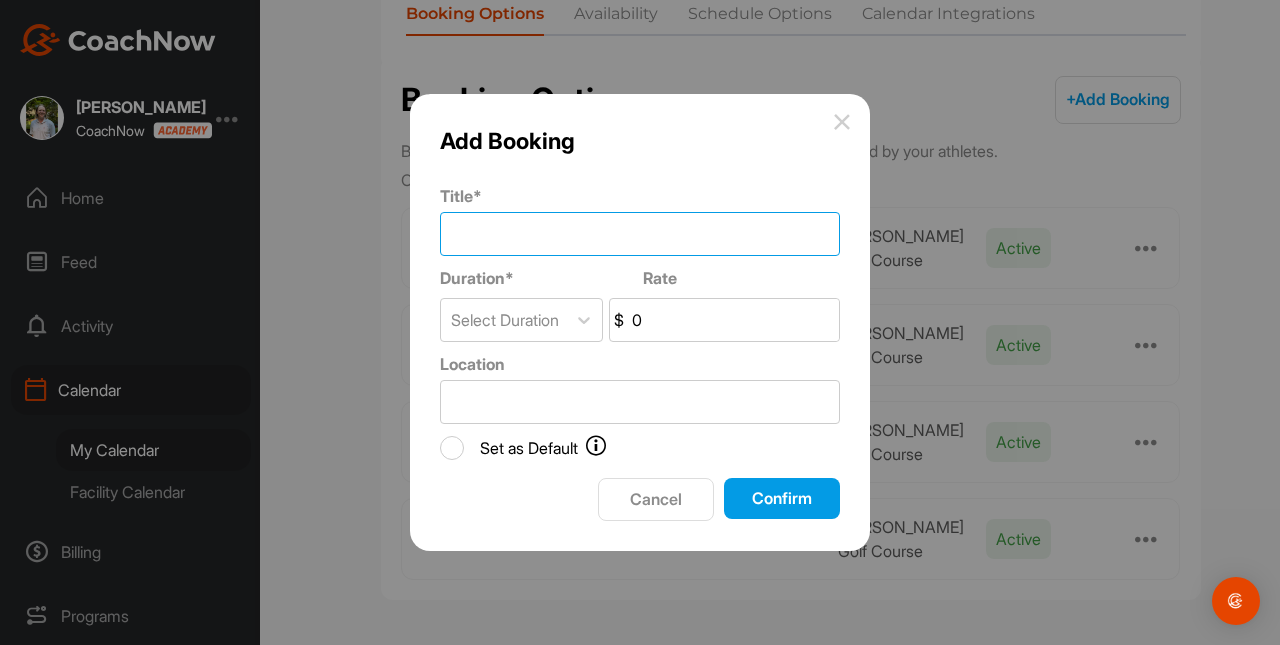 click on "Title  *" at bounding box center (640, 234) 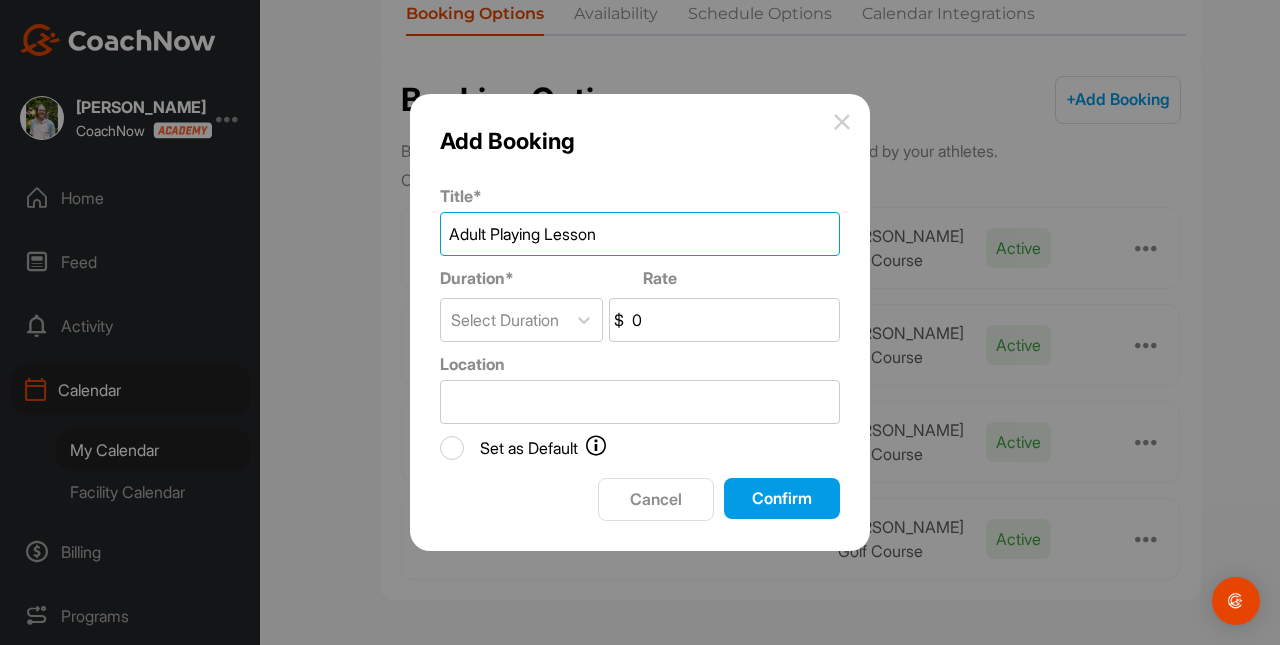 type on "Adult Playing Lesson" 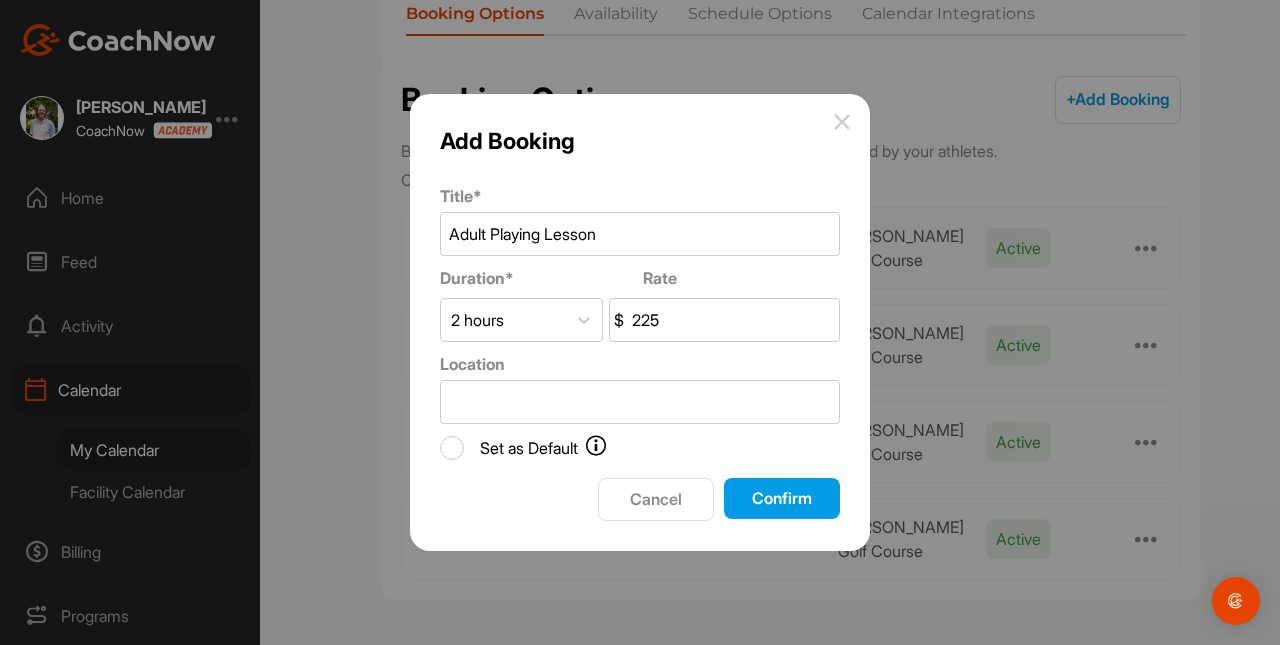 type on "225" 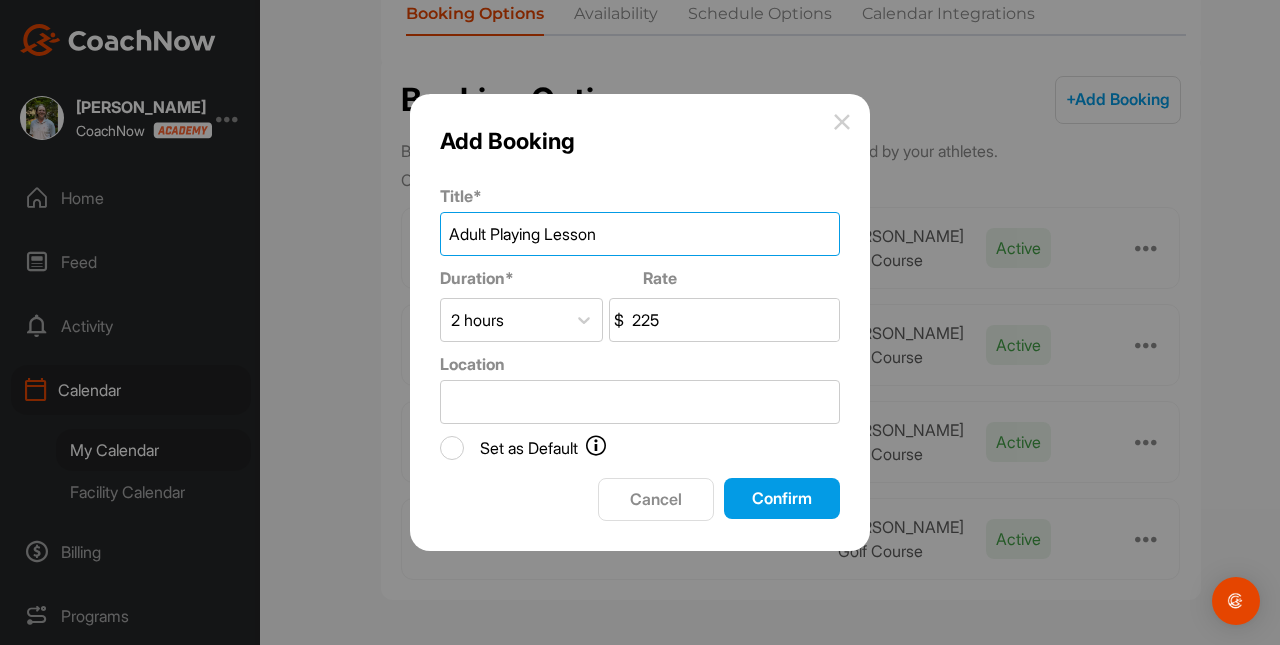 click on "Adult Playing Lesson" at bounding box center (640, 234) 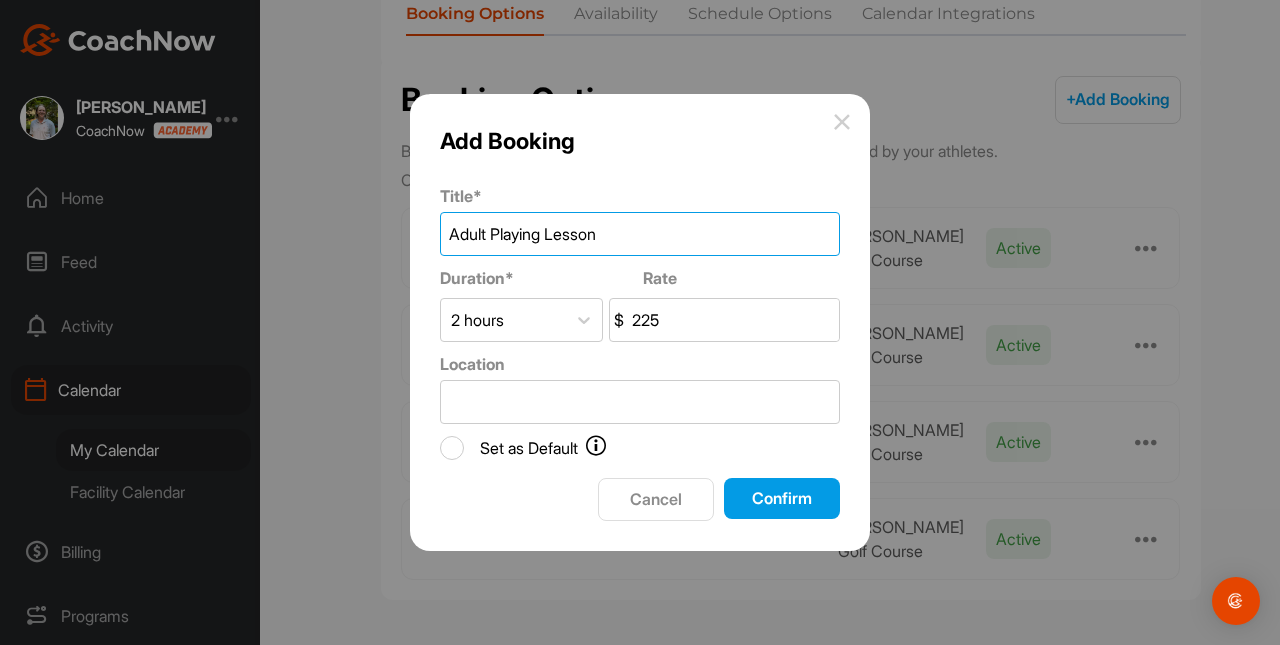 type on "Adult Playing Lesson" 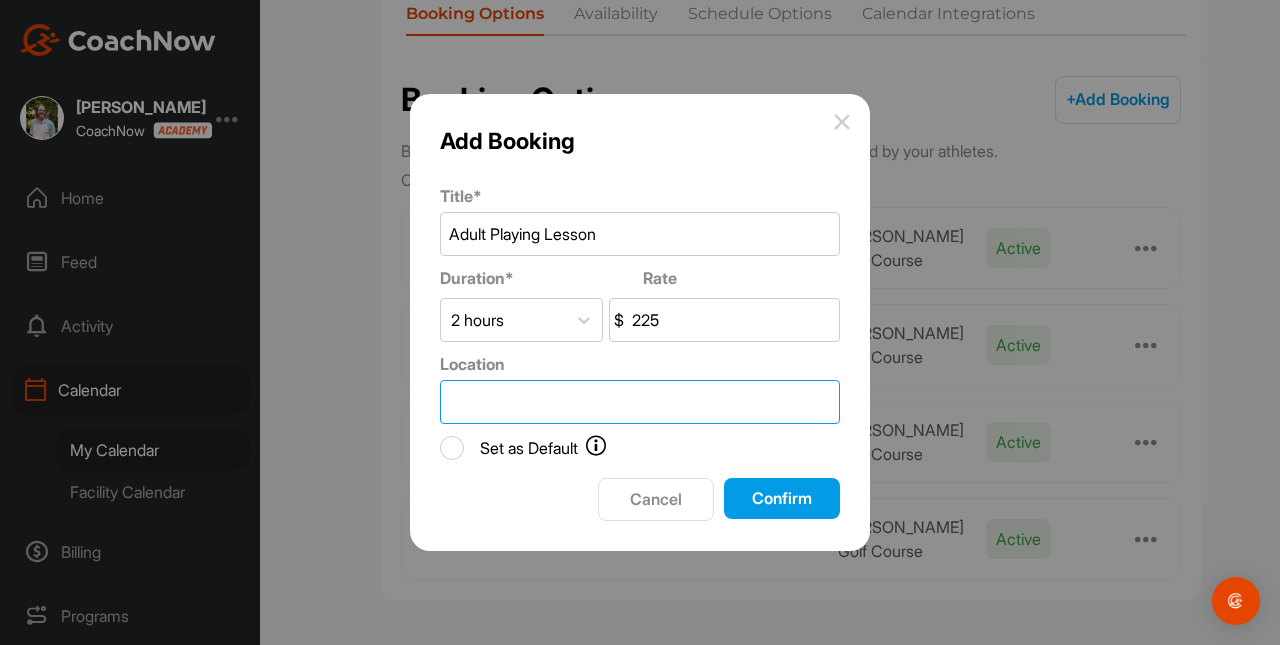 click on "Location" at bounding box center (640, 402) 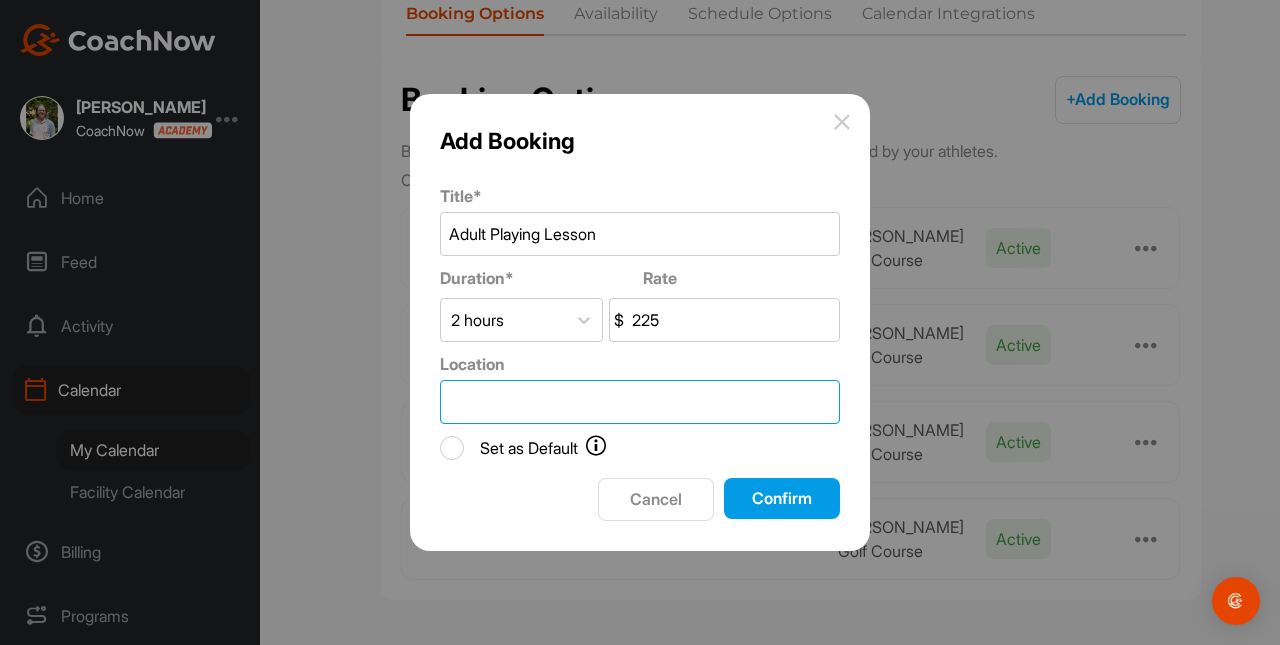 type on "Harry L Jones Golf Course" 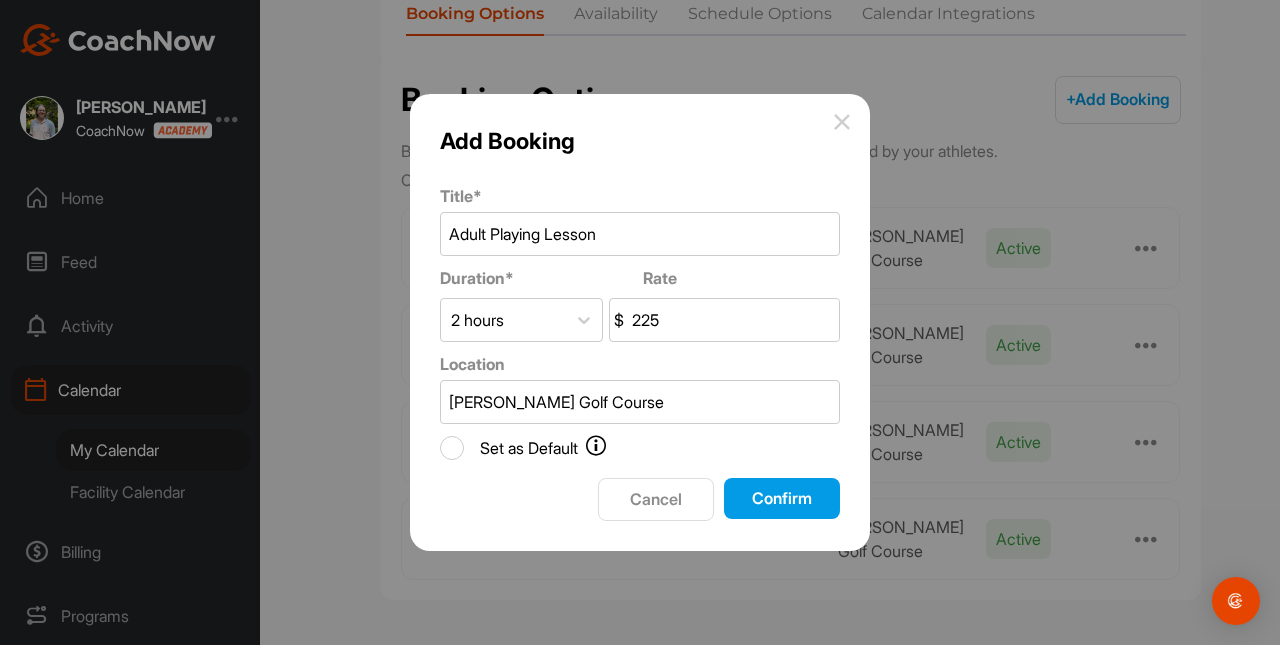 click on "Confirm" at bounding box center [782, 498] 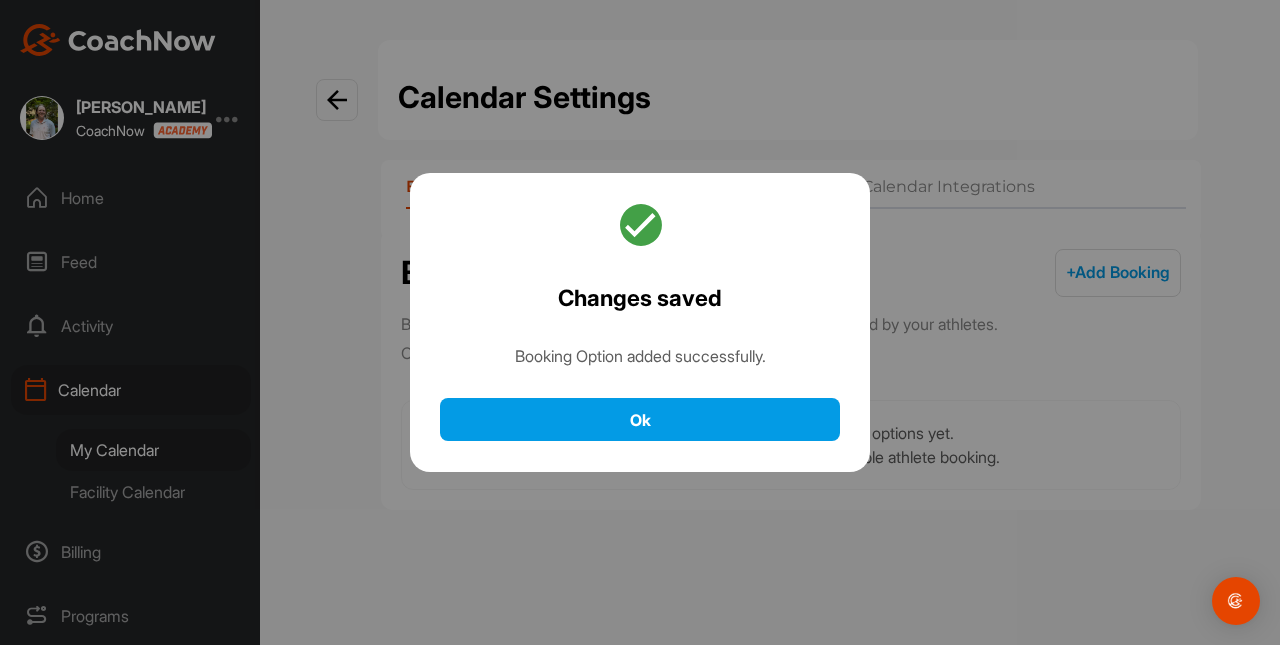 scroll, scrollTop: 0, scrollLeft: 0, axis: both 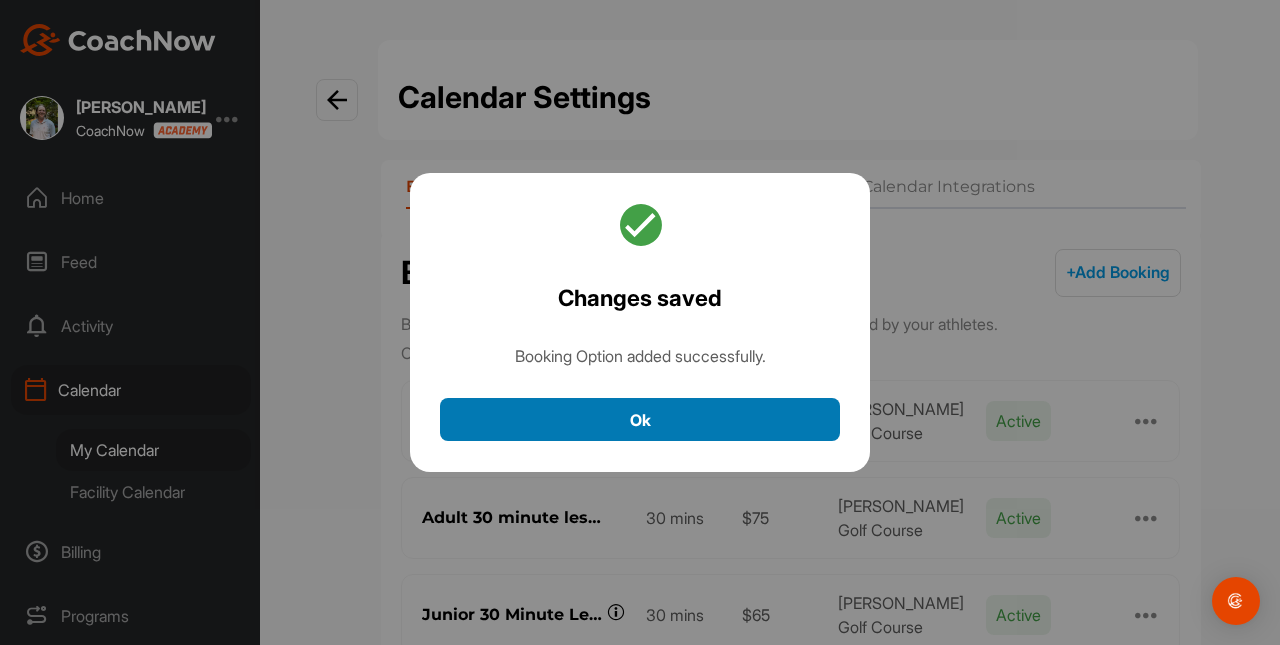 click on "Ok" at bounding box center (640, 419) 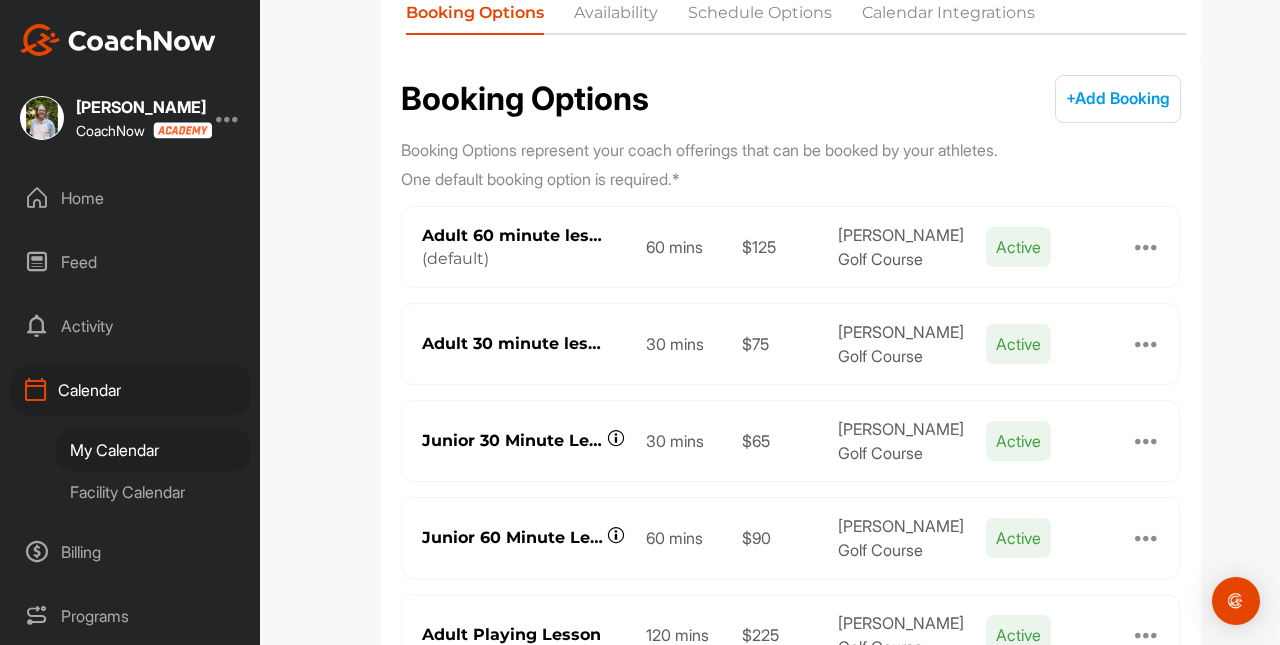 scroll, scrollTop: 142, scrollLeft: 0, axis: vertical 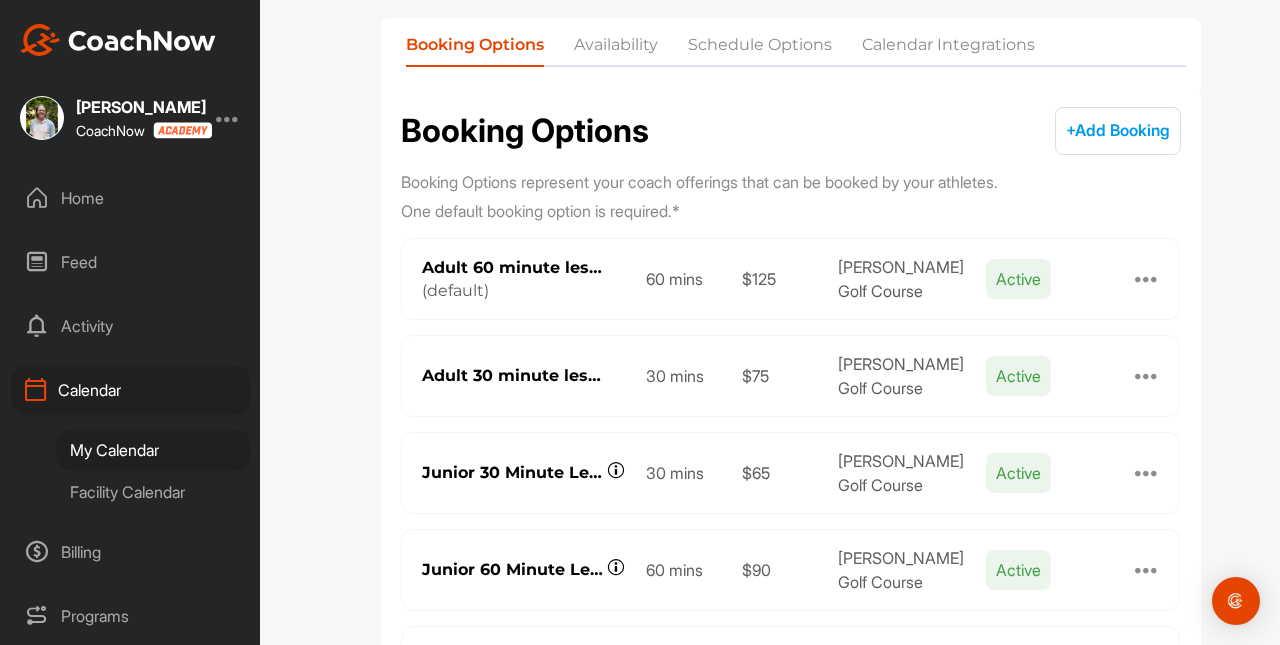 click on "+  Add Booking" at bounding box center (1118, 130) 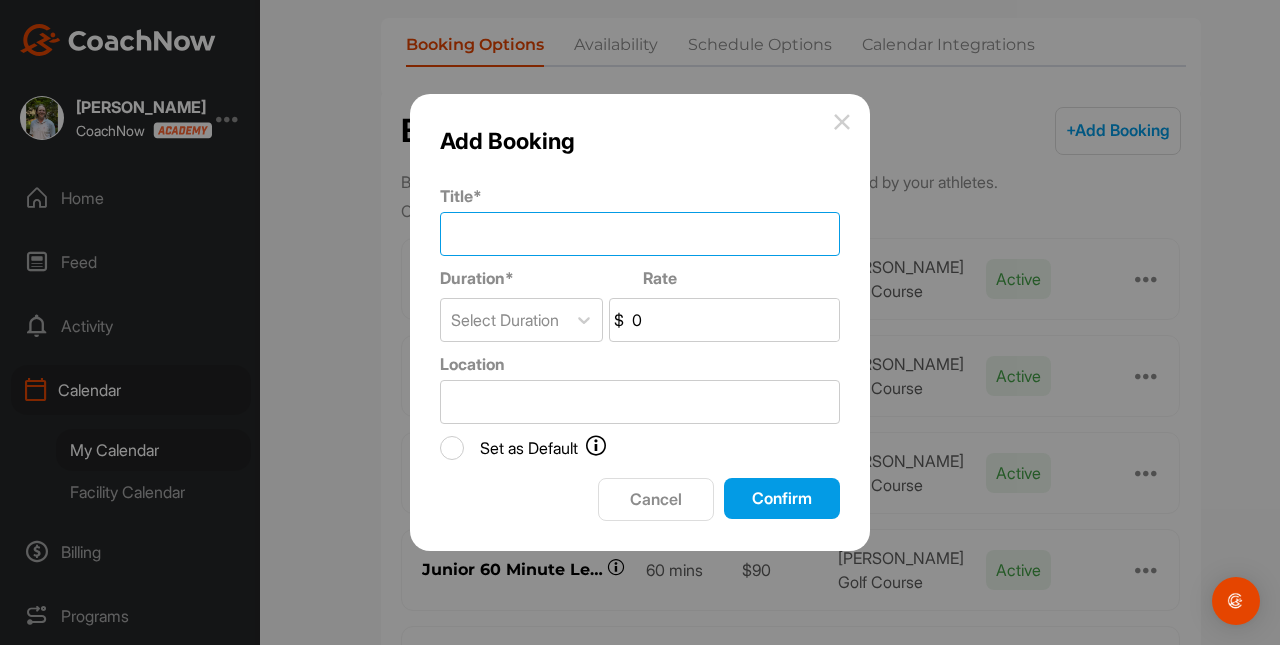 click on "Title  *" at bounding box center [640, 234] 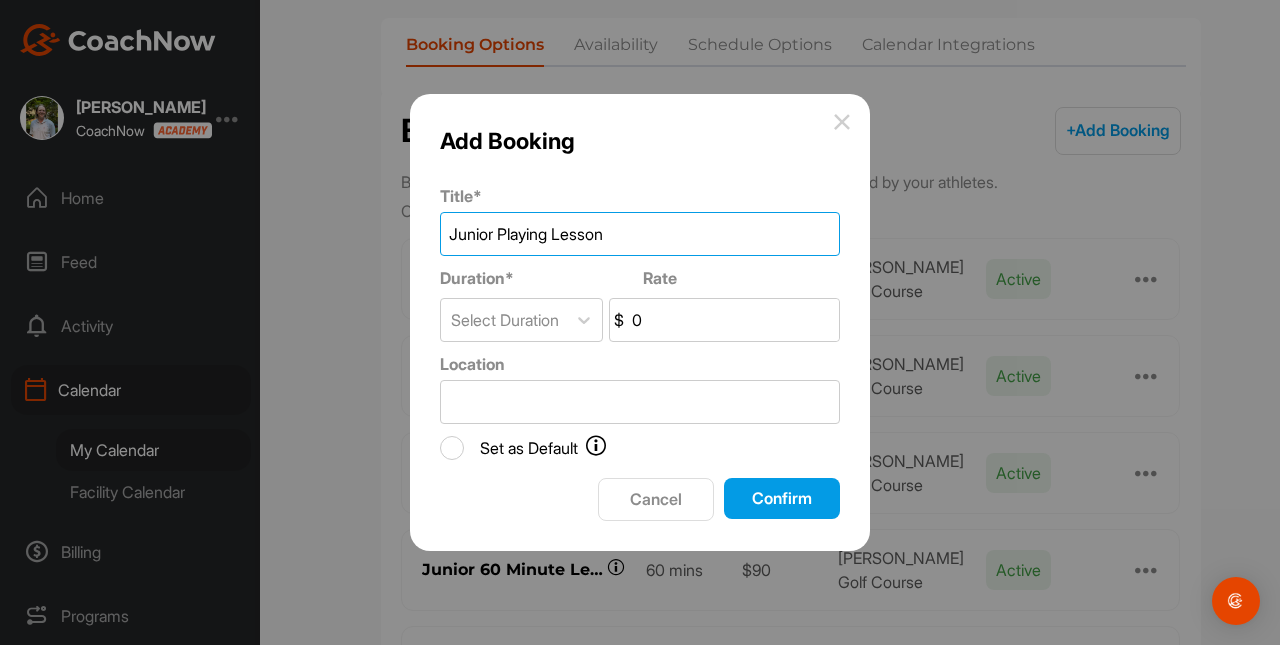 type on "Junior Playing Lesson" 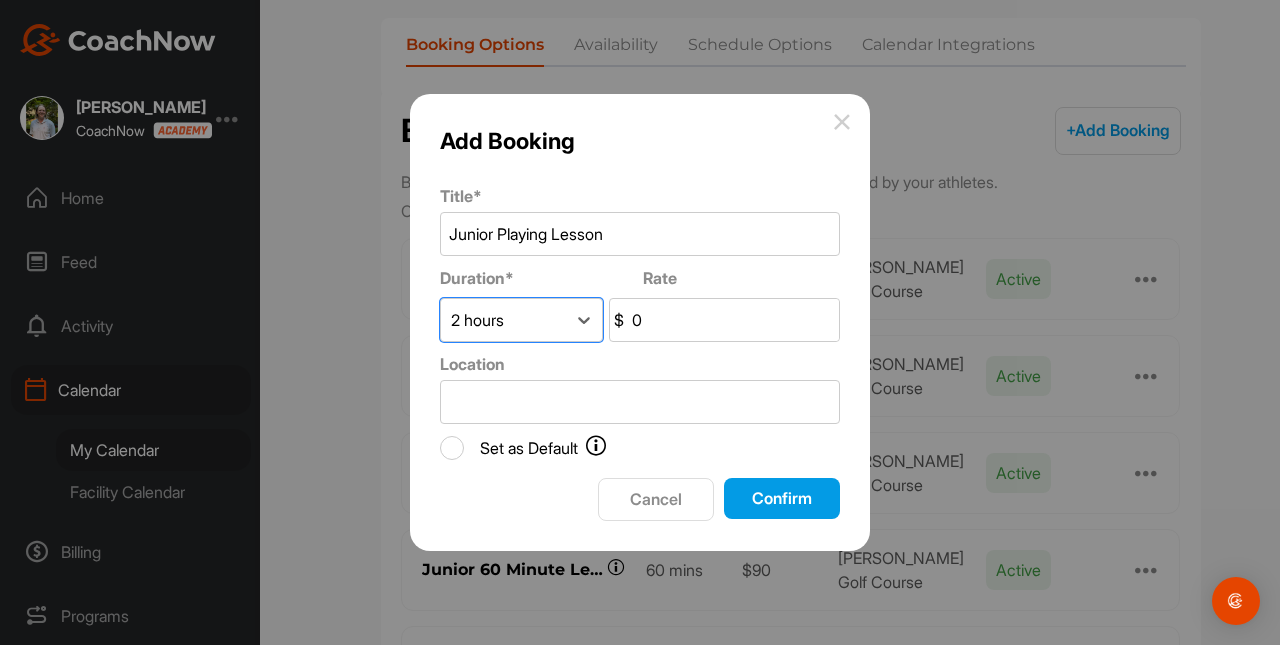 click on "0" at bounding box center [733, 320] 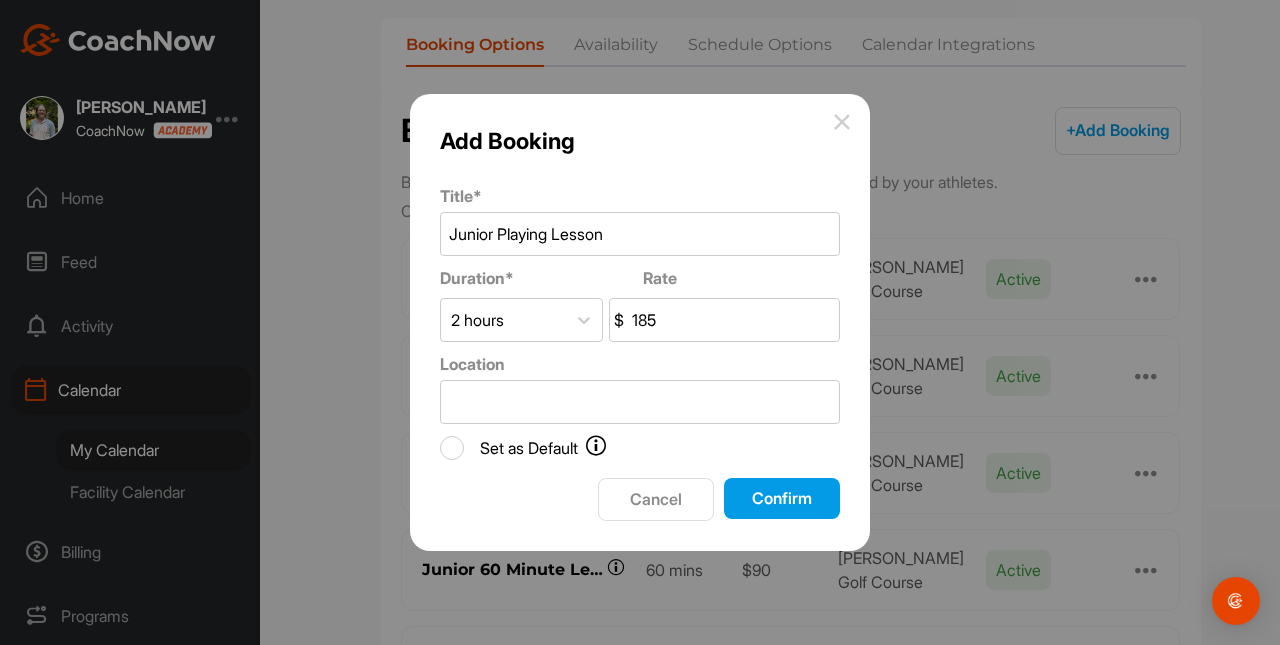 type on "185" 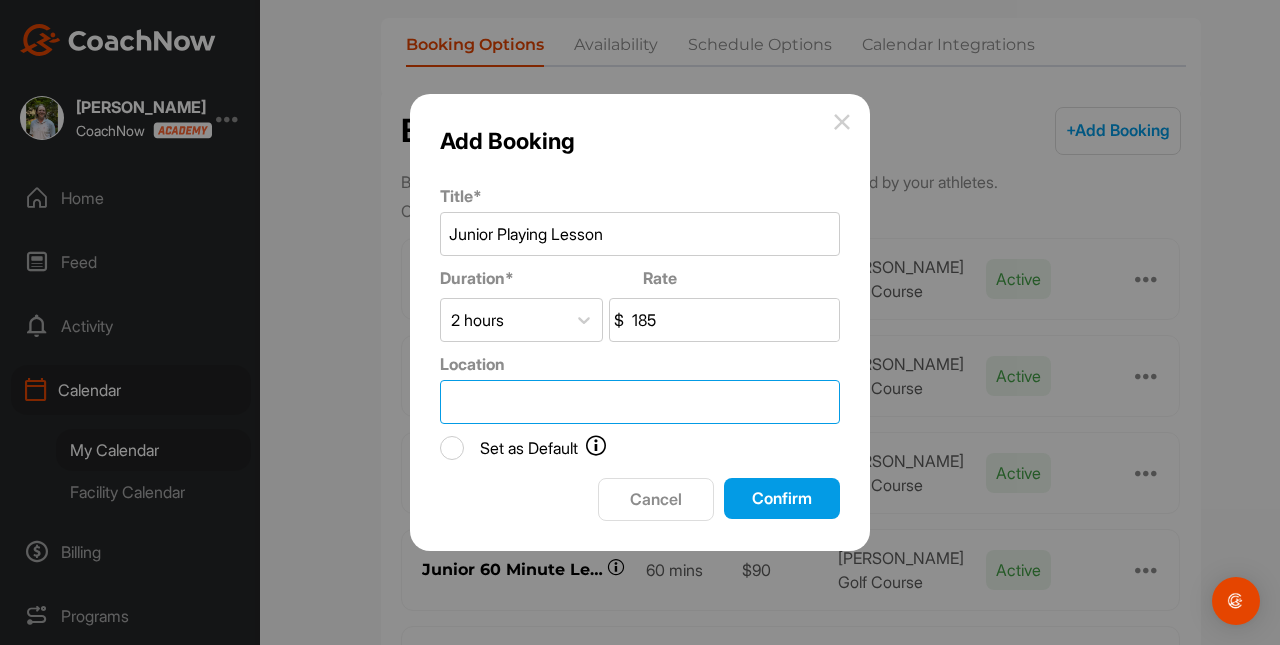 click on "Location" at bounding box center [640, 402] 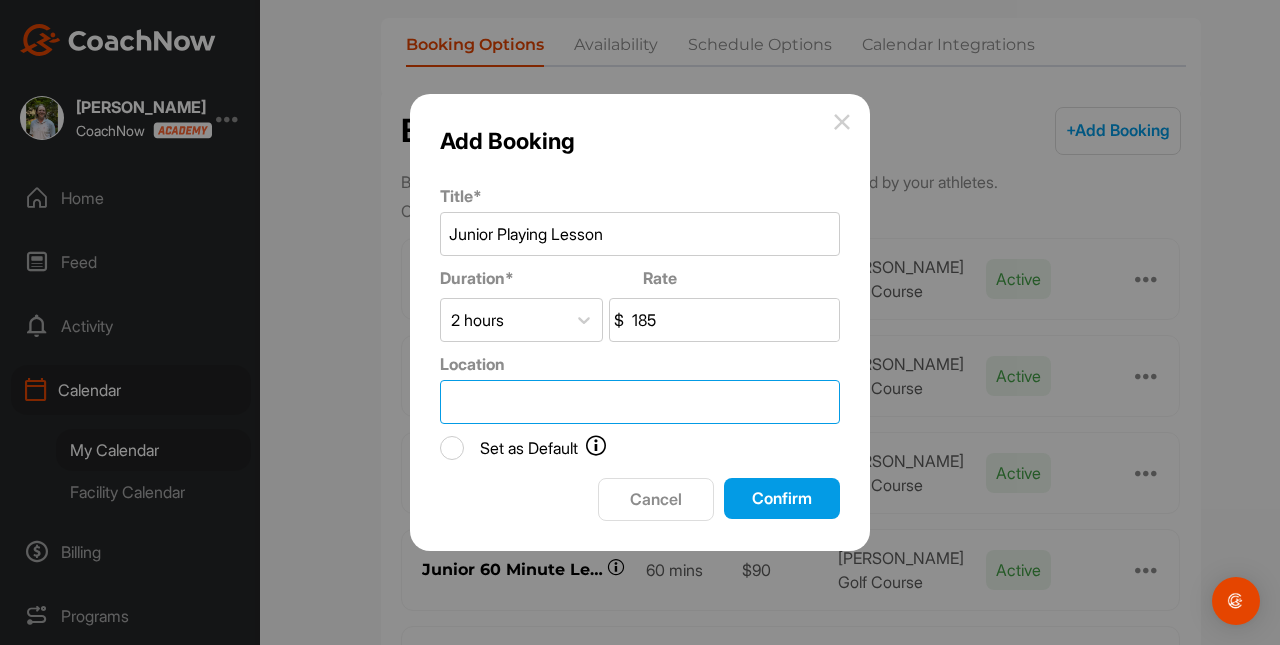type on "Harry L Jones Golf Course" 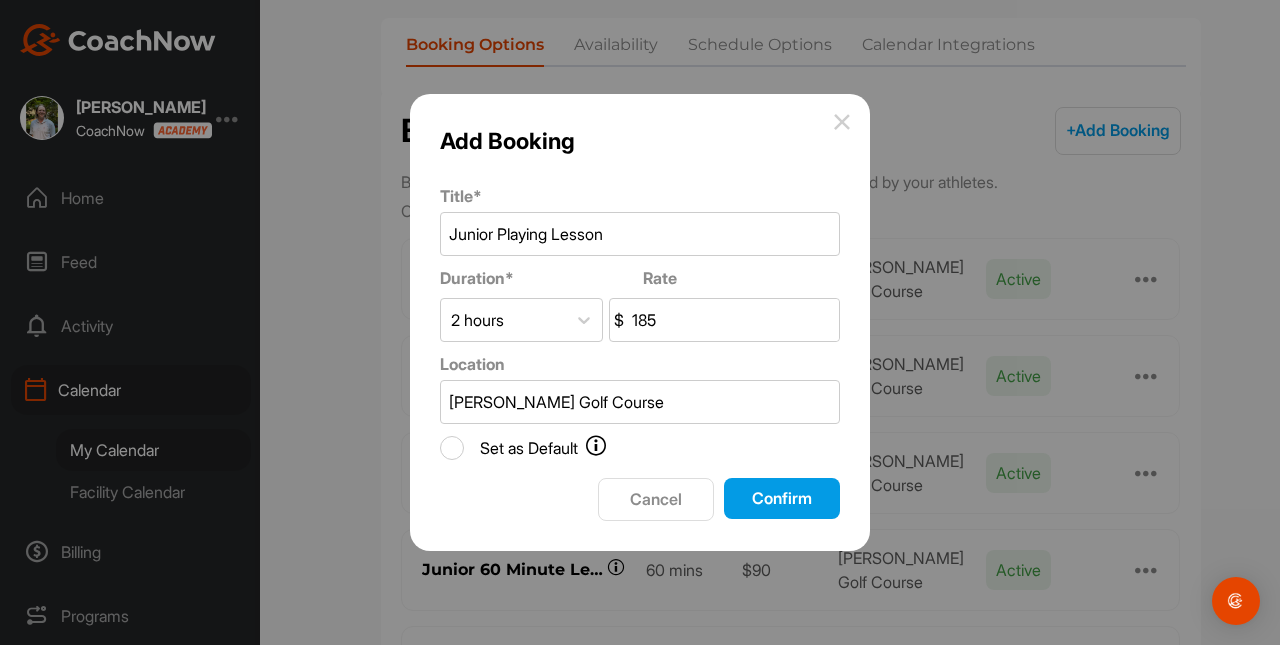 click on "Confirm" at bounding box center [782, 498] 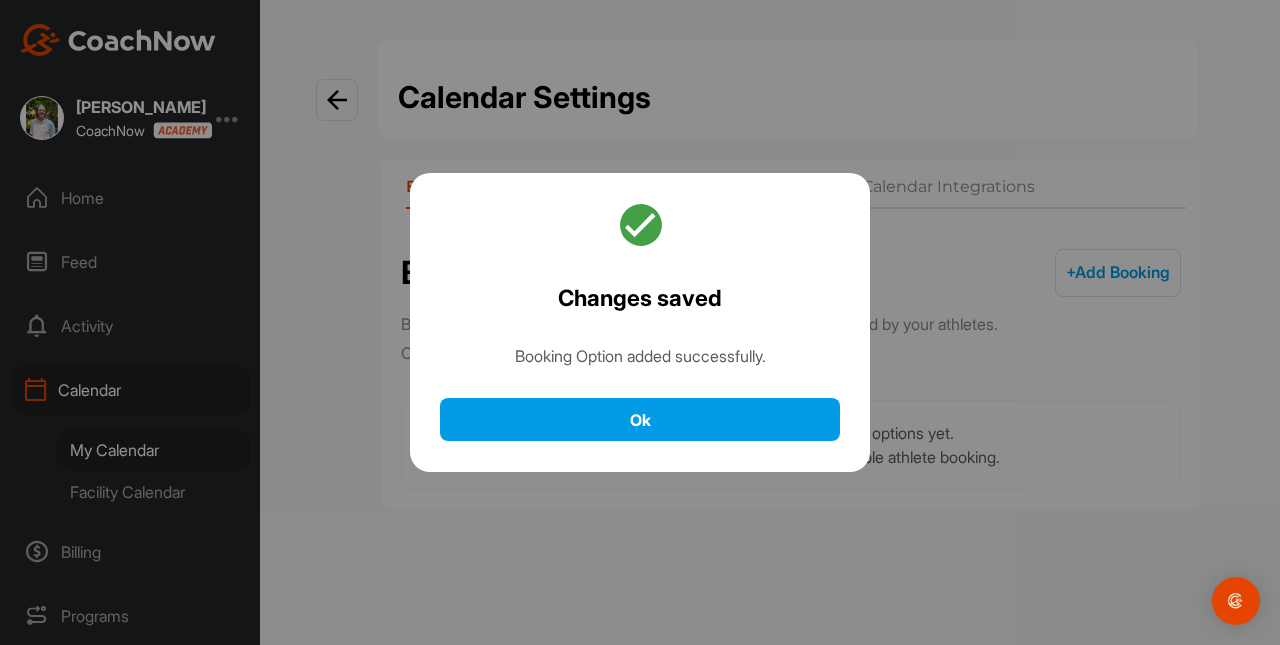 scroll, scrollTop: 0, scrollLeft: 0, axis: both 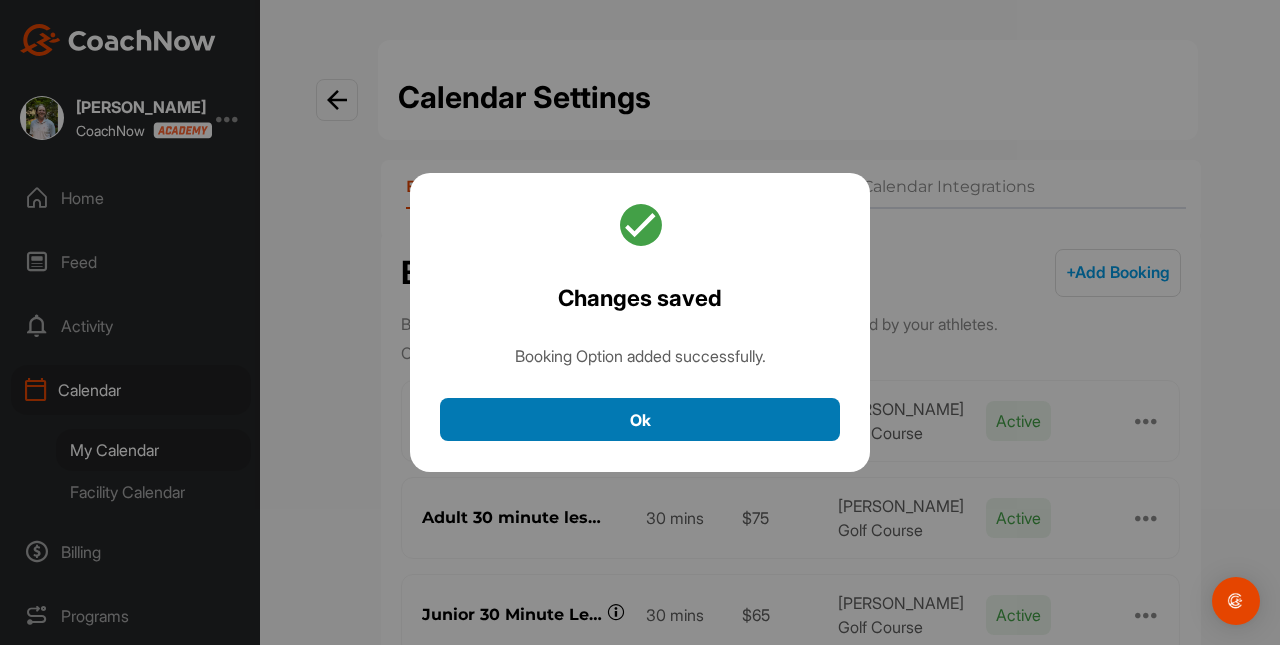 click on "Ok" at bounding box center (640, 419) 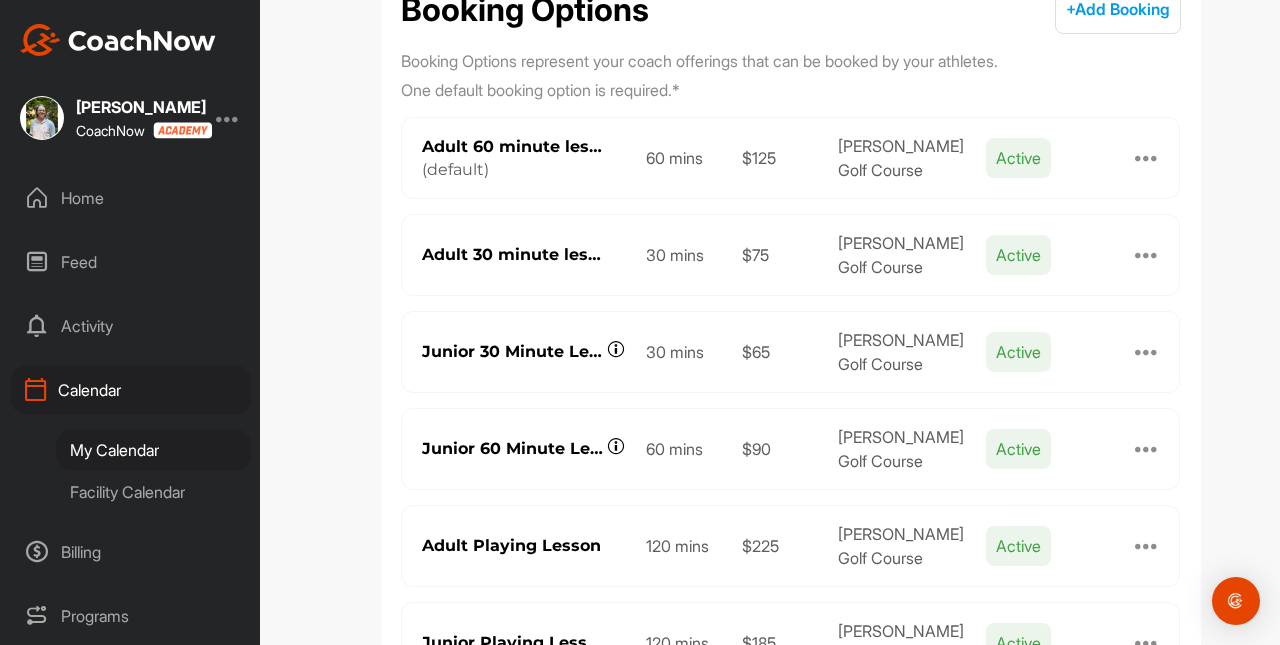 scroll, scrollTop: 264, scrollLeft: 0, axis: vertical 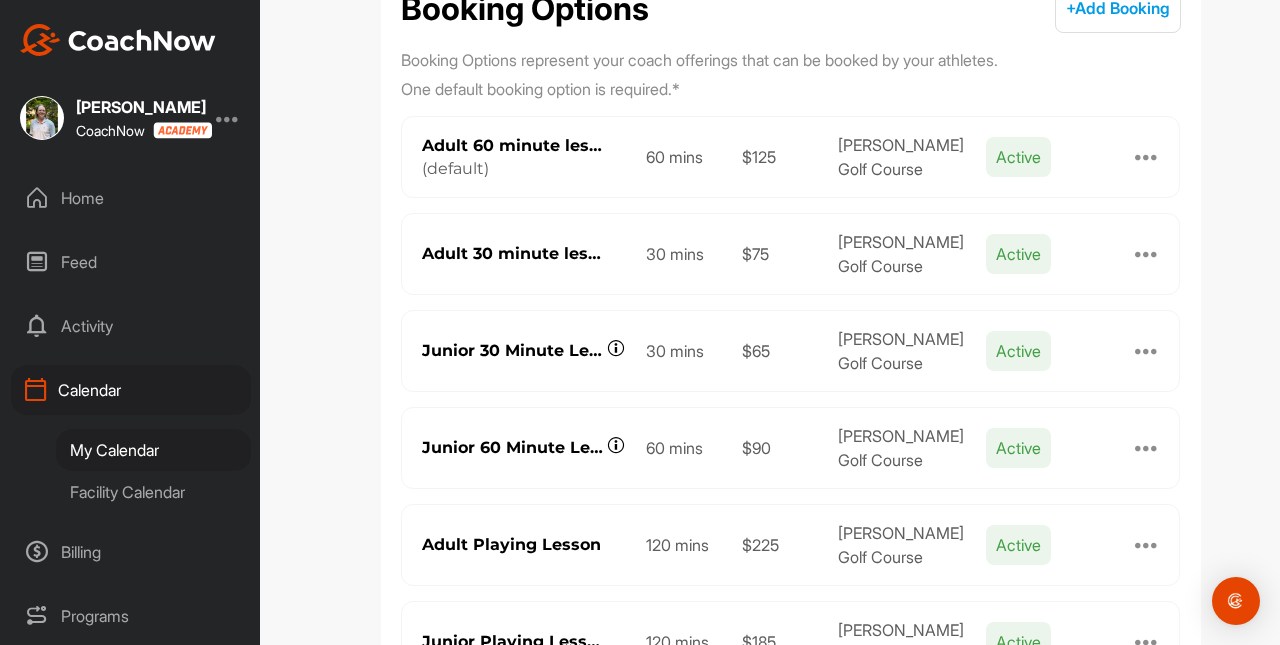 click on "+  Add Booking" at bounding box center [1118, 8] 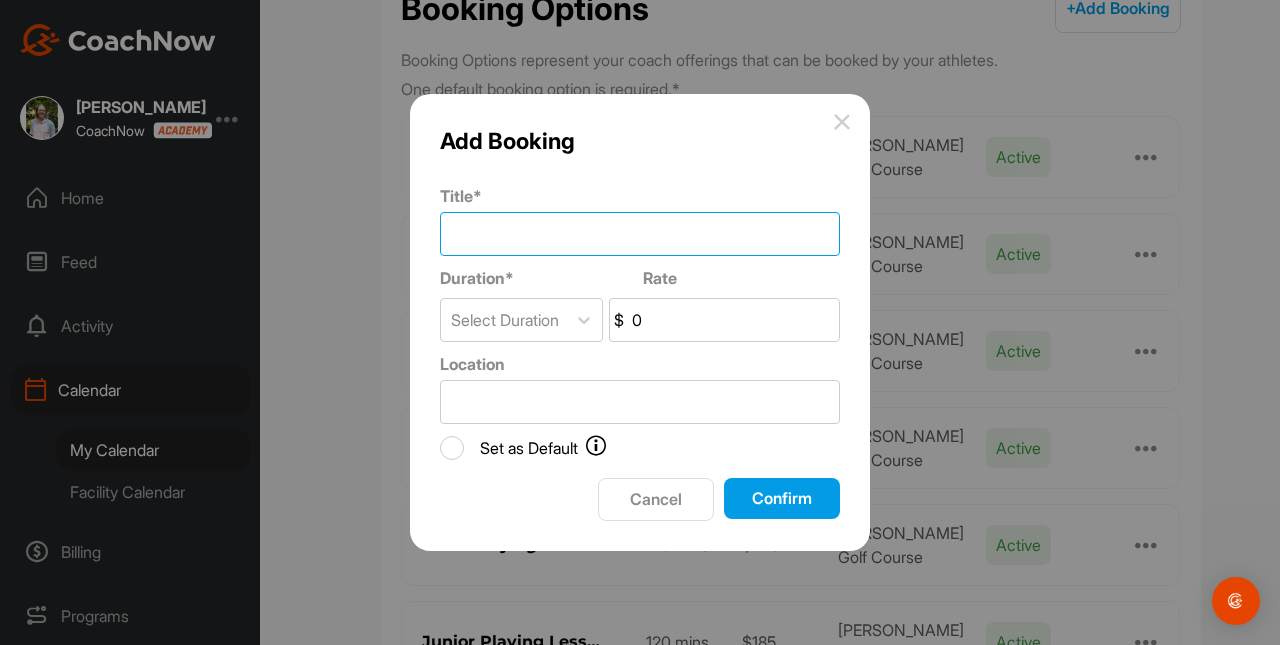 click on "Title  *" at bounding box center [640, 234] 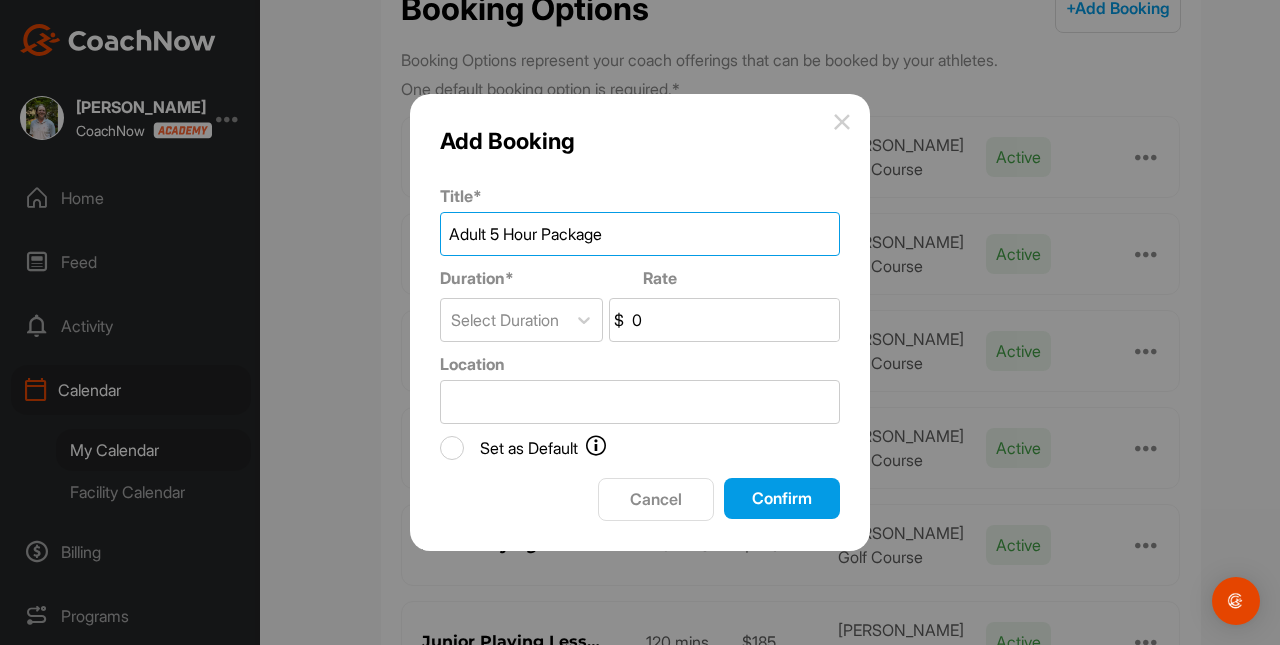 type on "Adult 5 Hour Package" 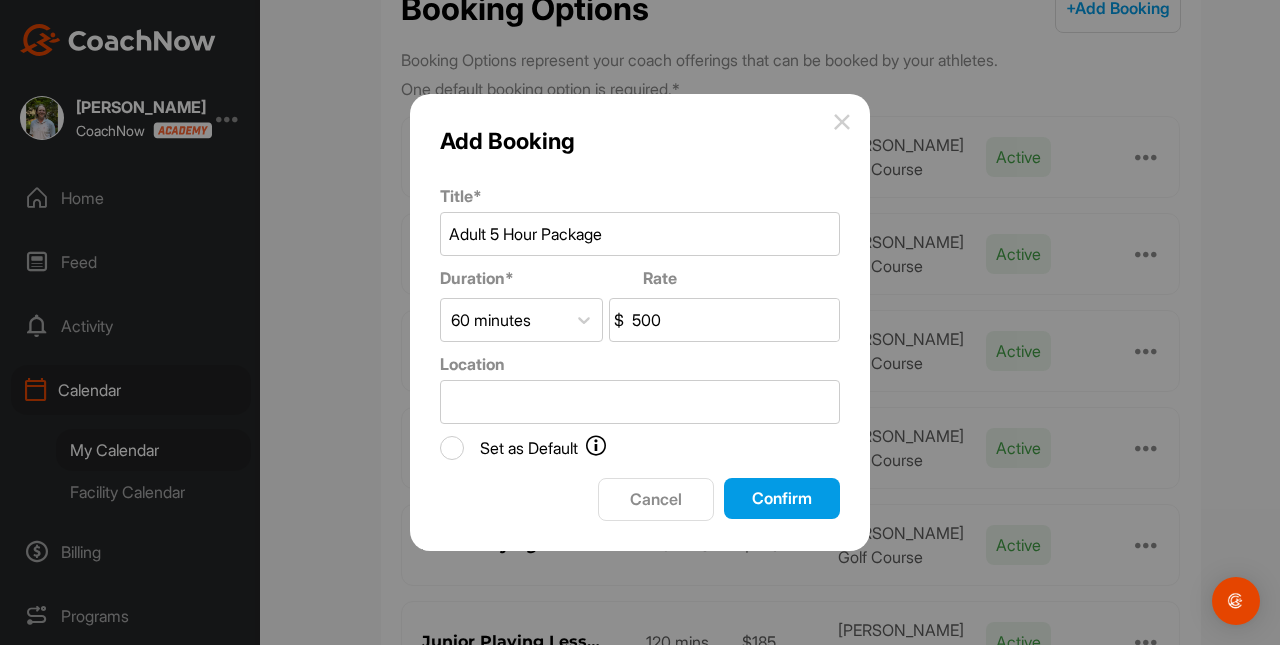 type on "500" 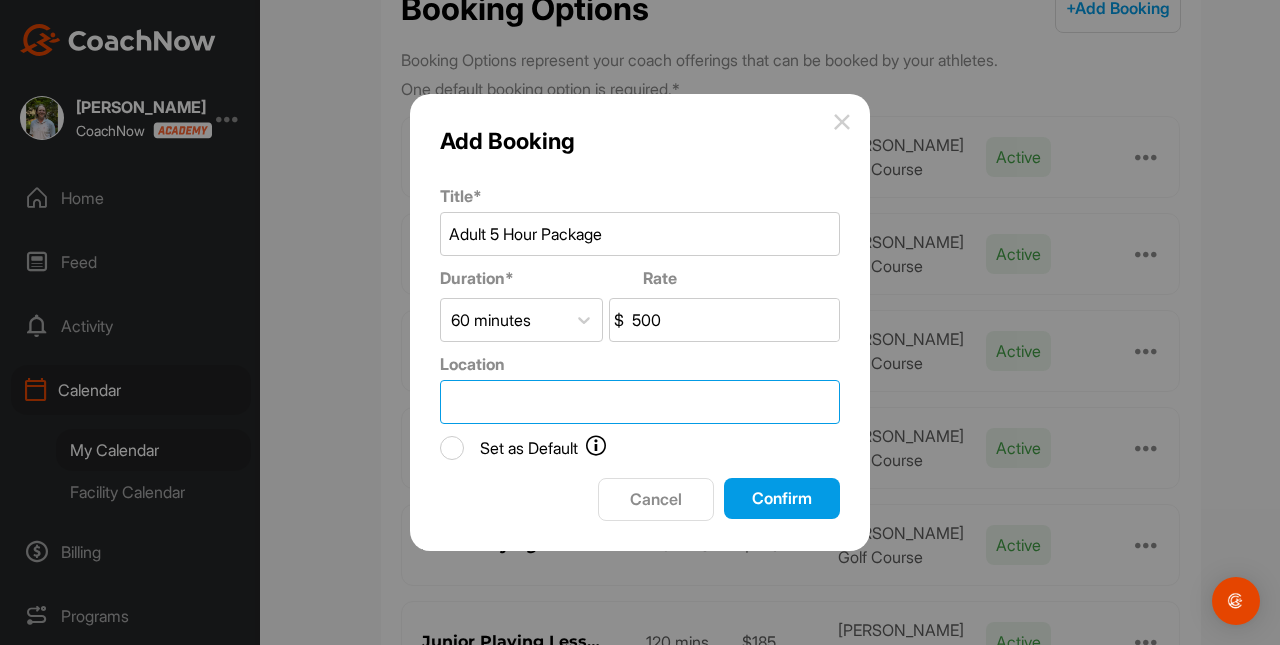 click on "Location" at bounding box center [640, 402] 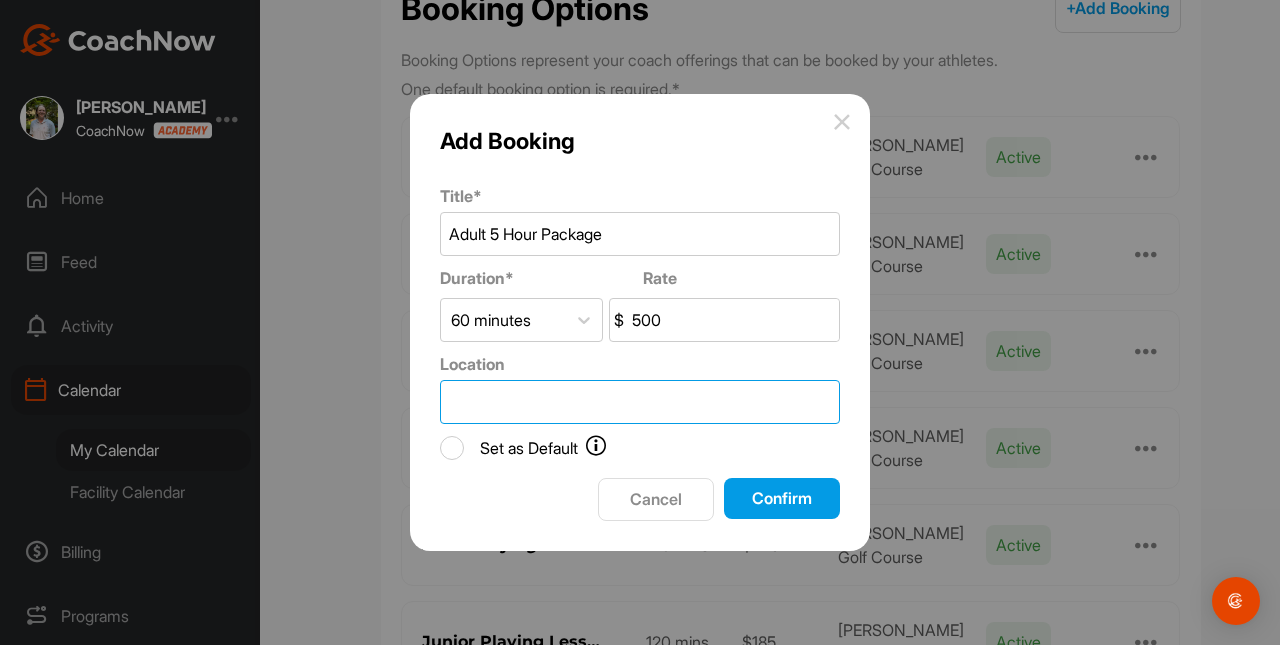type on "Harry L Jones Golf Course" 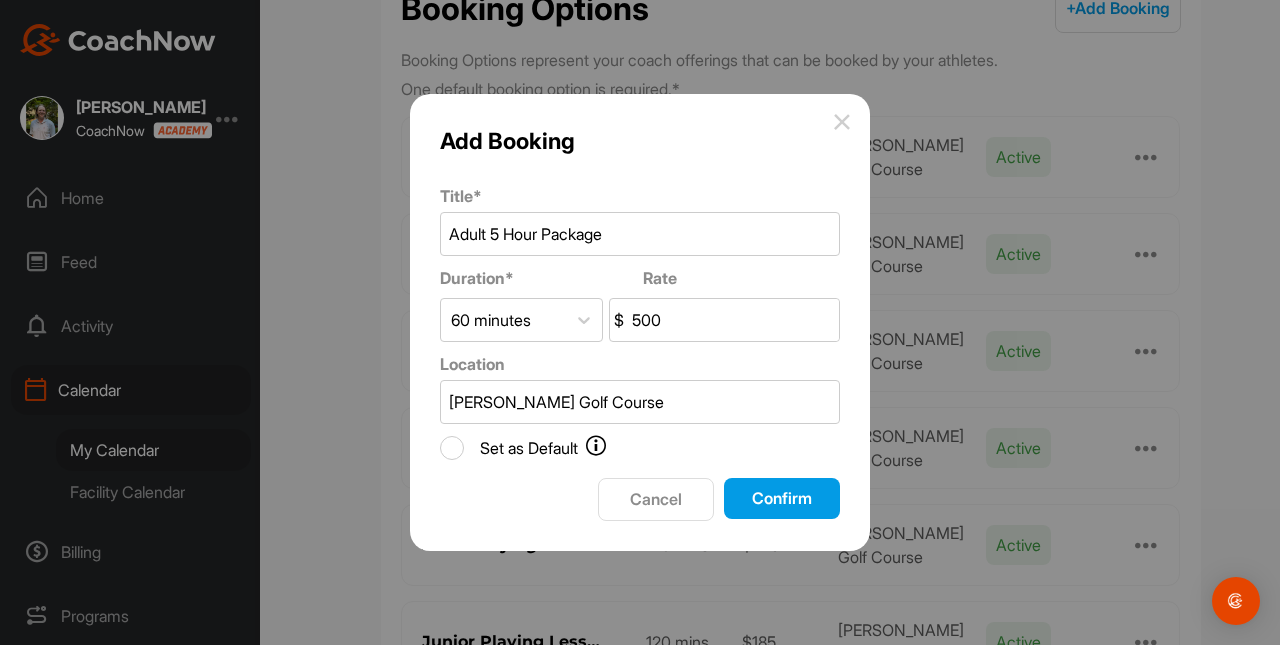 click on "Confirm" at bounding box center [782, 498] 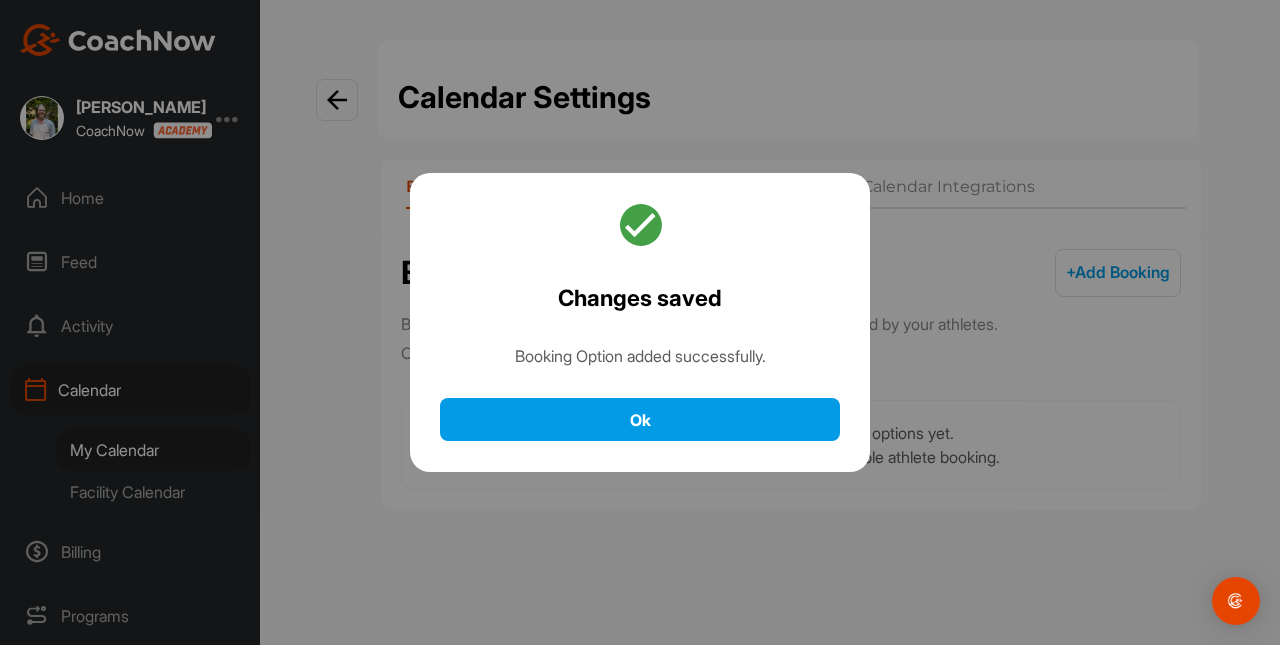 scroll, scrollTop: 0, scrollLeft: 0, axis: both 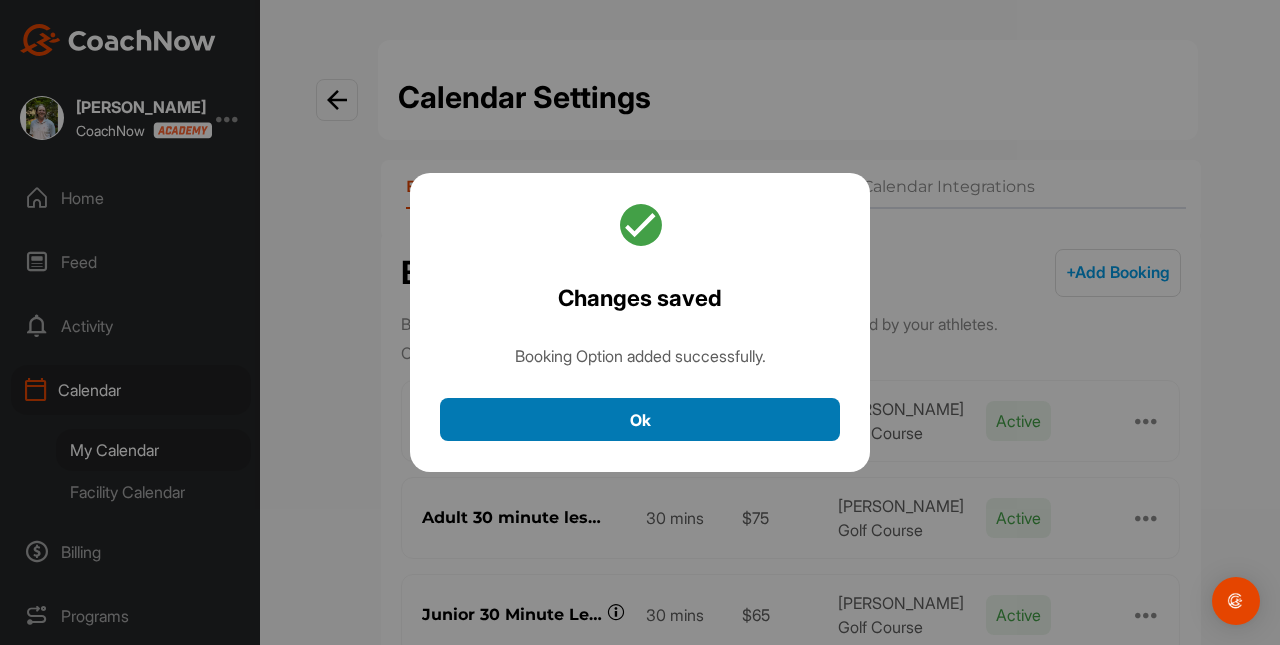 click on "Ok" at bounding box center [640, 419] 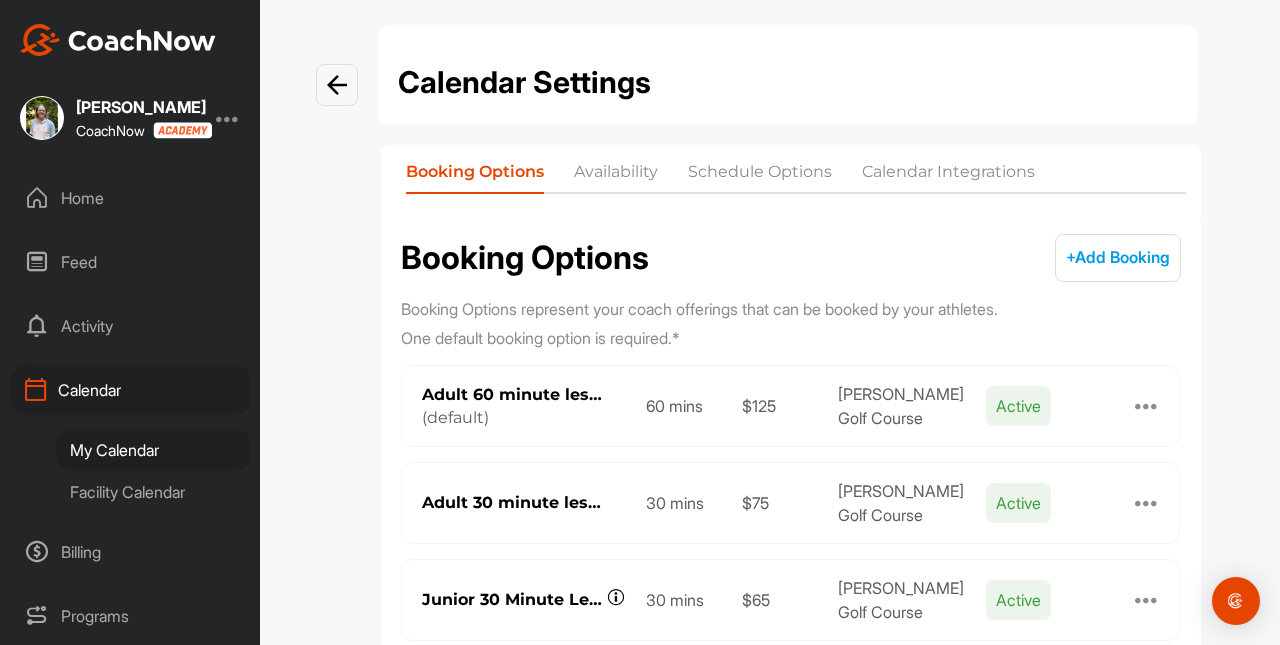 scroll, scrollTop: 0, scrollLeft: 0, axis: both 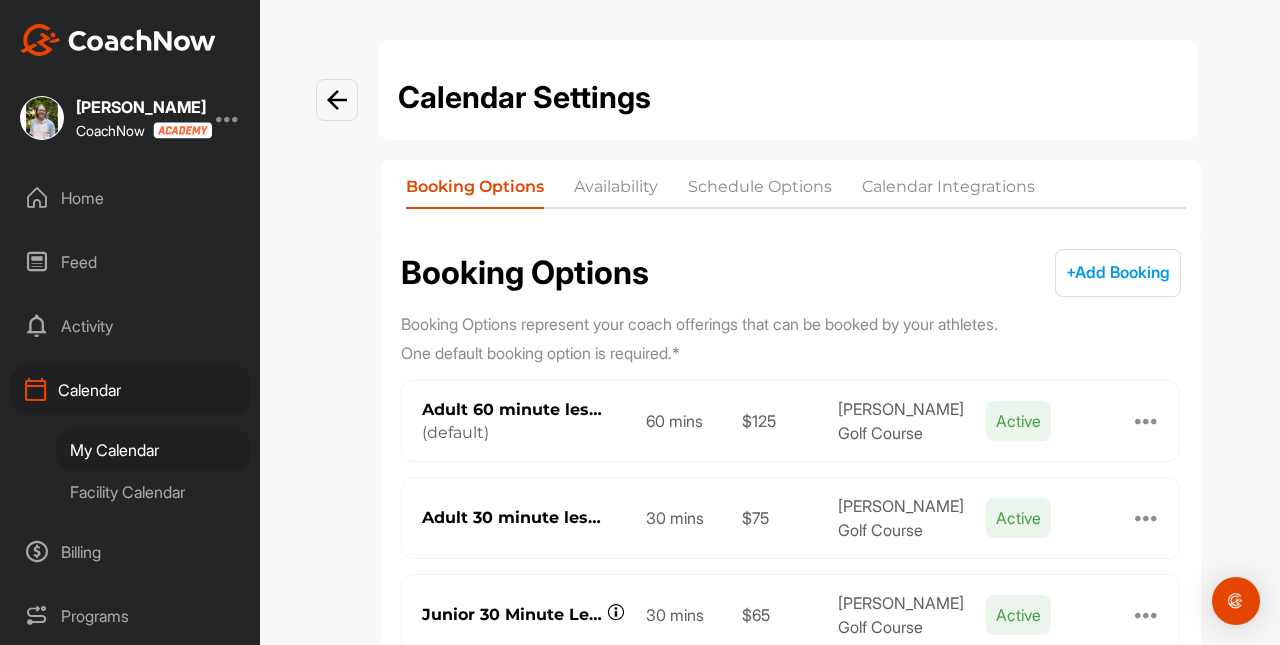 click on "Availability" at bounding box center (616, 191) 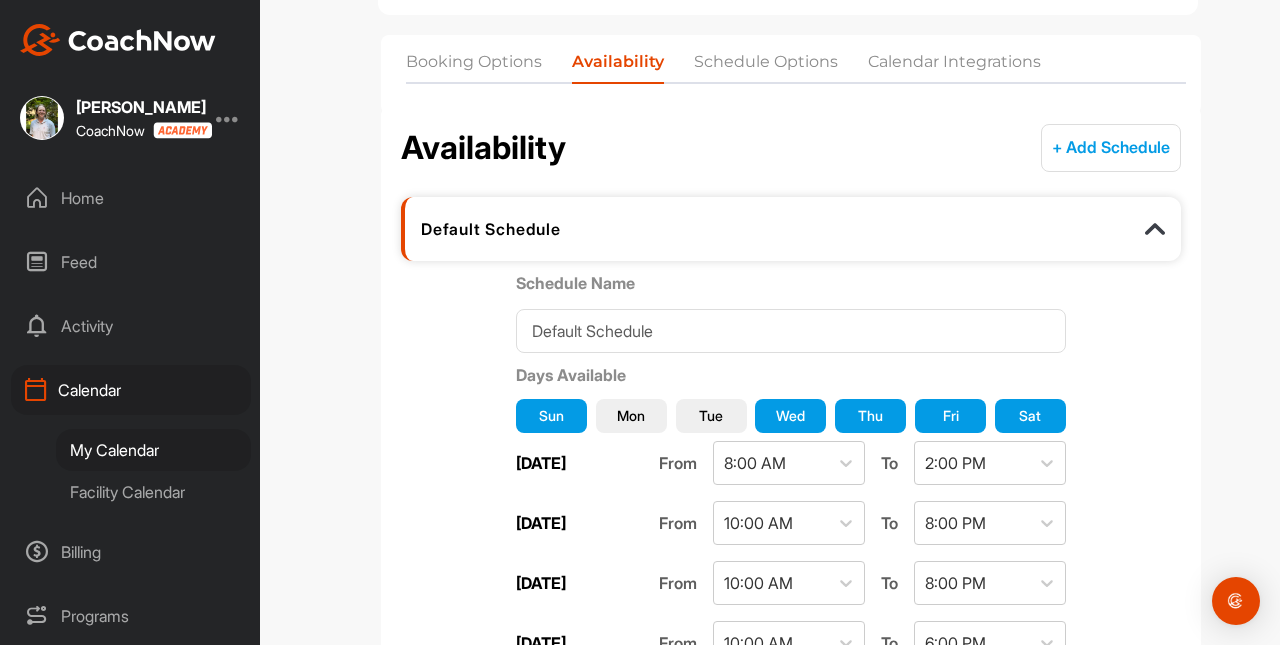 scroll, scrollTop: 127, scrollLeft: 0, axis: vertical 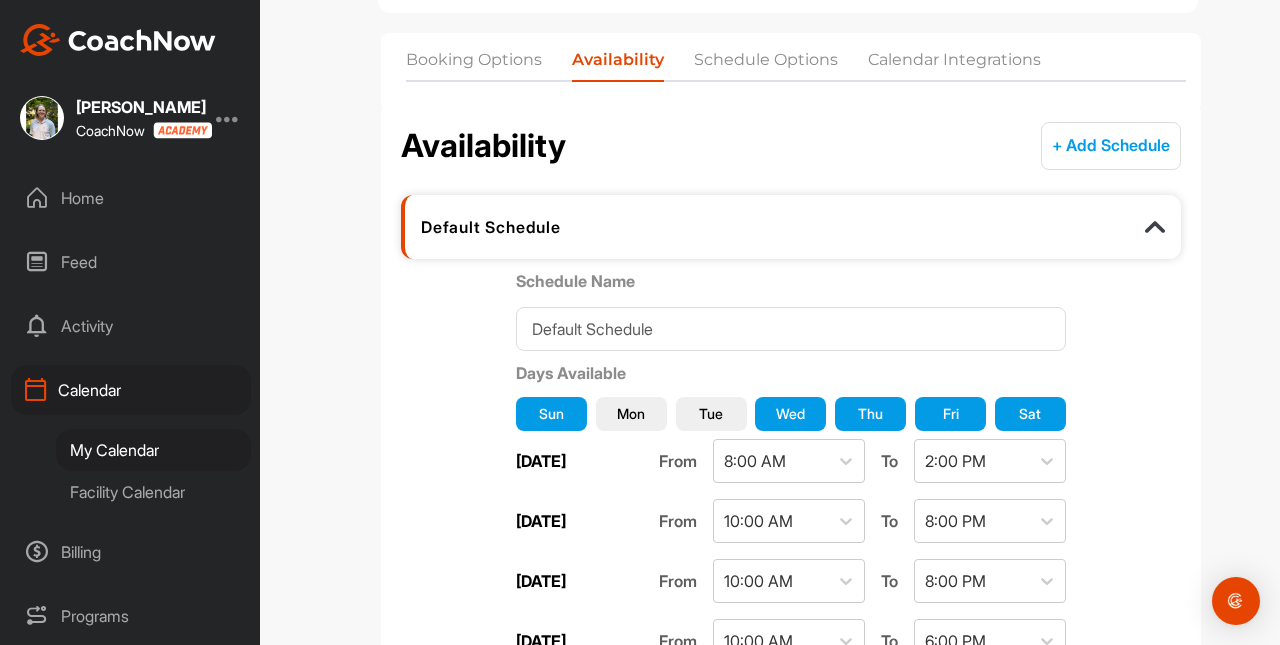 click on "Schedule Options" at bounding box center (766, 64) 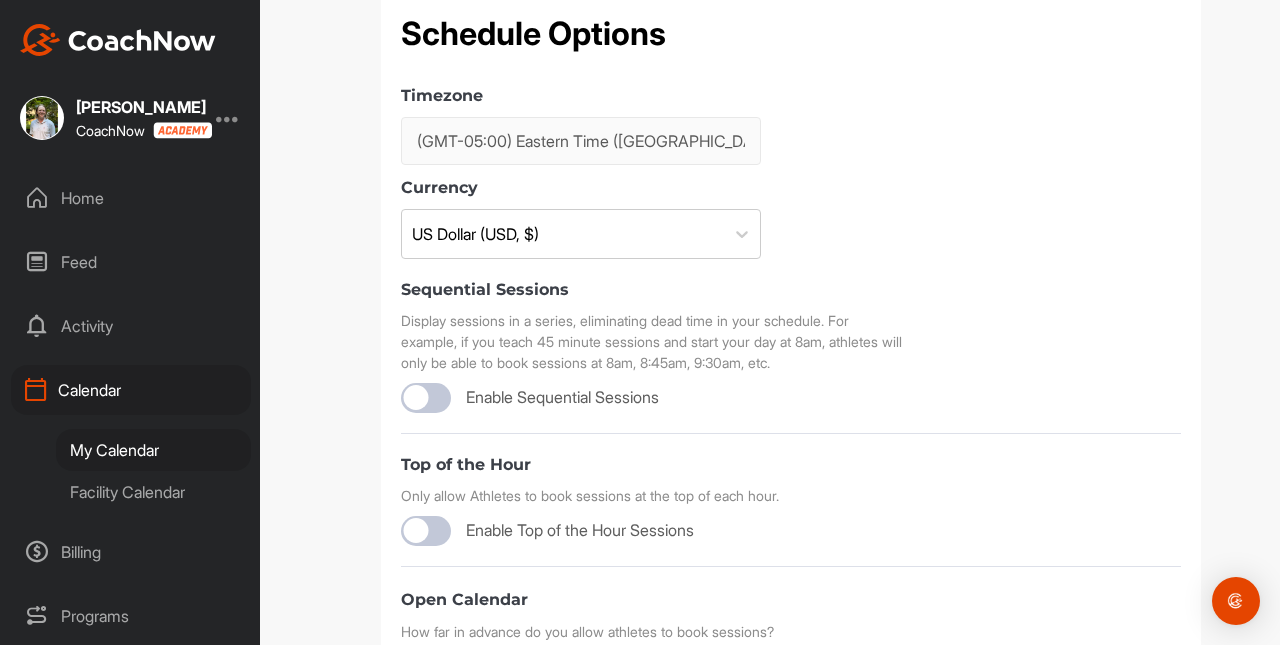 scroll, scrollTop: 0, scrollLeft: 0, axis: both 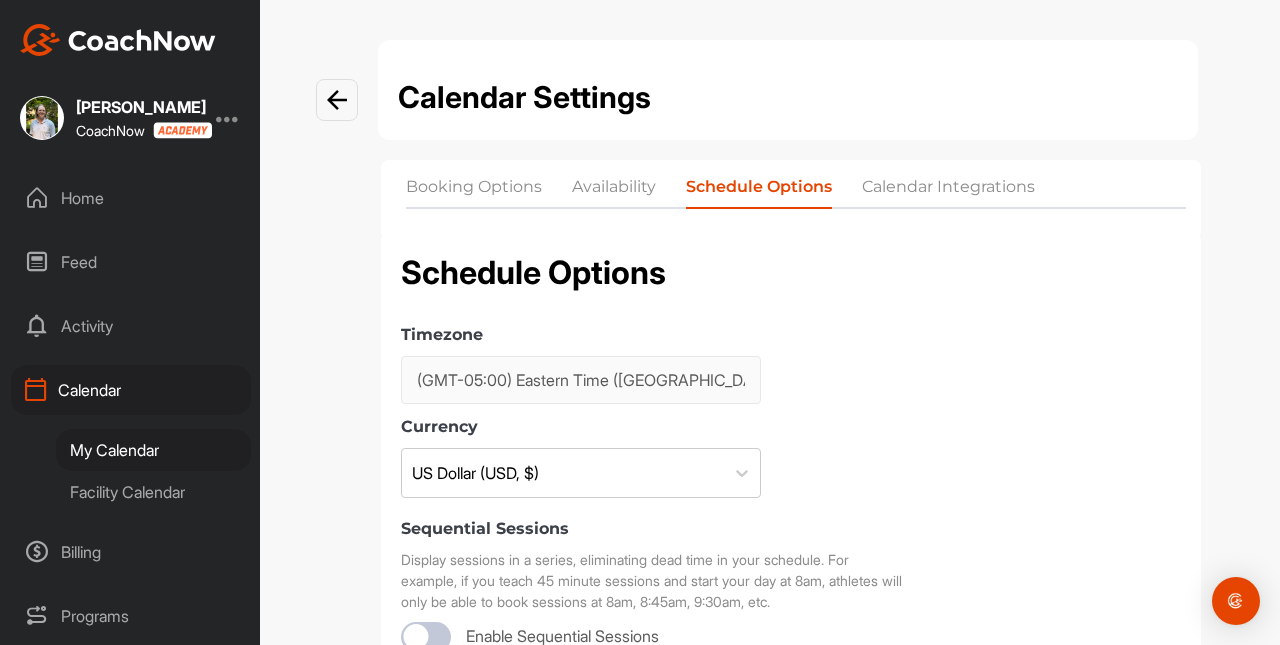 click on "Booking Options Availability Schedule Options Calendar Integrations" at bounding box center (791, 199) 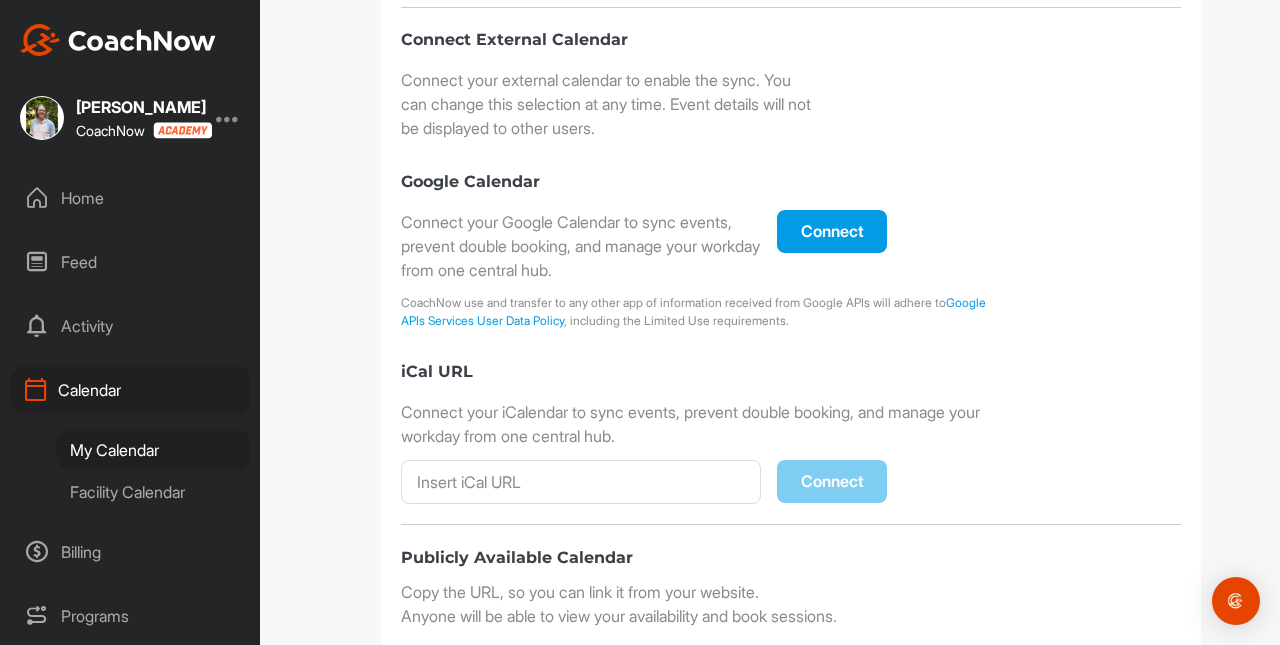scroll, scrollTop: 646, scrollLeft: 0, axis: vertical 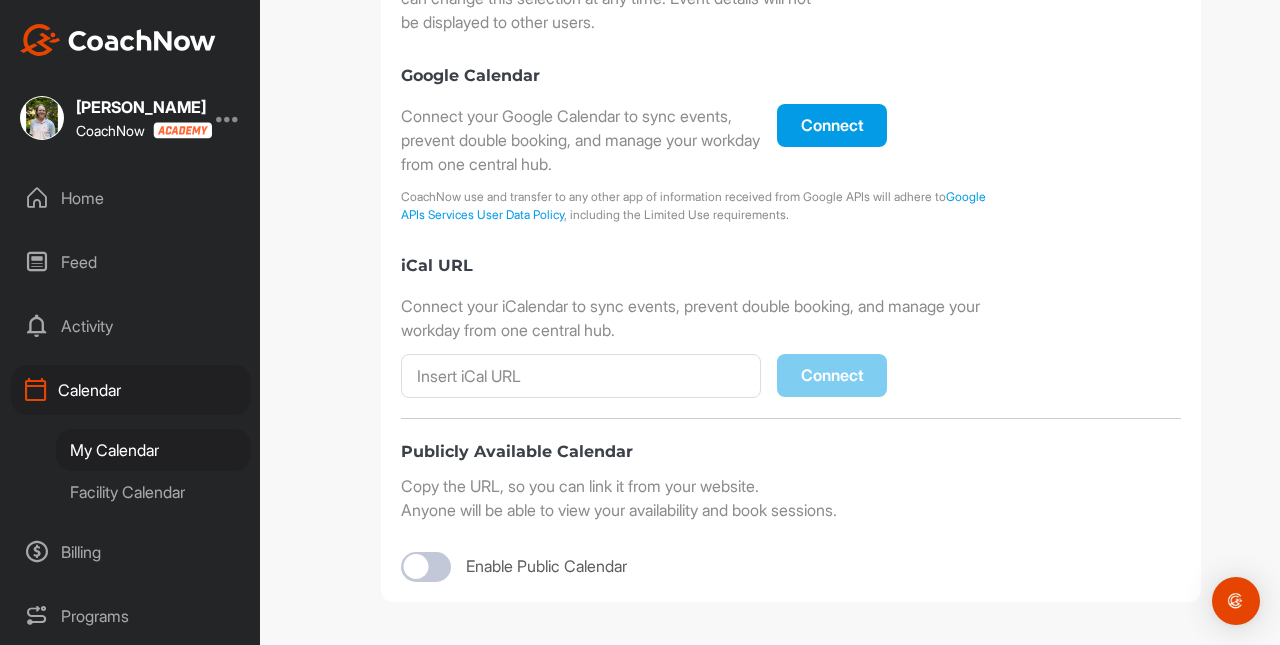click at bounding box center [426, 567] 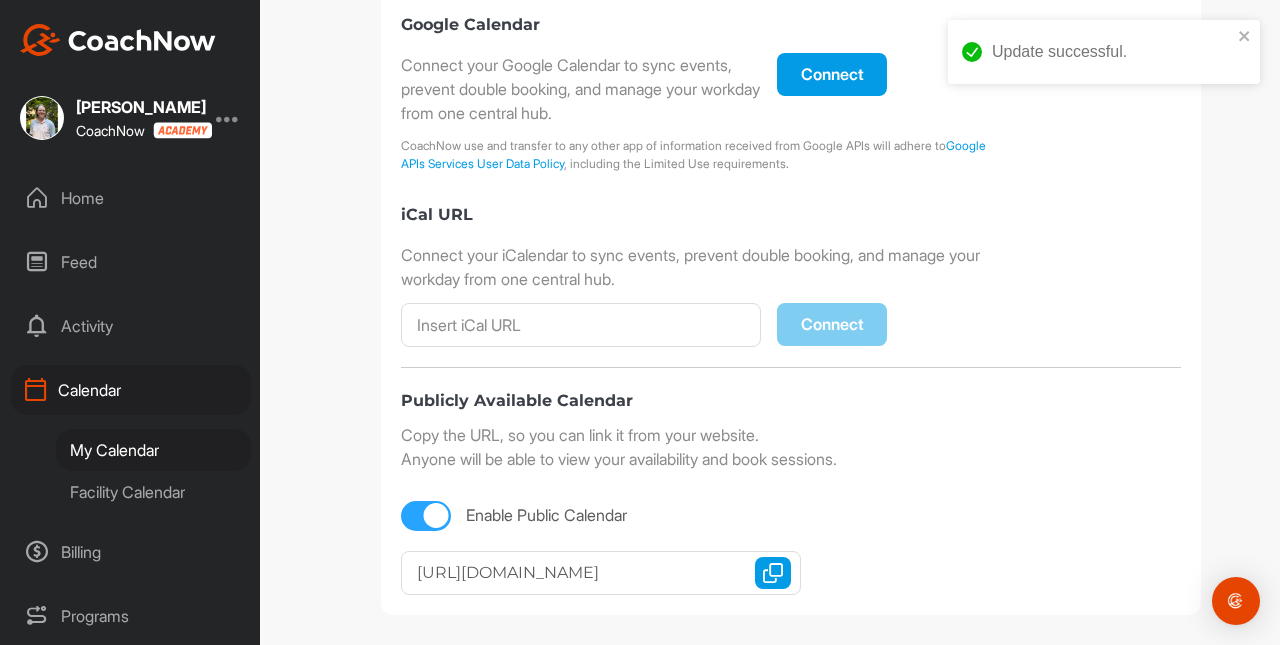 scroll, scrollTop: 710, scrollLeft: 0, axis: vertical 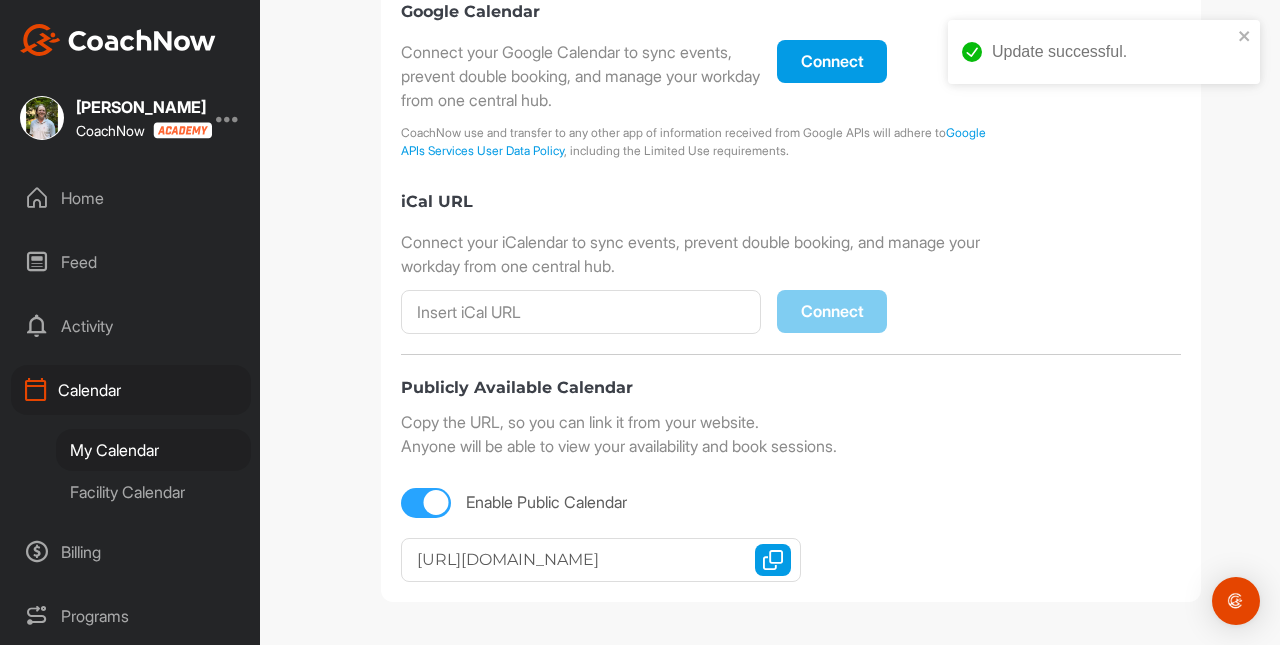 click on "[URL][DOMAIN_NAME]" at bounding box center (601, 560) 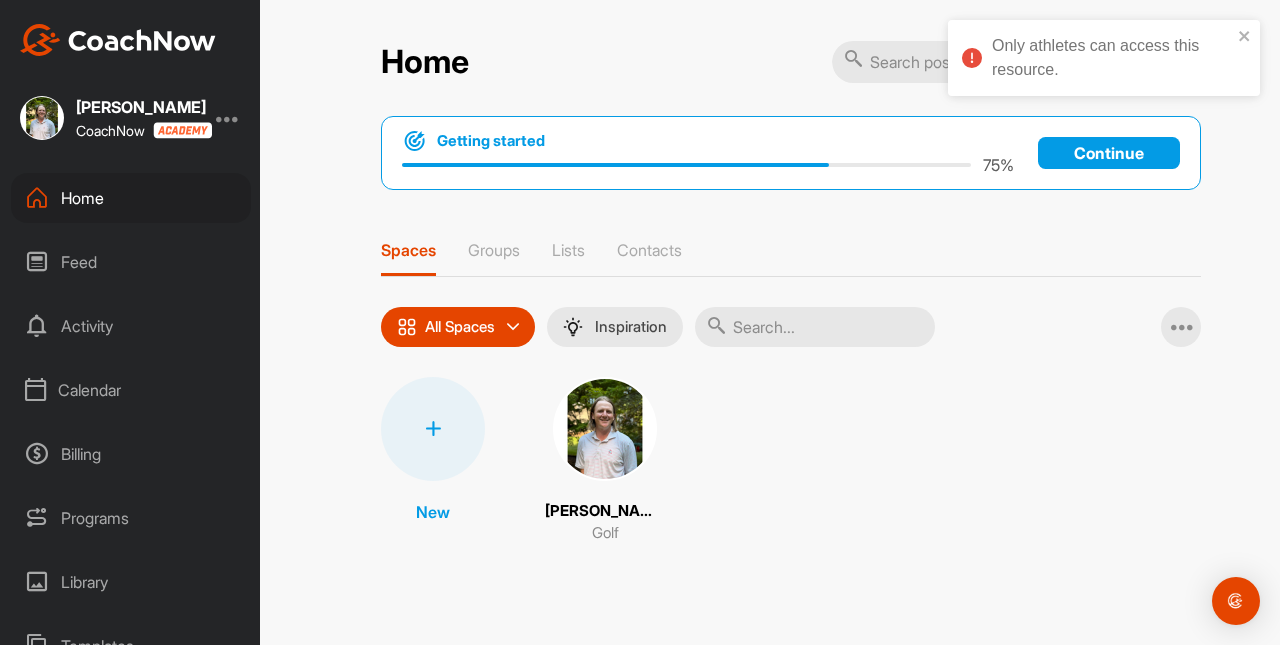 scroll, scrollTop: 0, scrollLeft: 0, axis: both 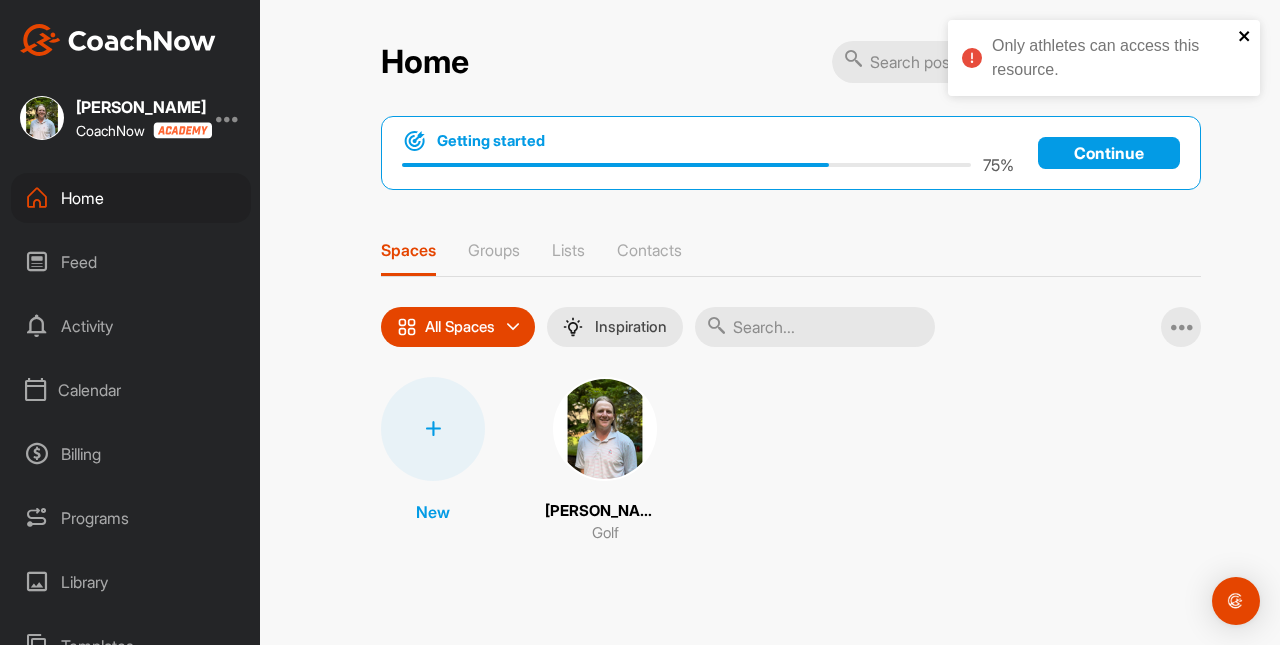 click 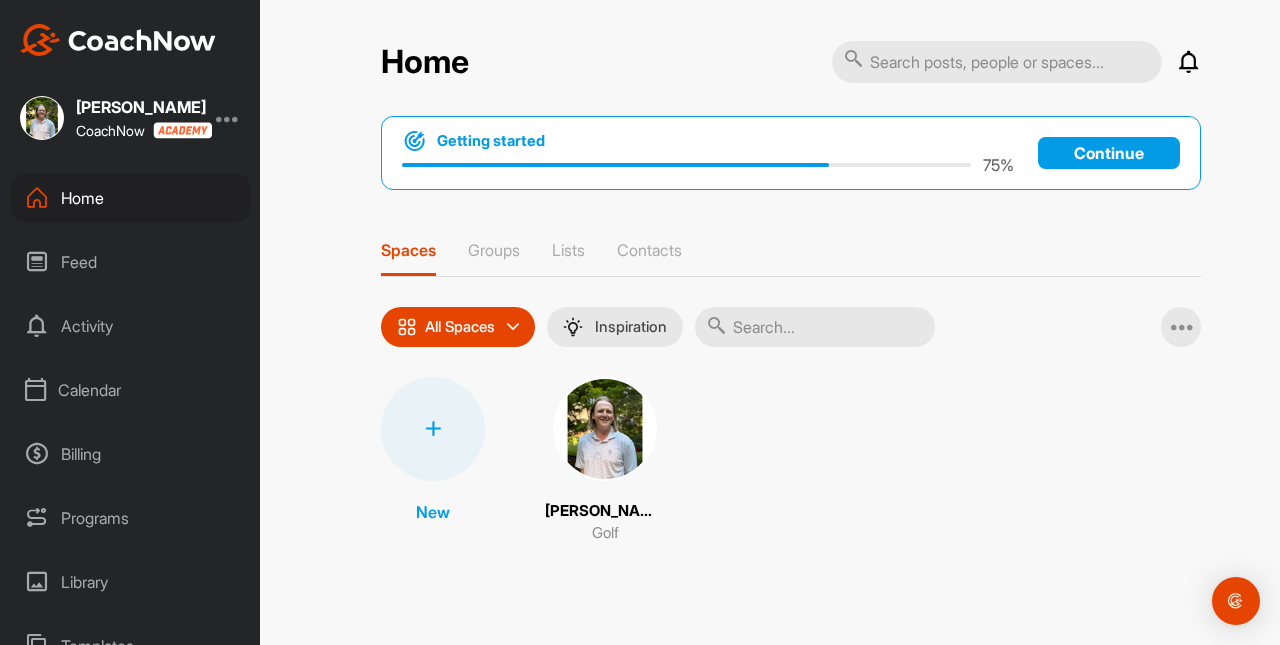 click at bounding box center (228, 118) 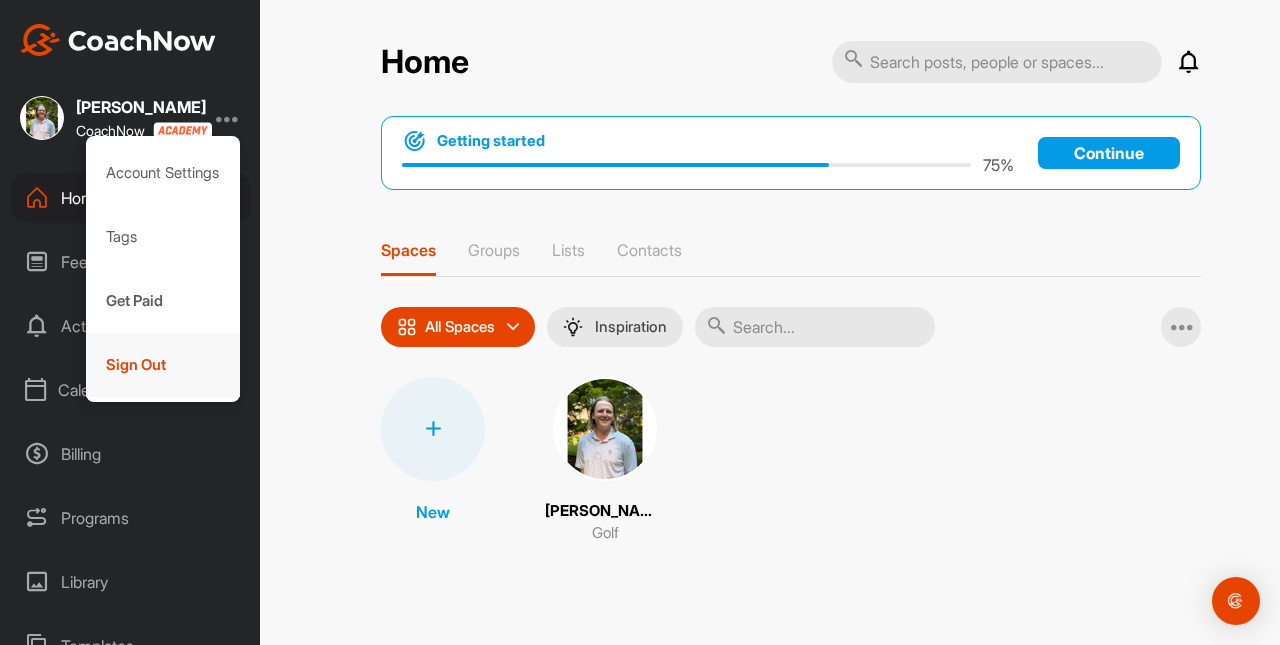 click on "Sign Out" at bounding box center [163, 365] 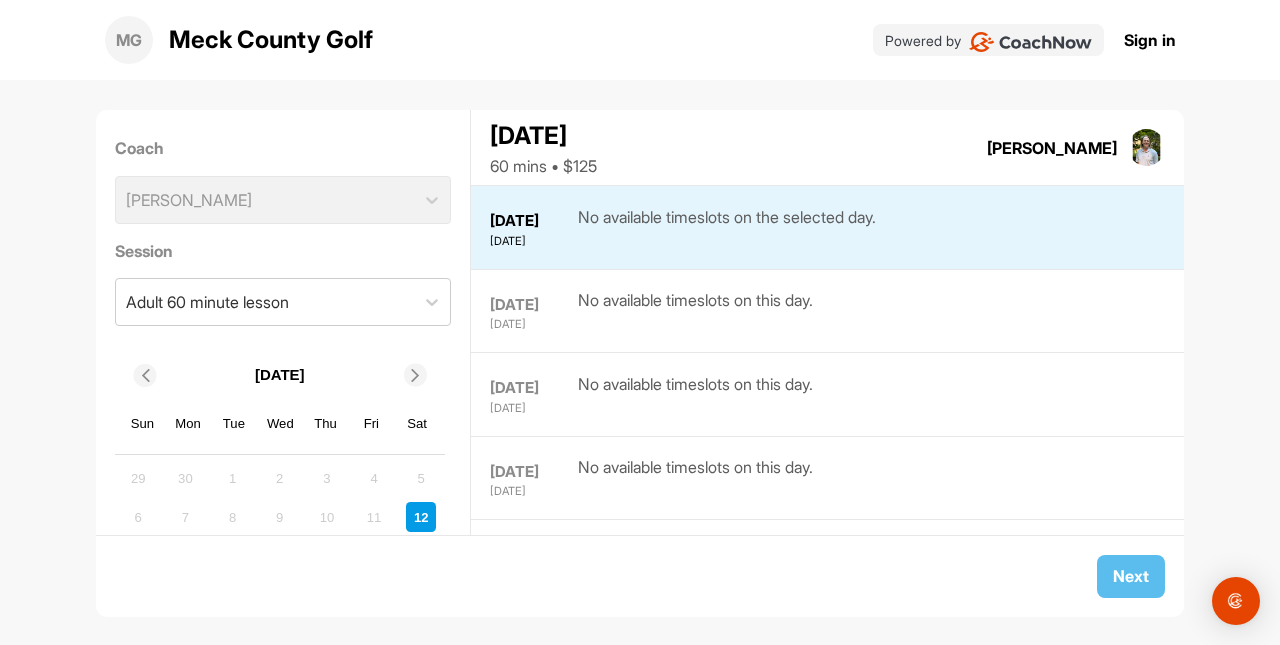 scroll, scrollTop: 0, scrollLeft: 0, axis: both 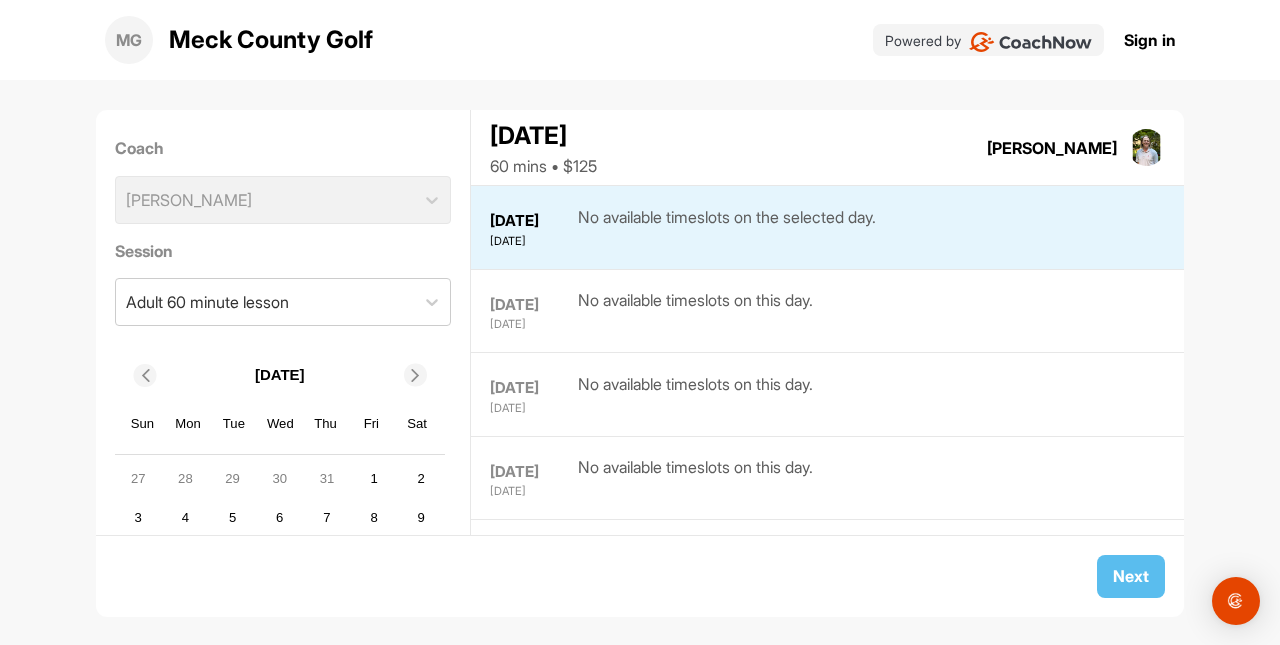 click at bounding box center (145, 375) 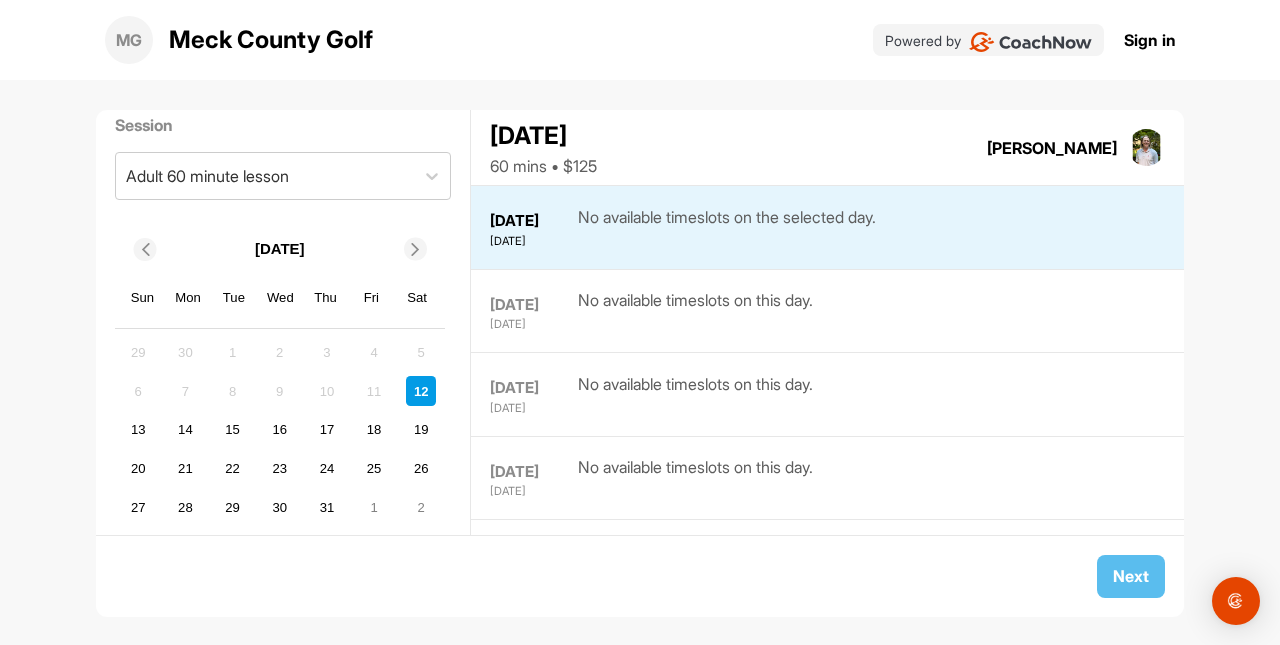 scroll, scrollTop: 147, scrollLeft: 0, axis: vertical 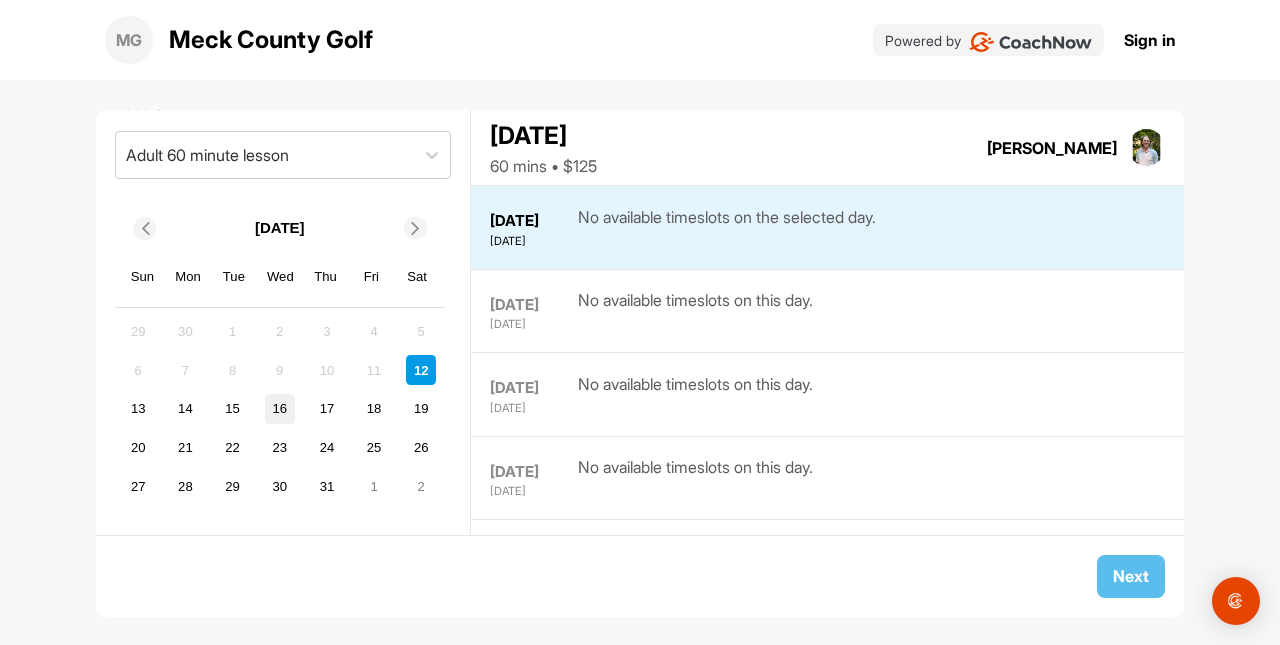 click on "16" at bounding box center (280, 409) 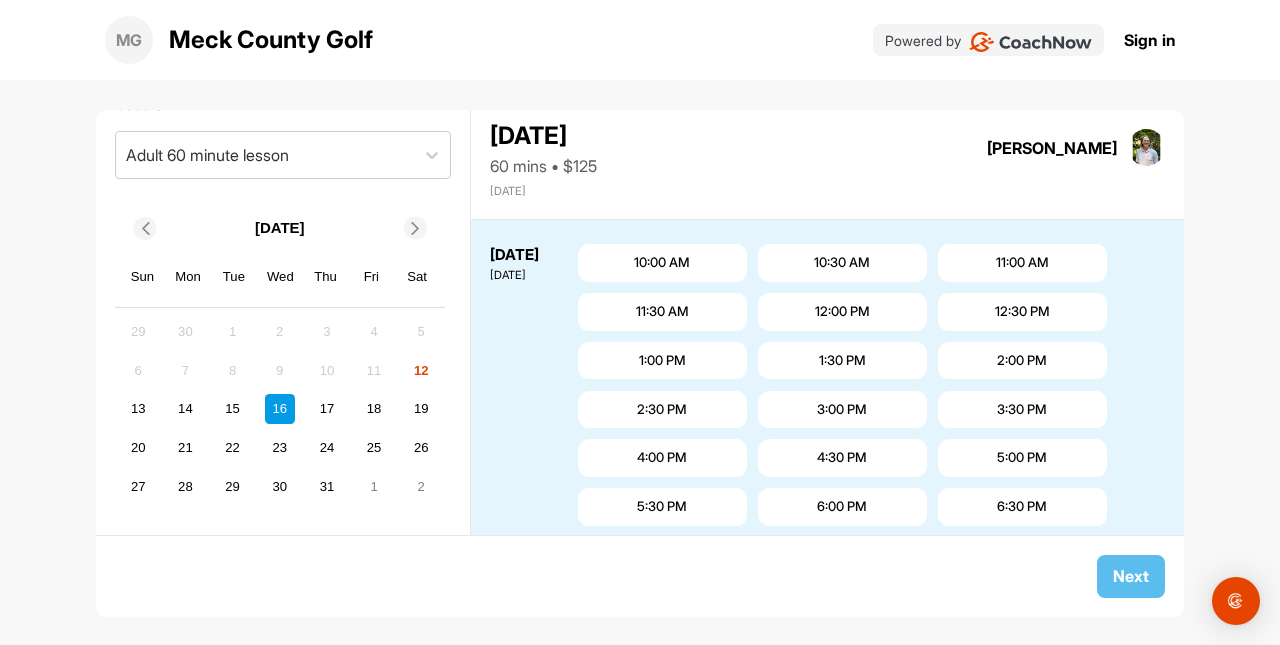 scroll, scrollTop: 334, scrollLeft: 0, axis: vertical 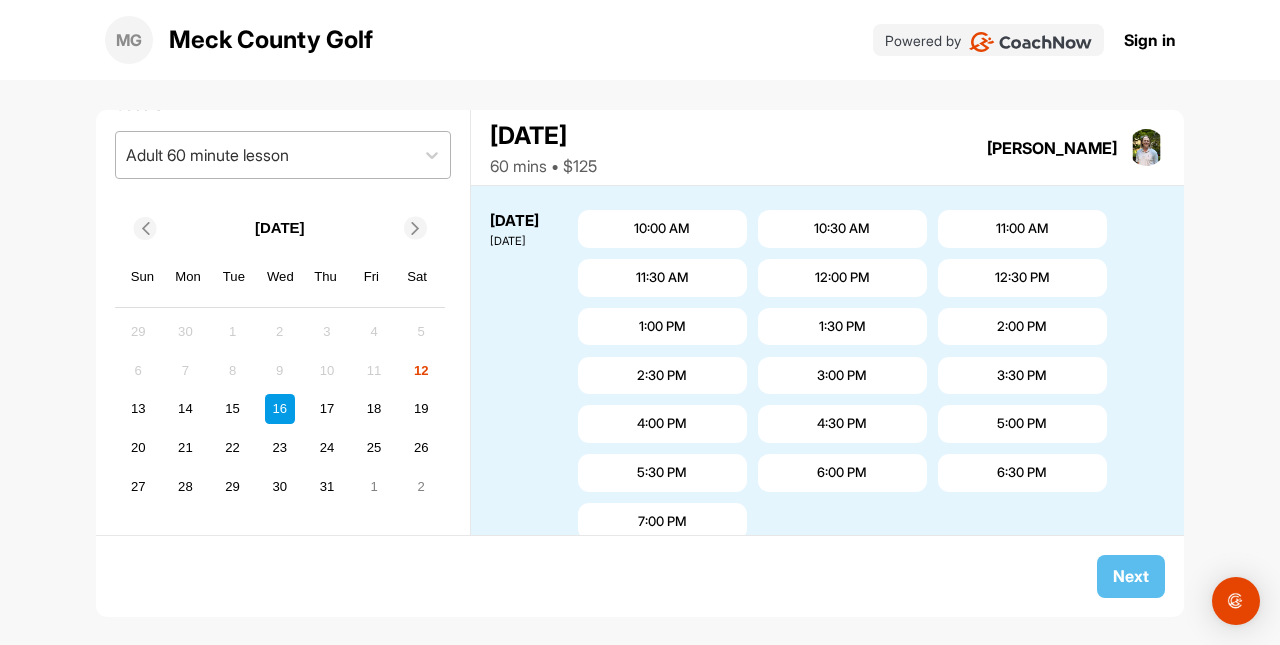 click on "Adult 60 minute lesson" at bounding box center [207, 155] 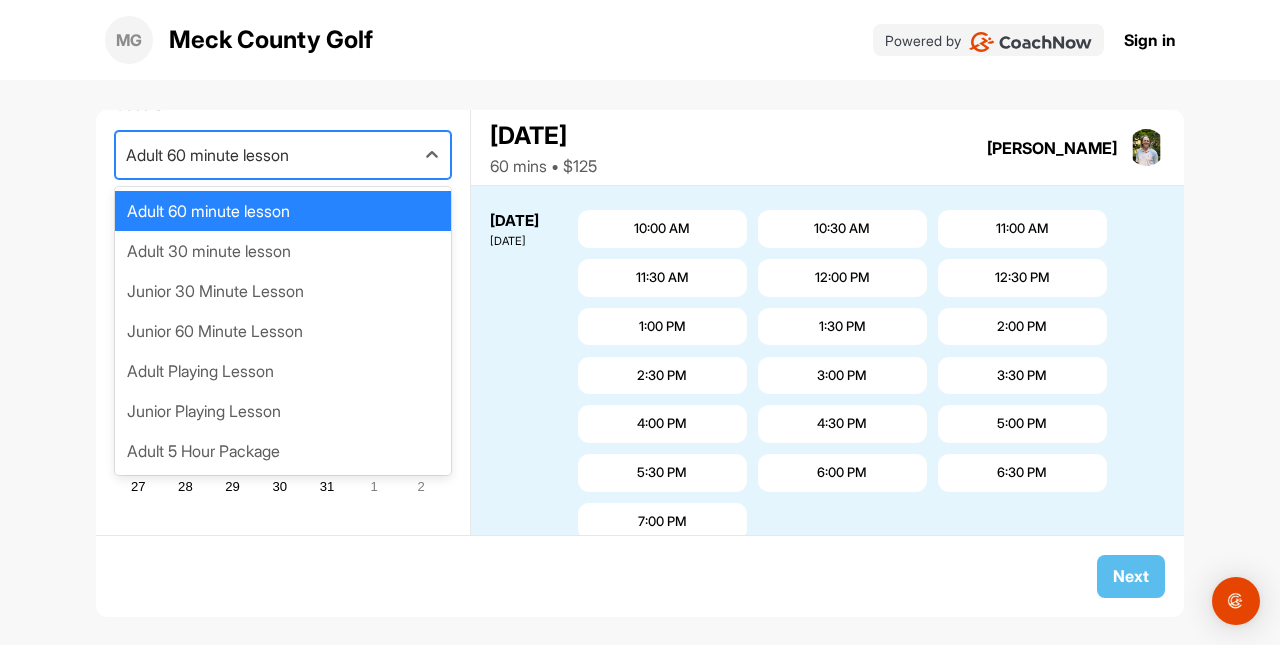 click on "Adult 60 minute lesson" at bounding box center [283, 211] 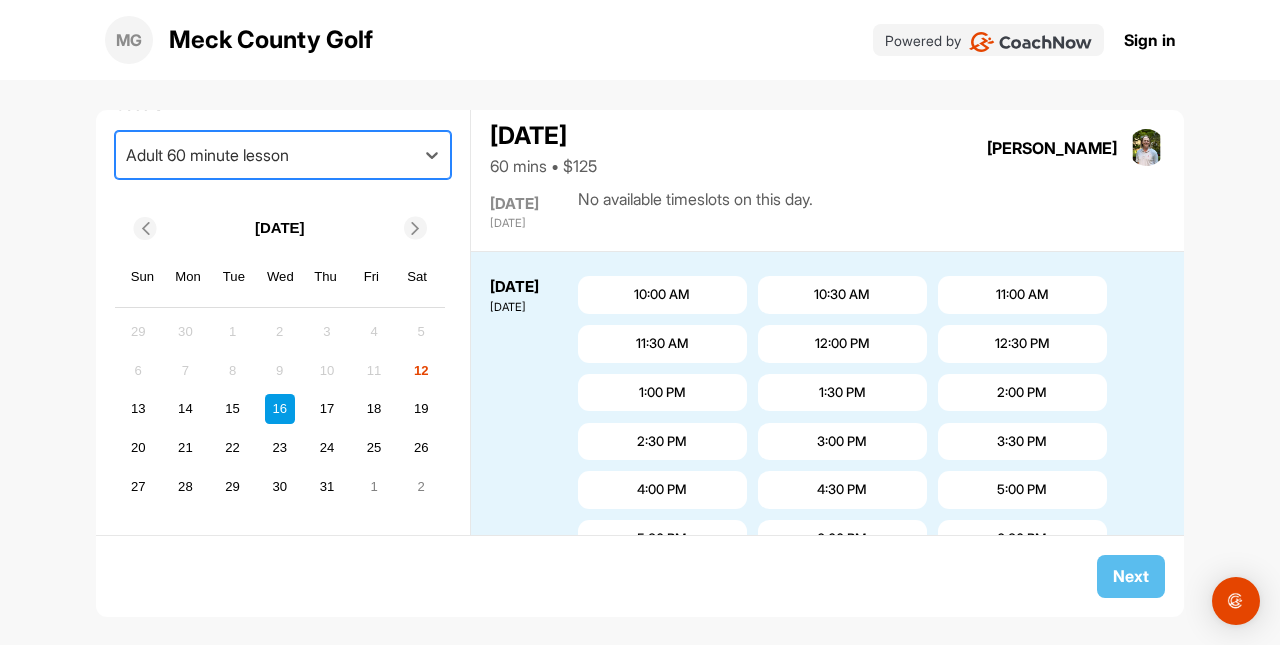 scroll, scrollTop: 0, scrollLeft: 0, axis: both 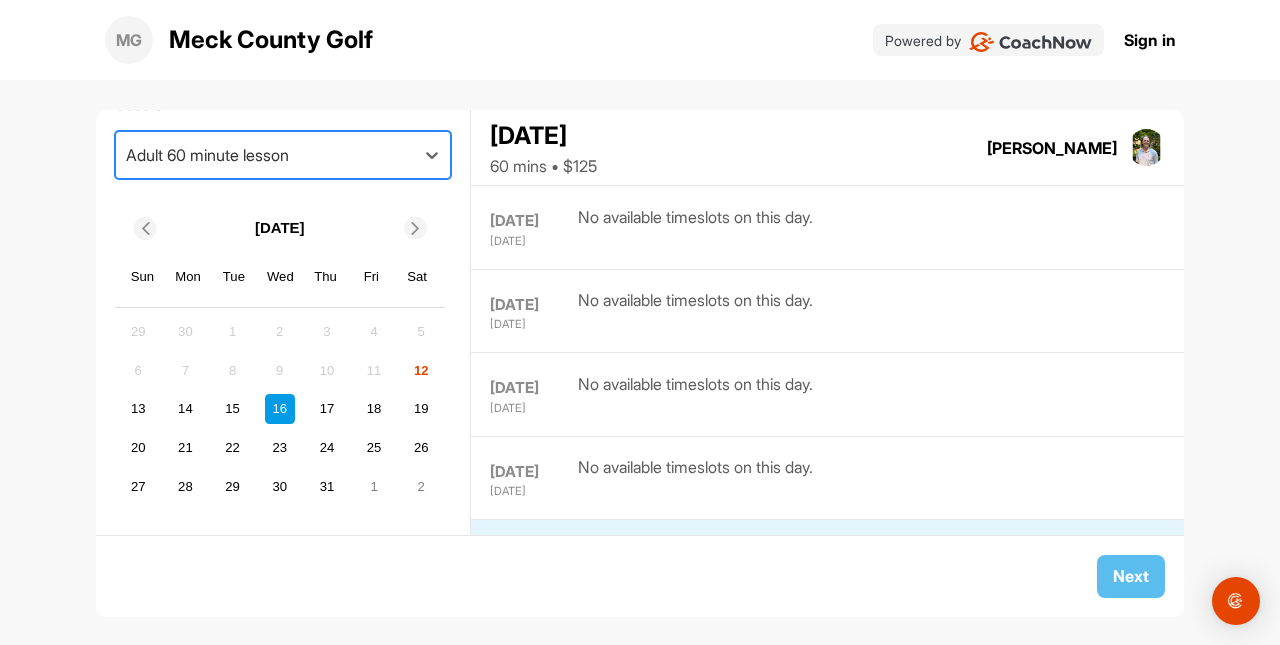 click on "[PERSON_NAME]" at bounding box center (1052, 148) 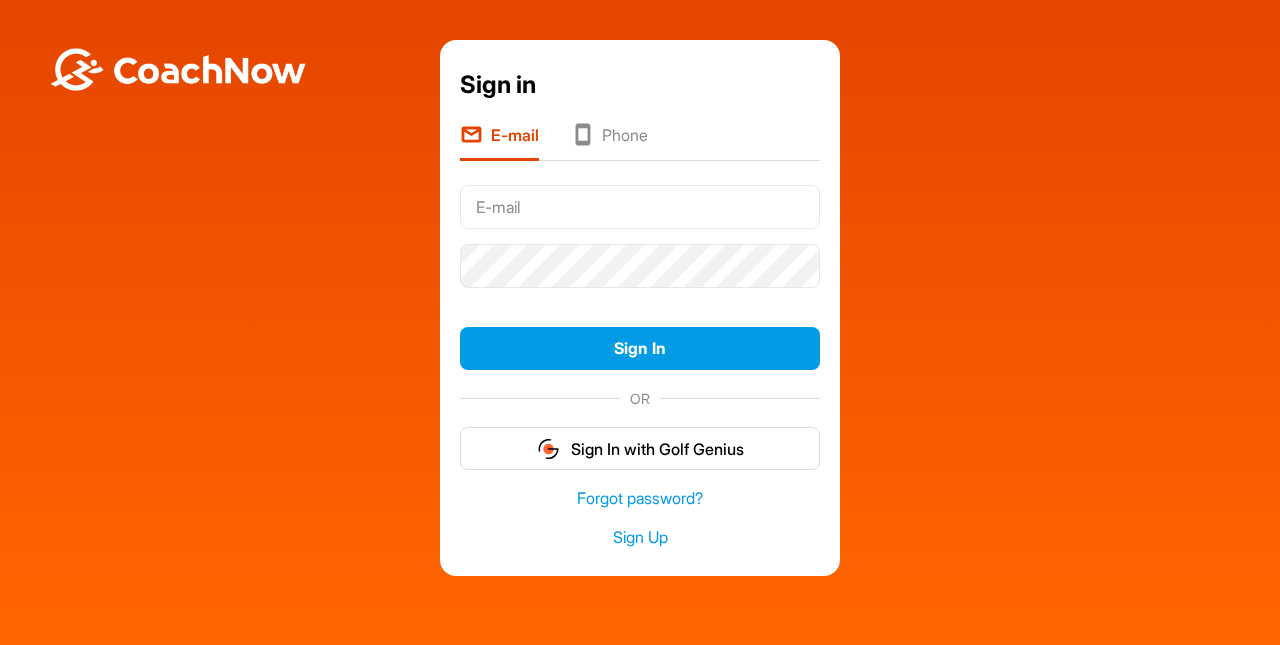 scroll, scrollTop: 0, scrollLeft: 0, axis: both 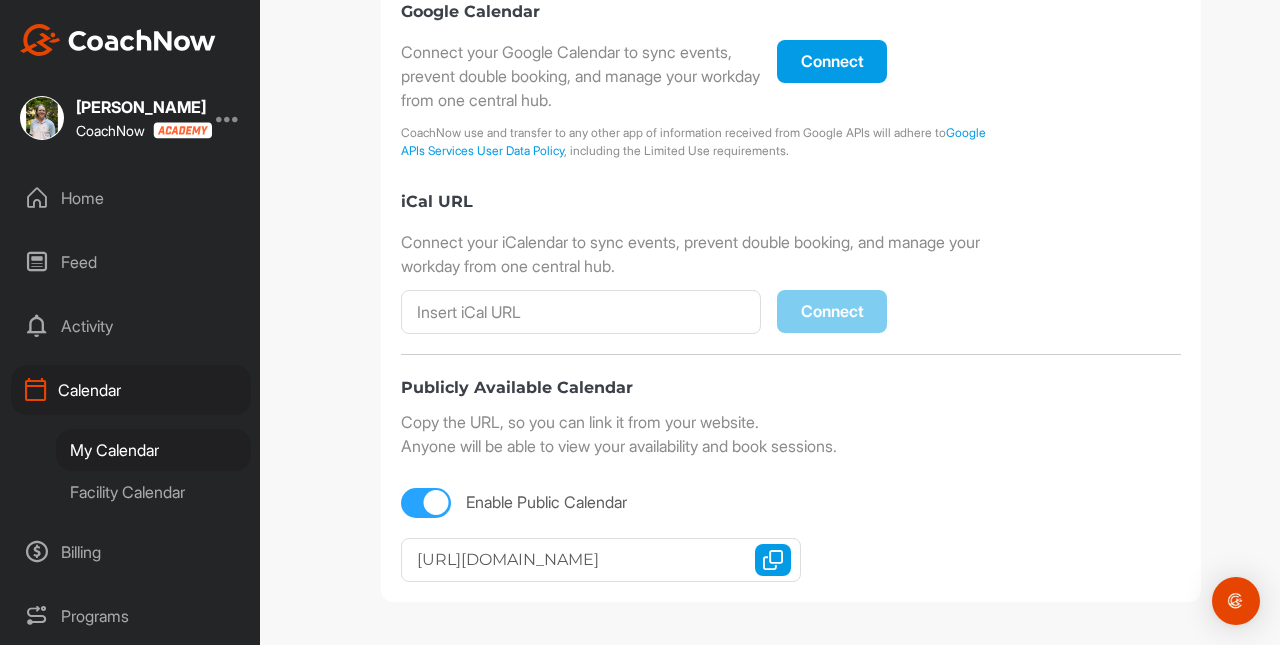 click on "Home" at bounding box center (131, 198) 